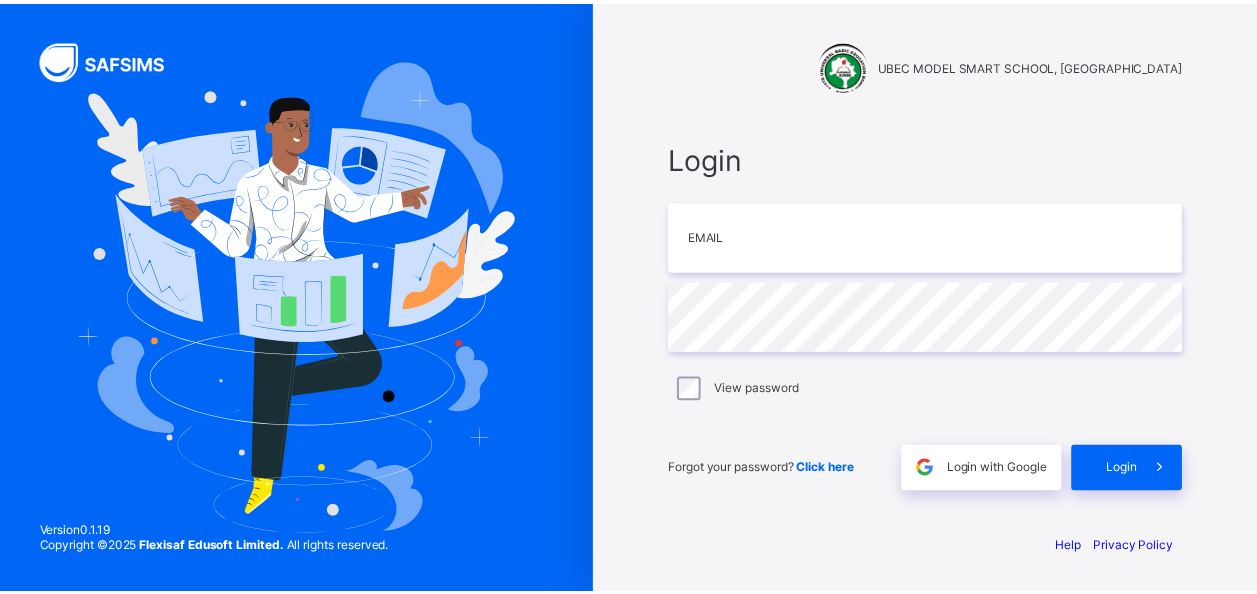 scroll, scrollTop: 0, scrollLeft: 0, axis: both 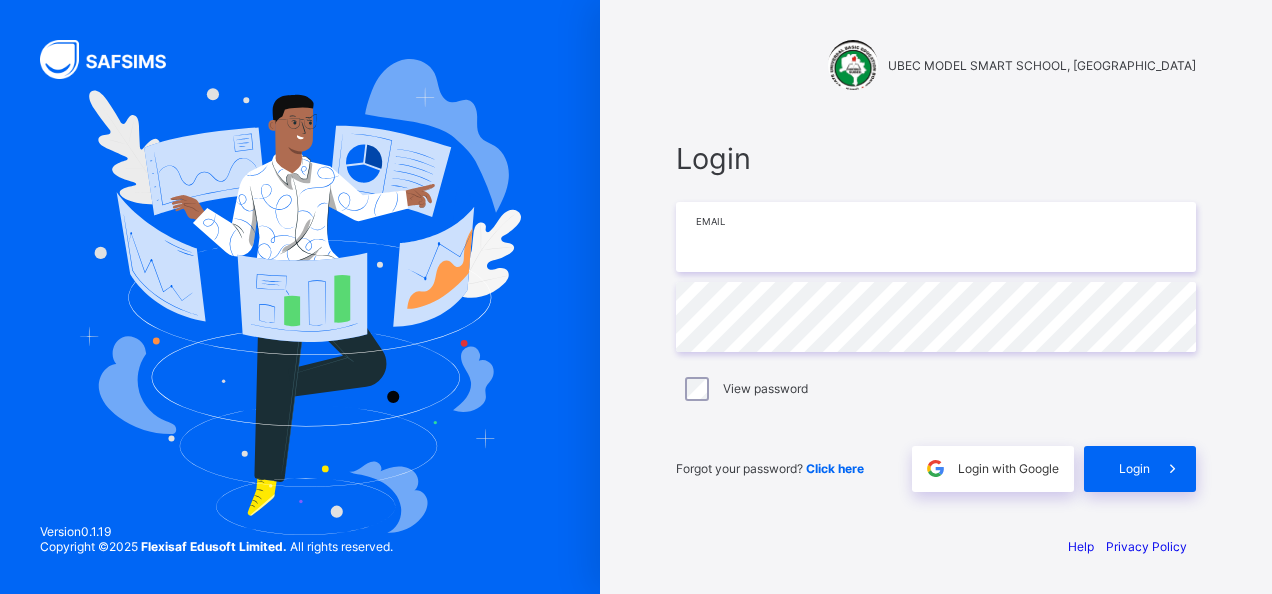 click at bounding box center [936, 237] 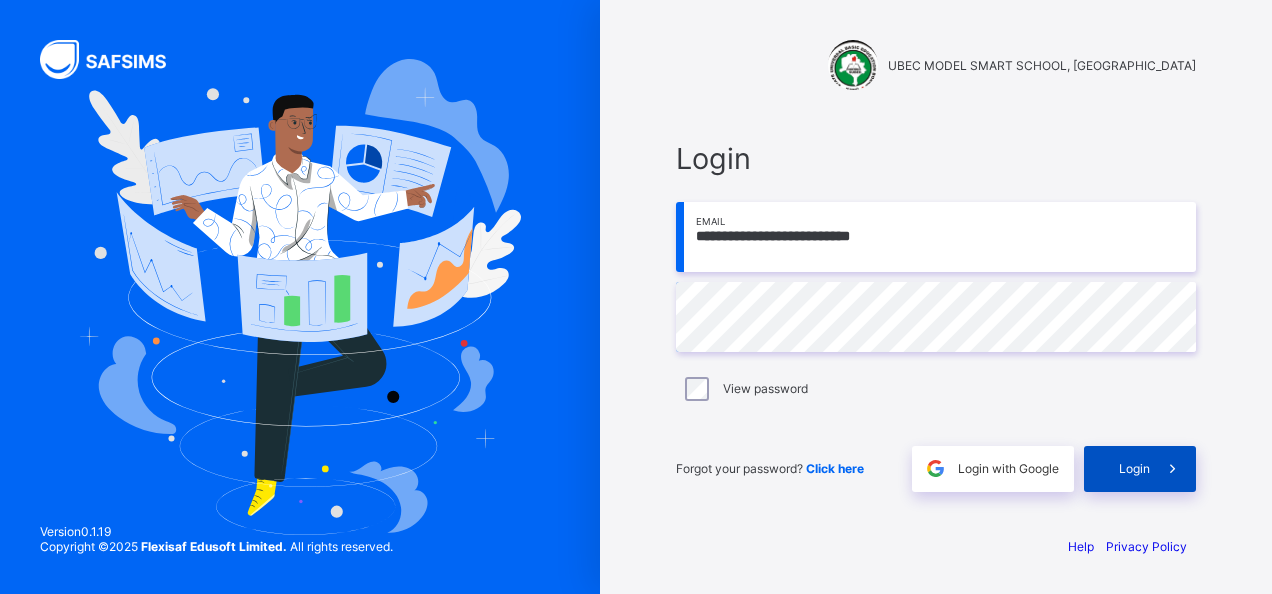 click on "Login" at bounding box center (1134, 468) 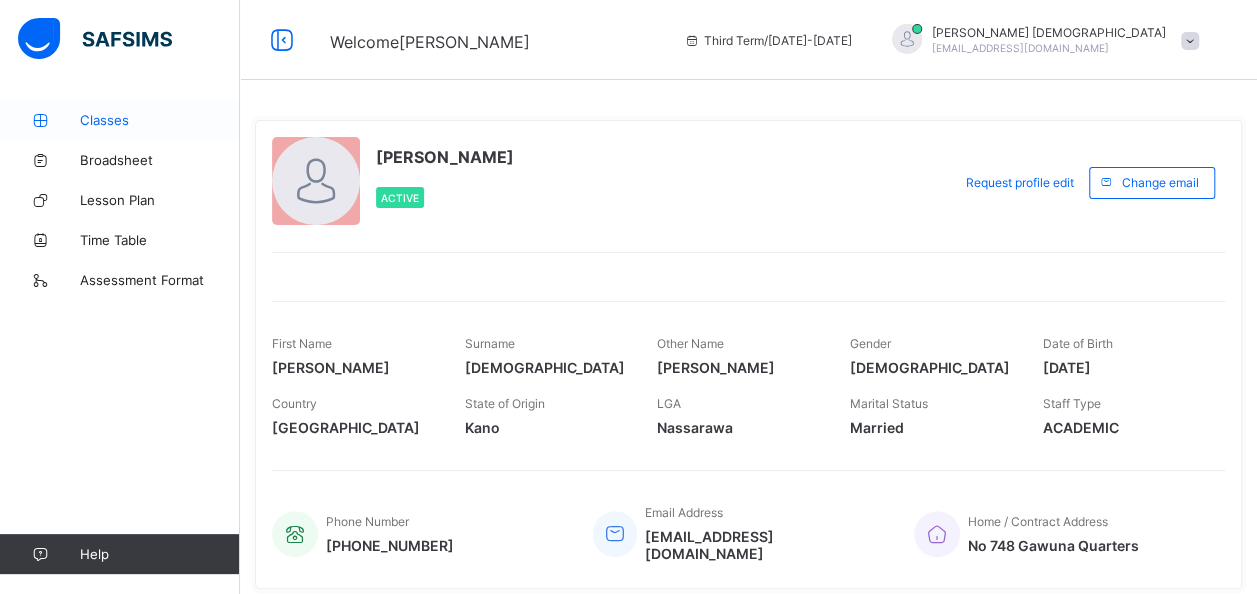 click on "Classes" at bounding box center (160, 120) 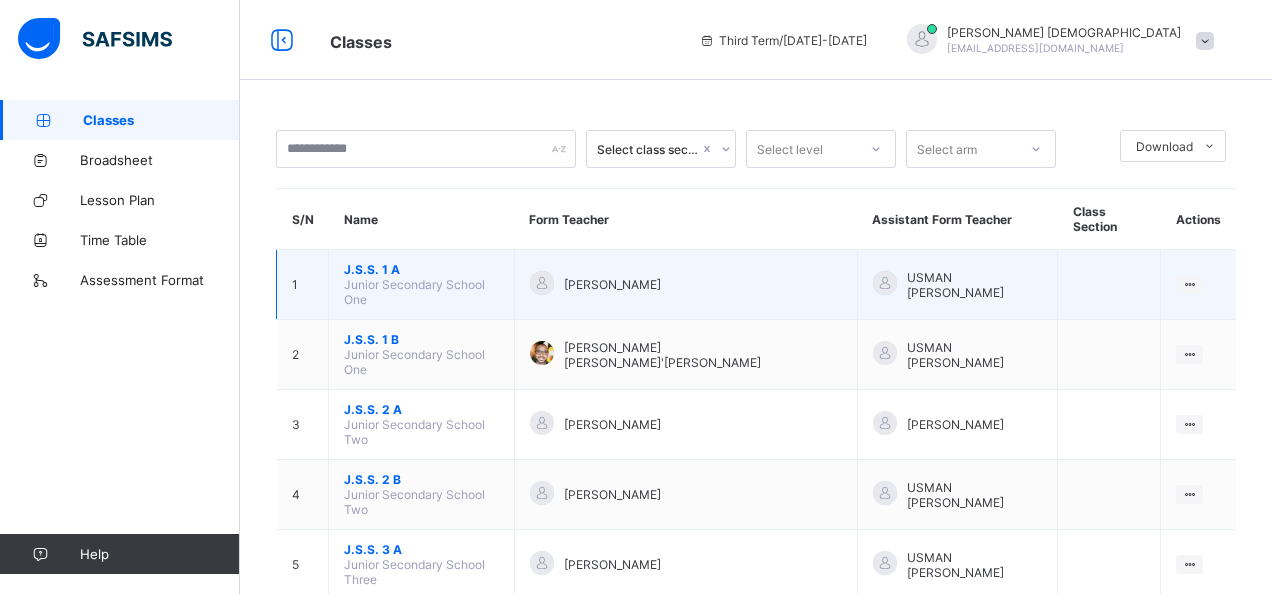 click on "Junior Secondary School One" at bounding box center (414, 292) 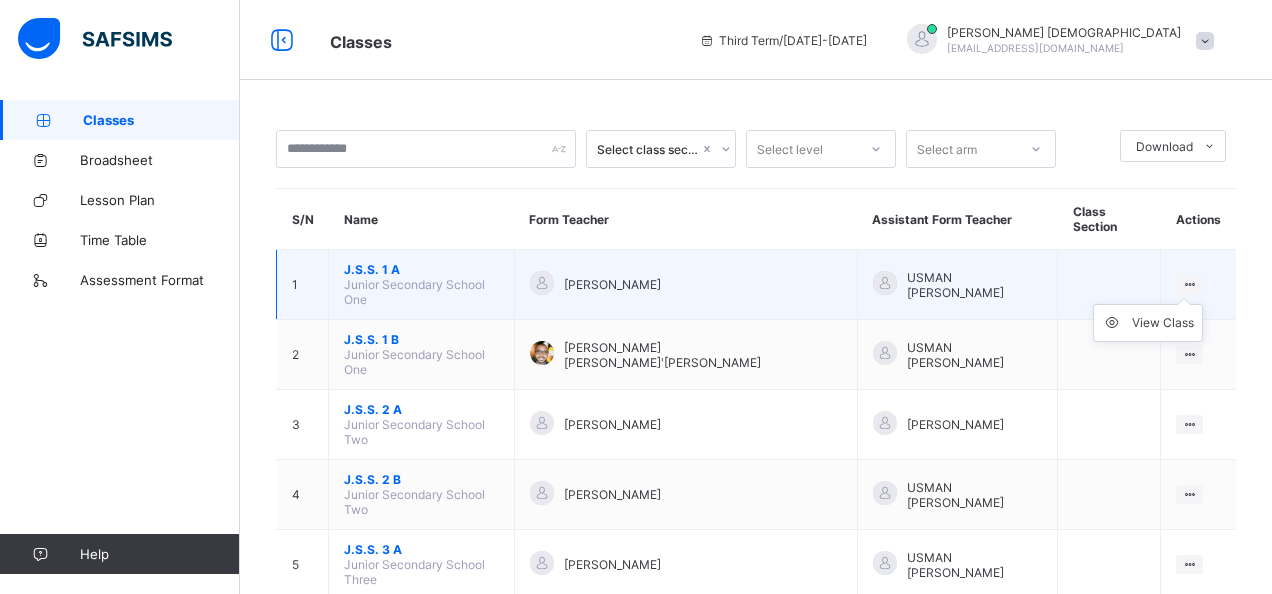 click at bounding box center (1189, 284) 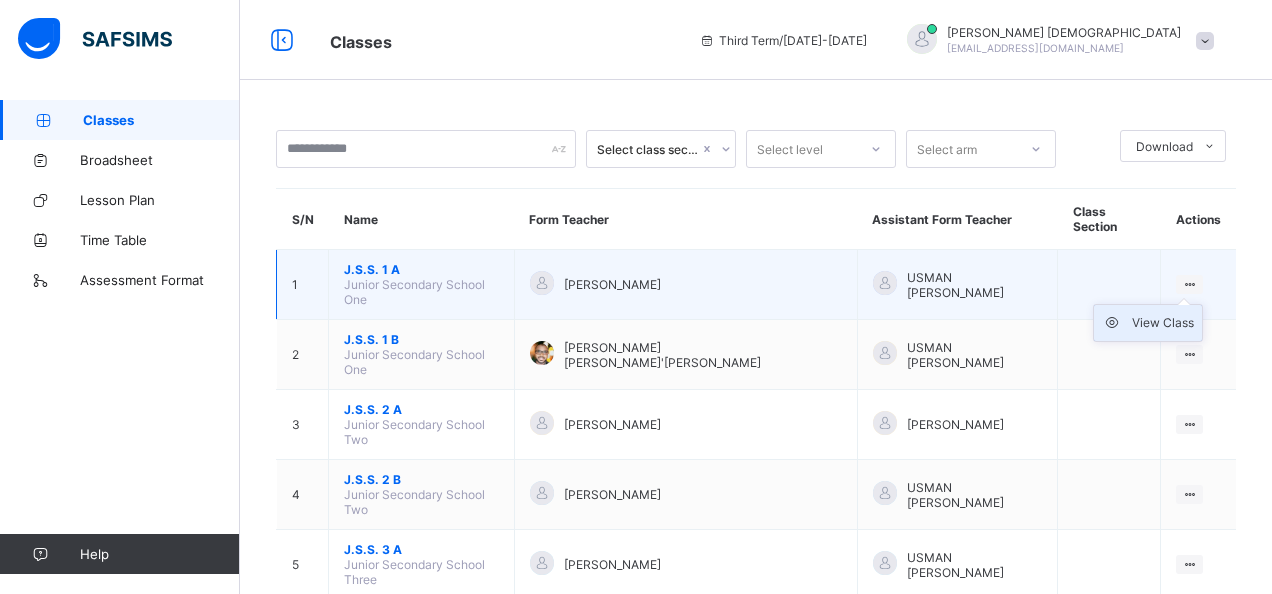 click on "View Class" at bounding box center (1163, 323) 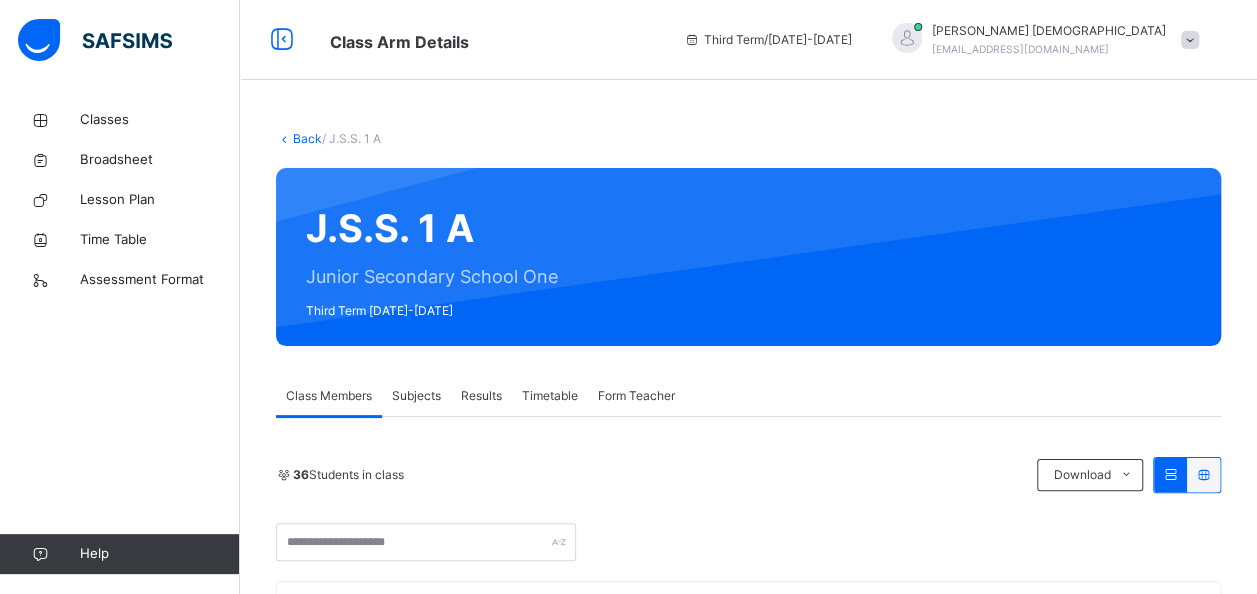click on "Results" at bounding box center [481, 396] 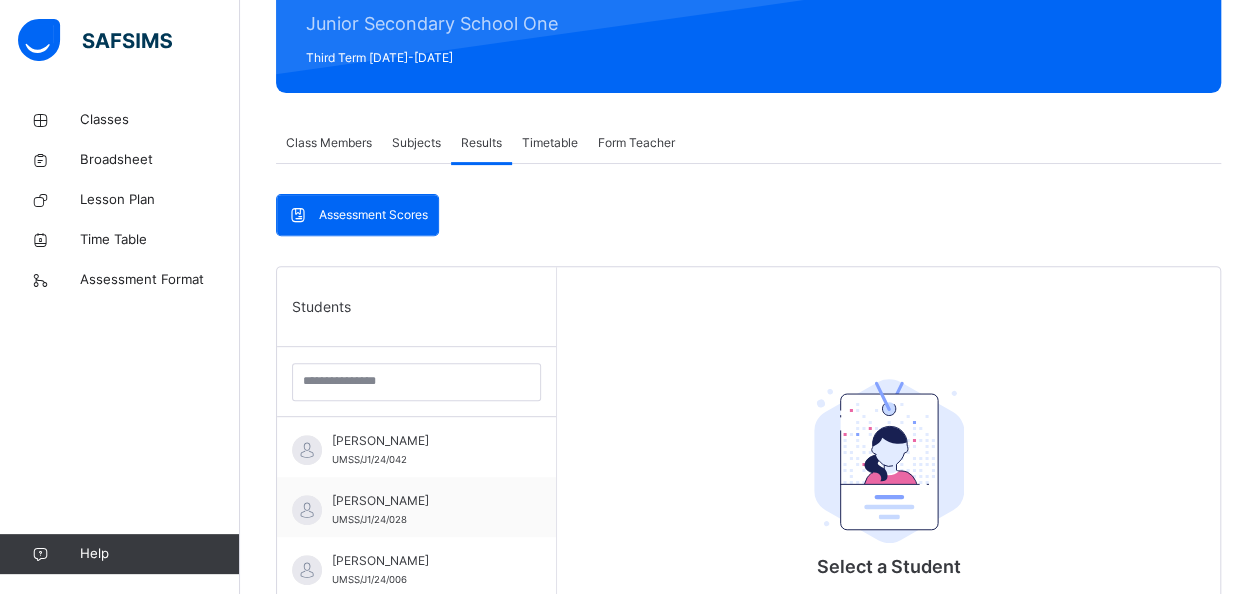 scroll, scrollTop: 386, scrollLeft: 0, axis: vertical 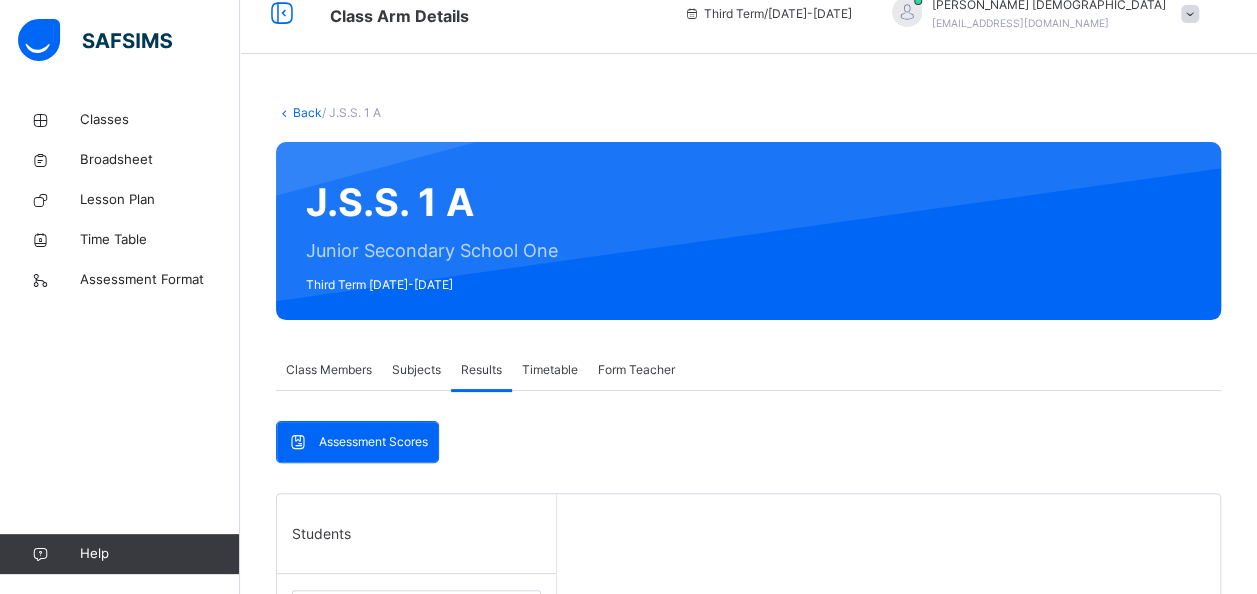 click on "Subjects" at bounding box center [416, 370] 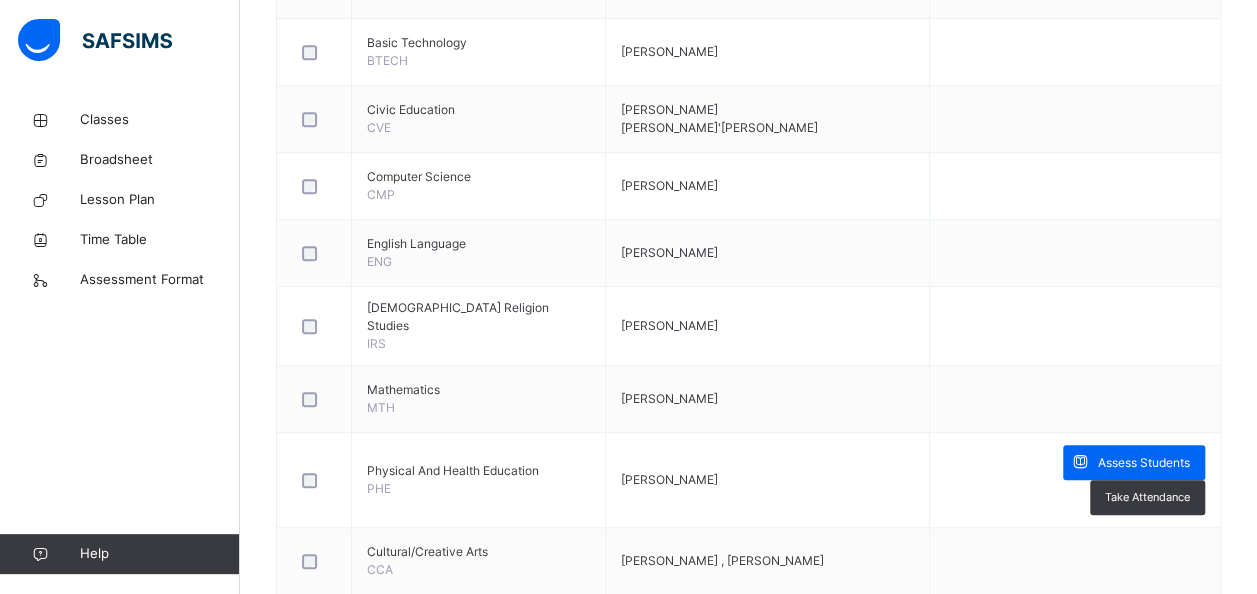 scroll, scrollTop: 706, scrollLeft: 0, axis: vertical 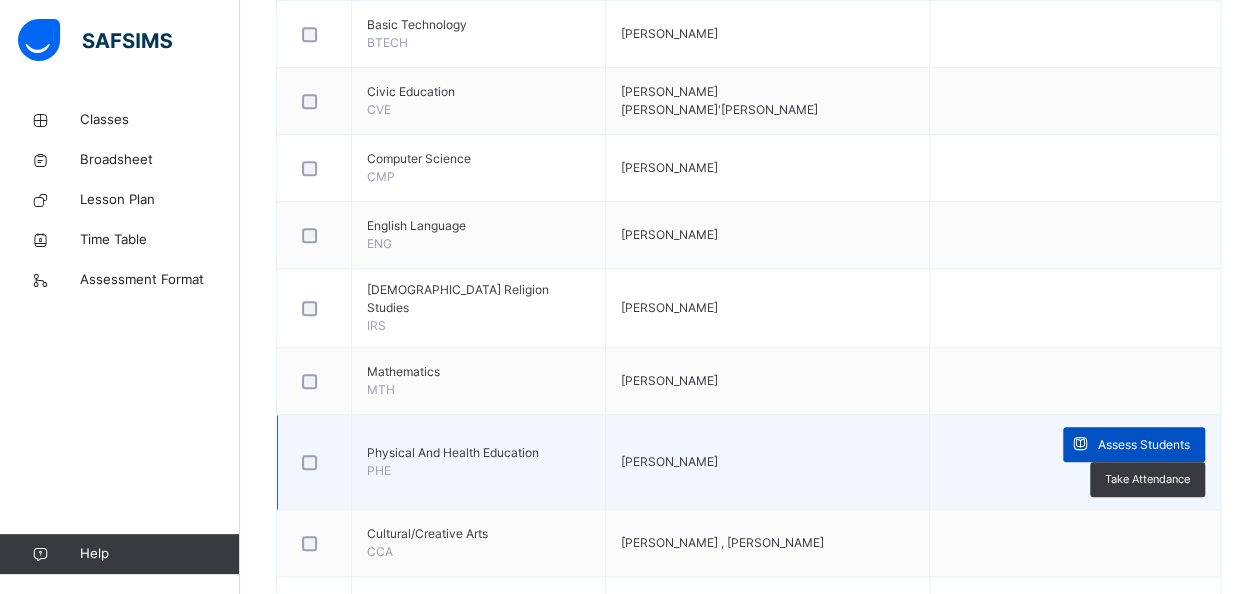 click on "Assess Students" at bounding box center (1144, 445) 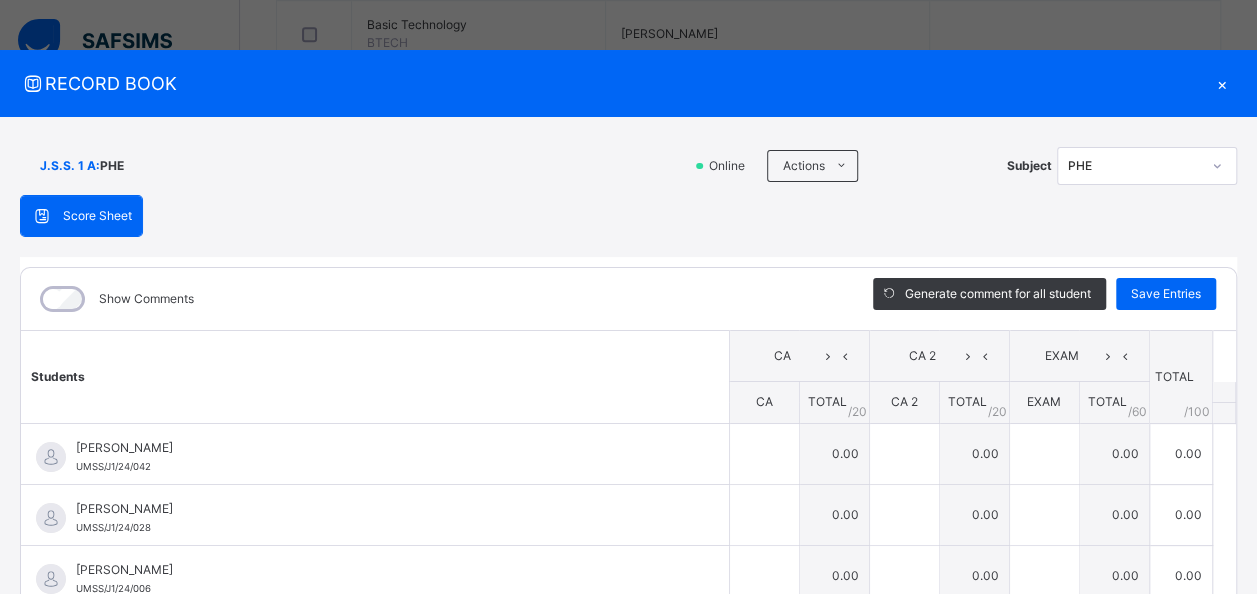 scroll, scrollTop: 316, scrollLeft: 0, axis: vertical 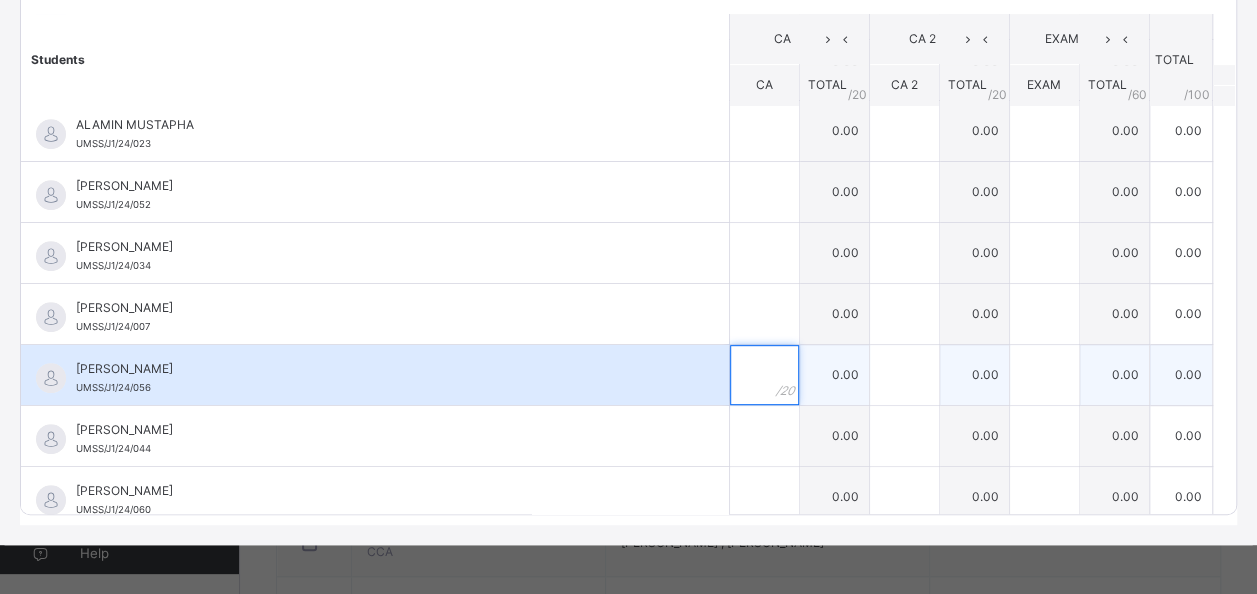 click at bounding box center (764, 375) 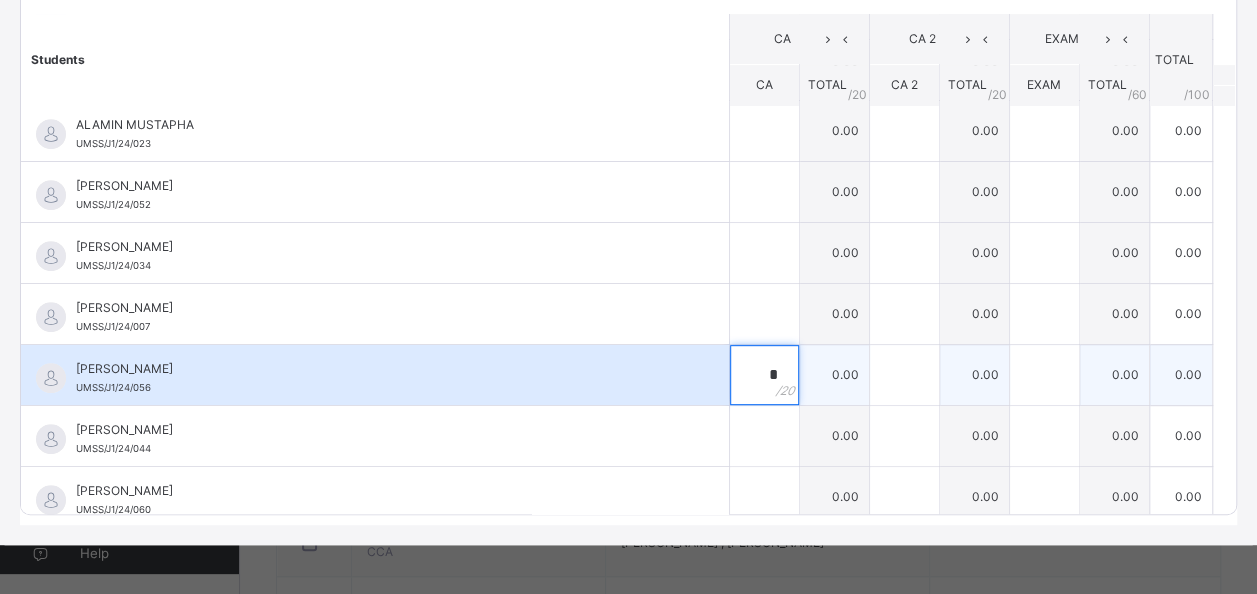type on "*" 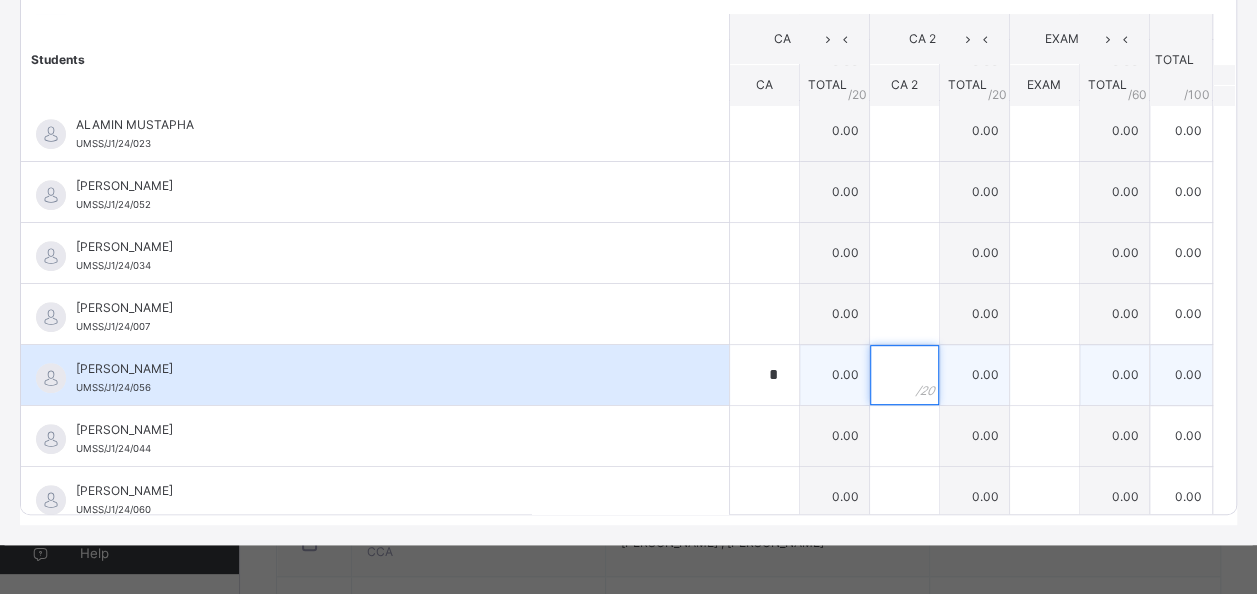 click at bounding box center (904, 375) 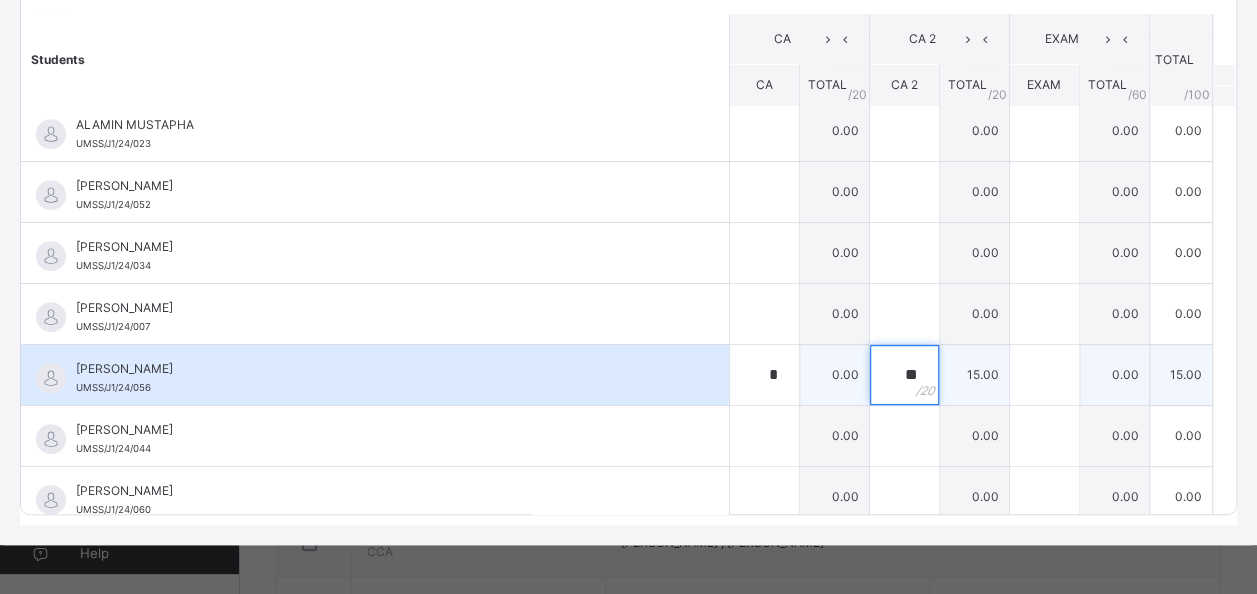 type on "**" 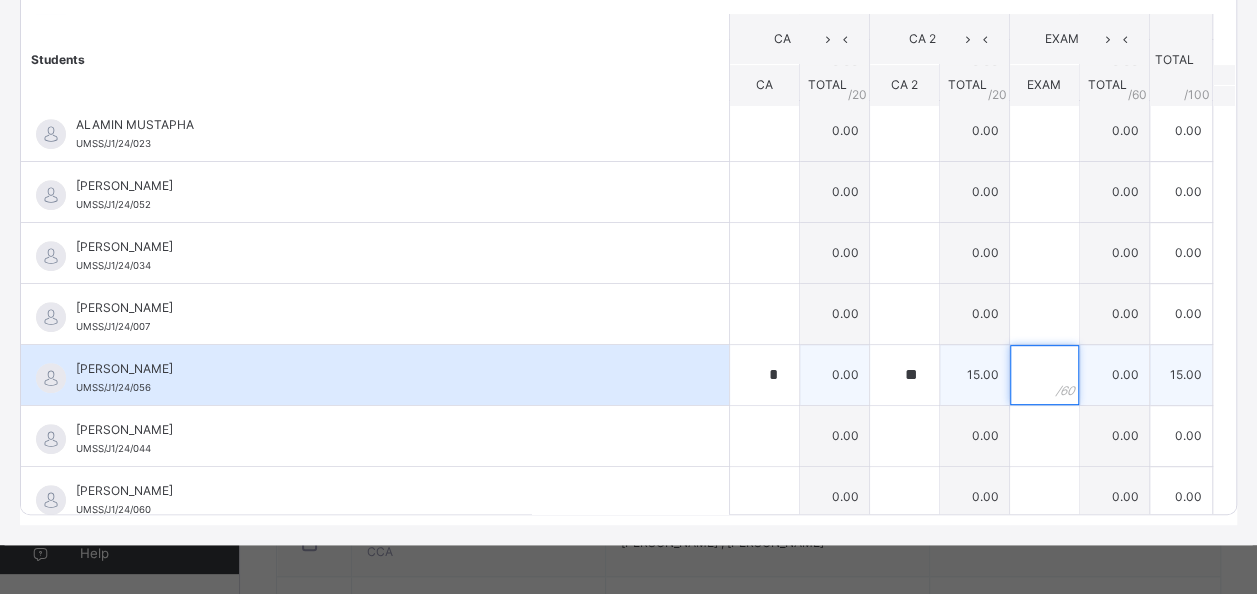 click at bounding box center [1044, 375] 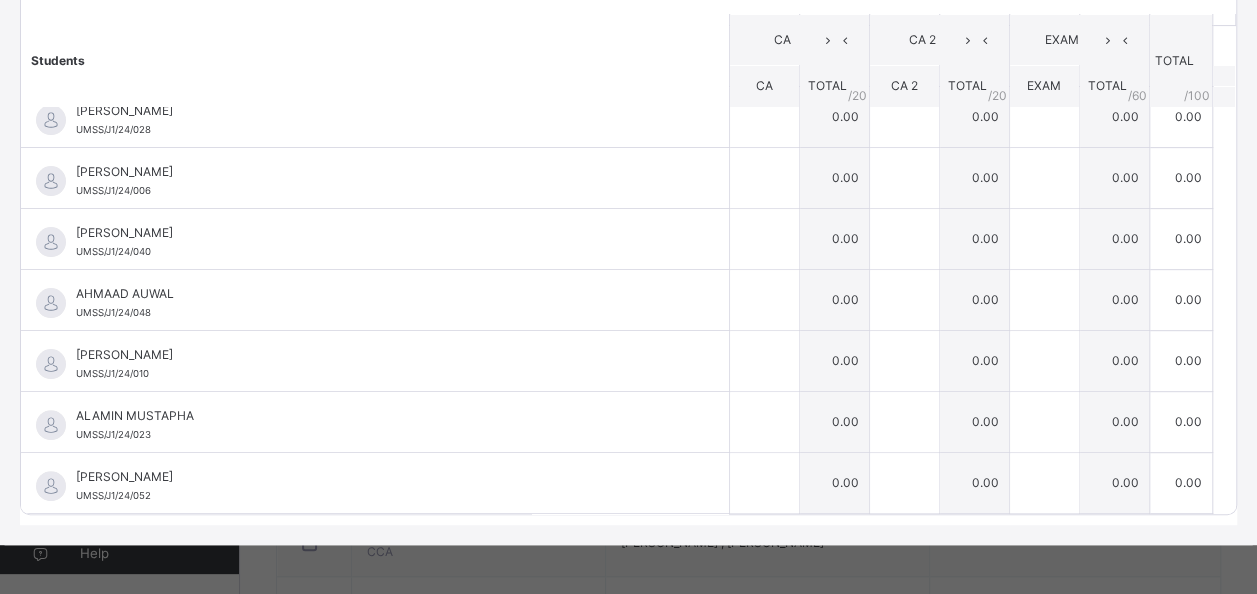 scroll, scrollTop: 73, scrollLeft: 0, axis: vertical 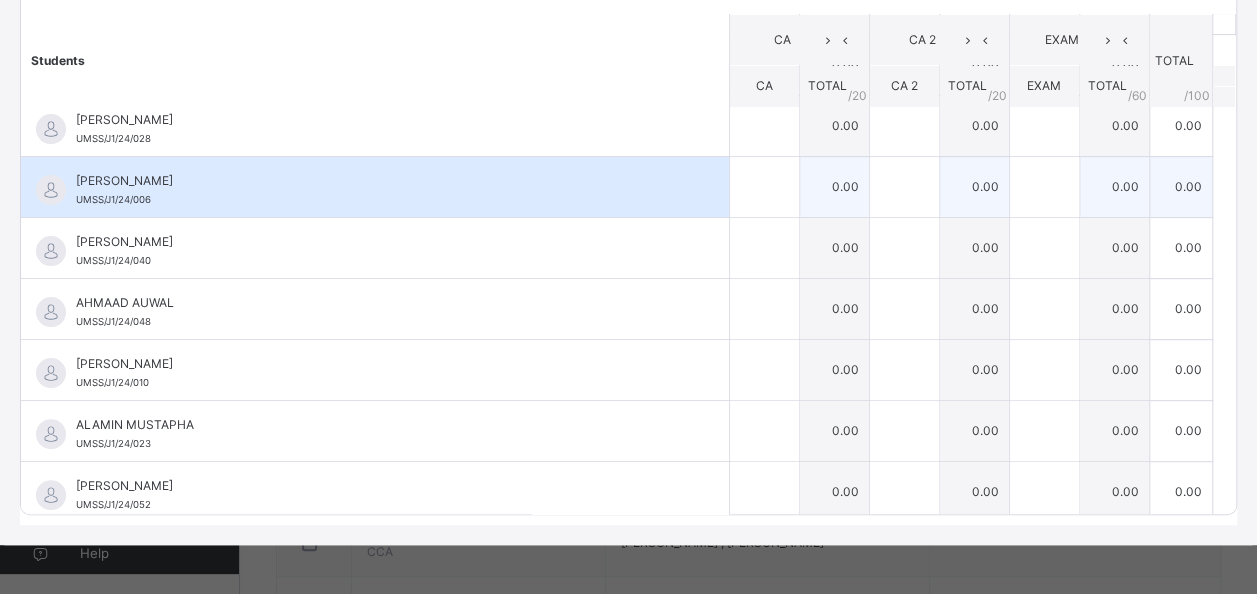 type on "**" 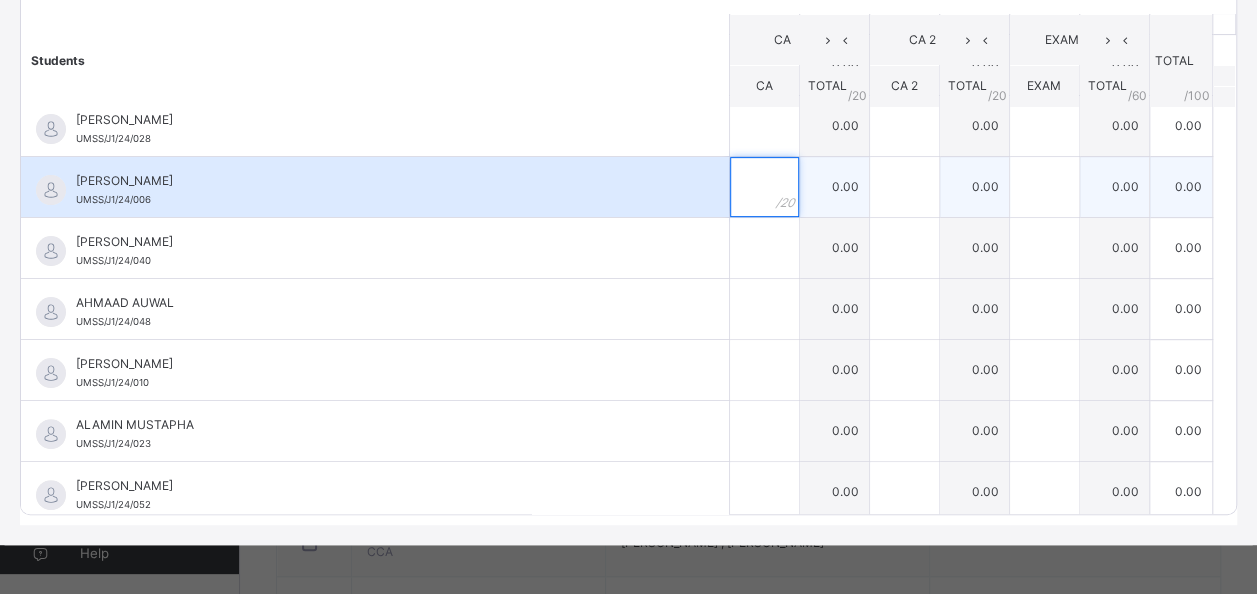 click at bounding box center (764, 187) 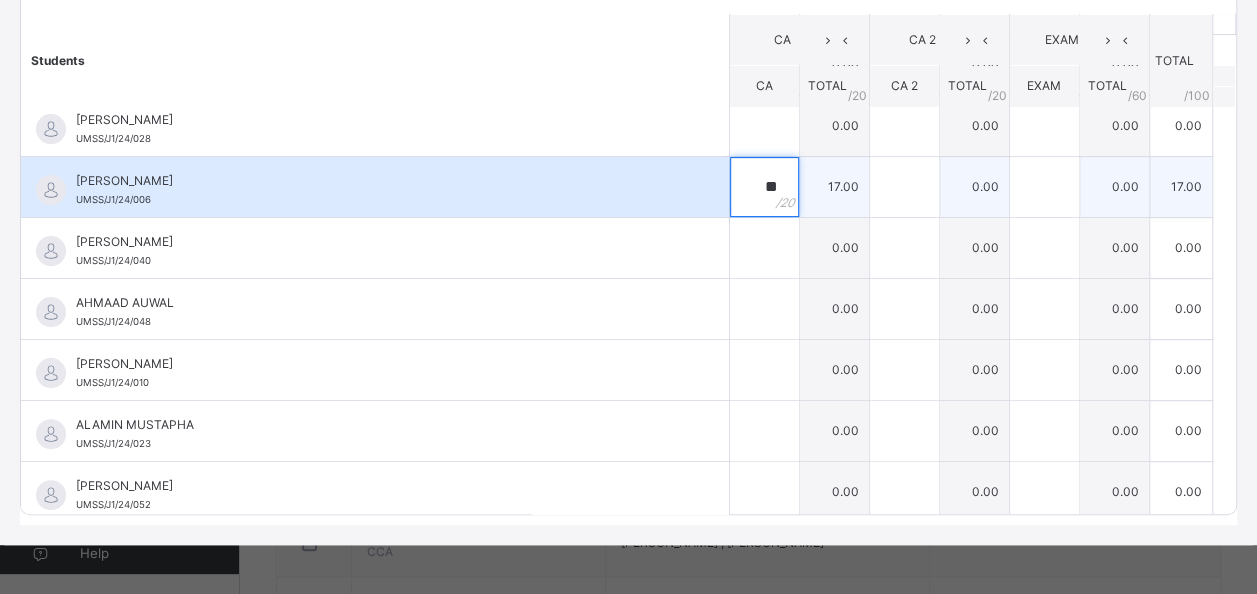 type on "**" 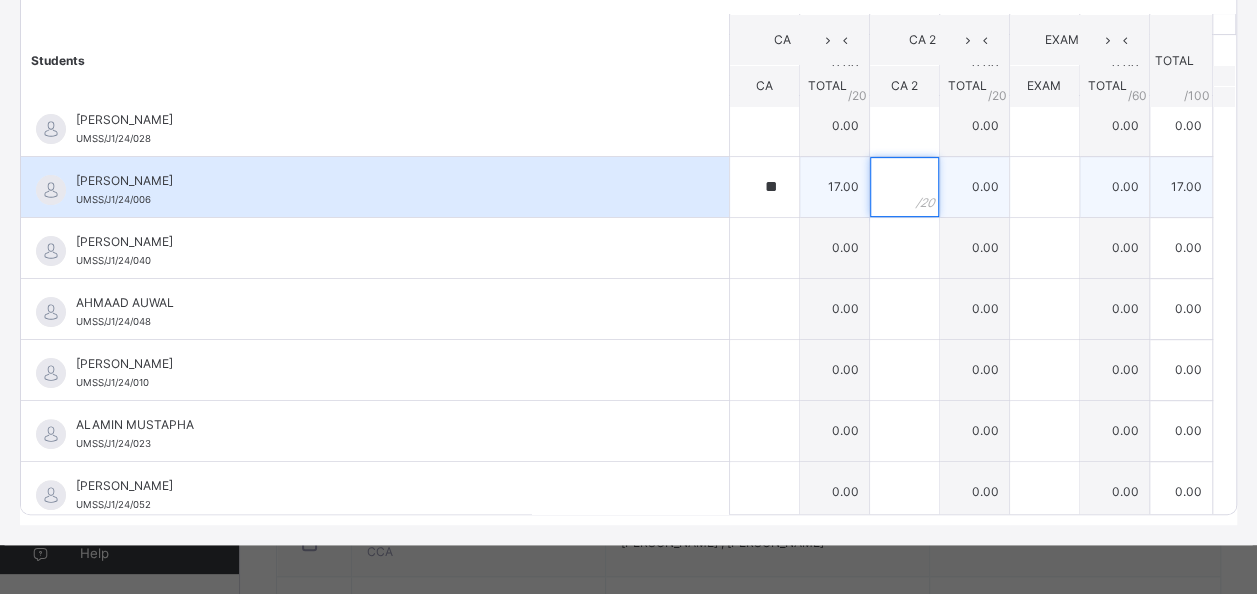 click at bounding box center (904, 187) 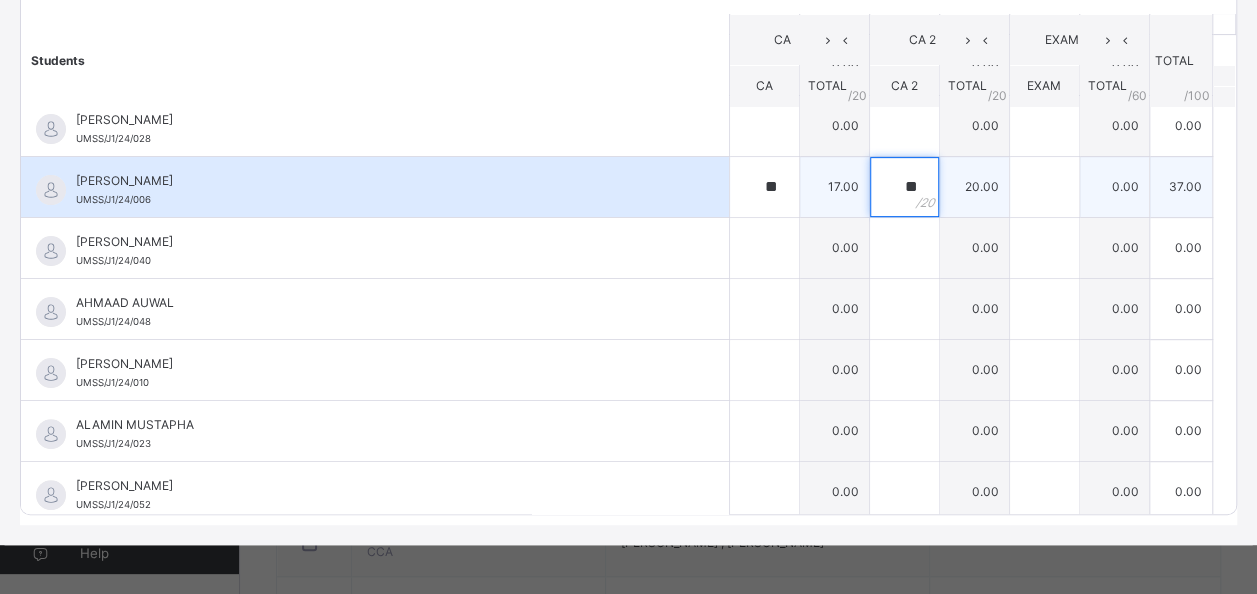 type on "**" 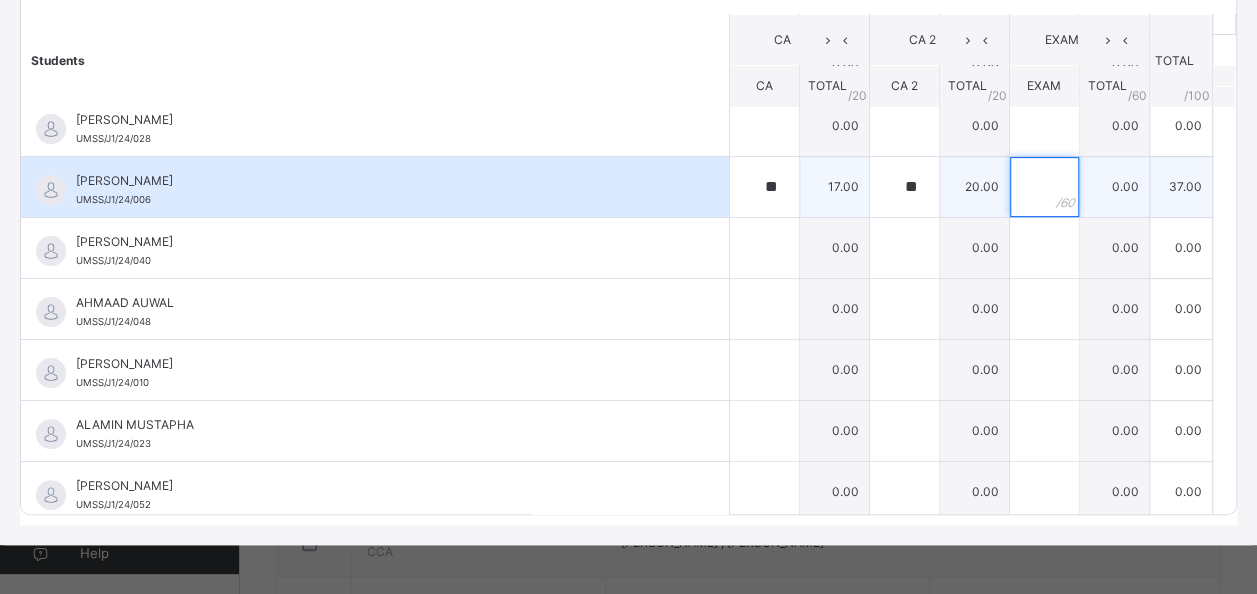 click at bounding box center (1044, 187) 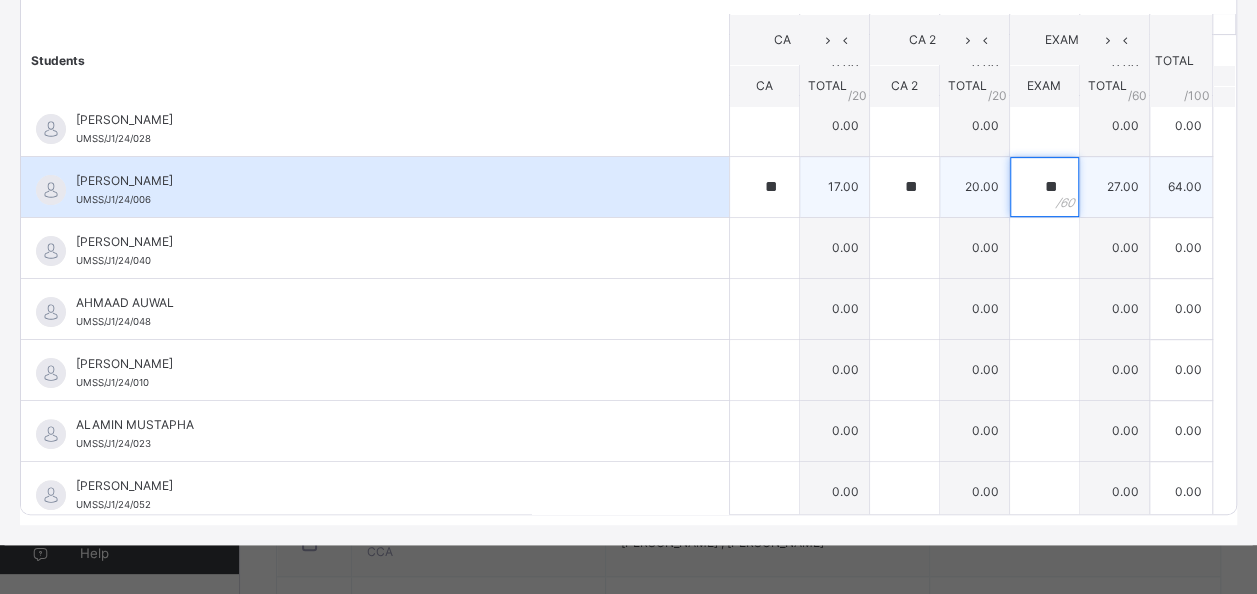 scroll, scrollTop: 0, scrollLeft: 0, axis: both 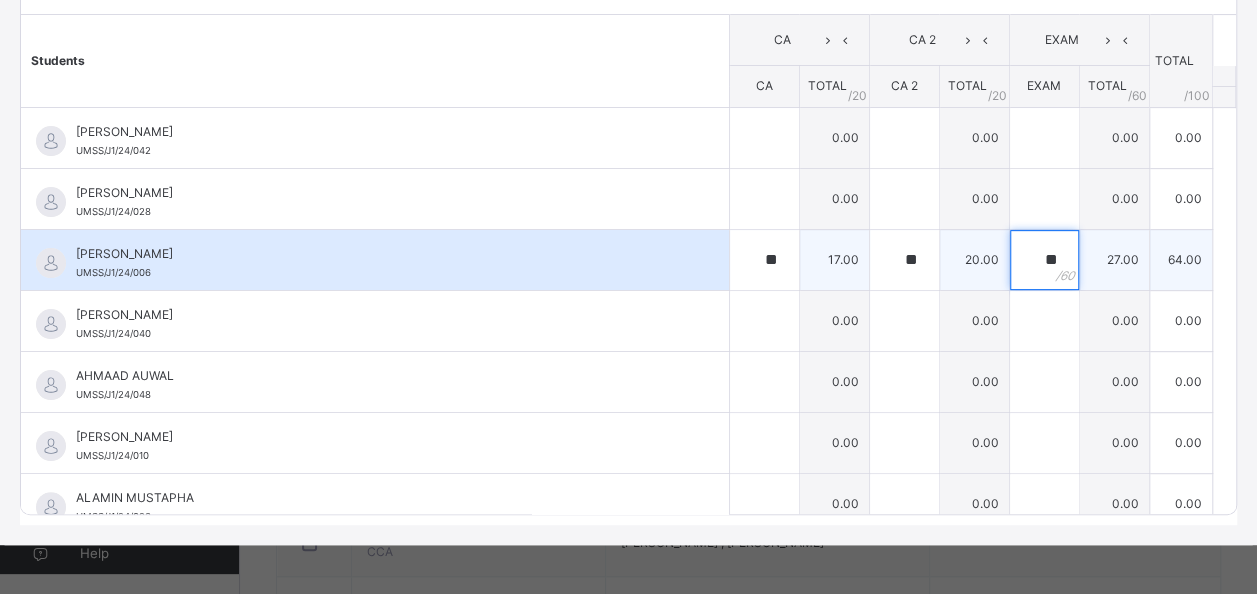 type on "*" 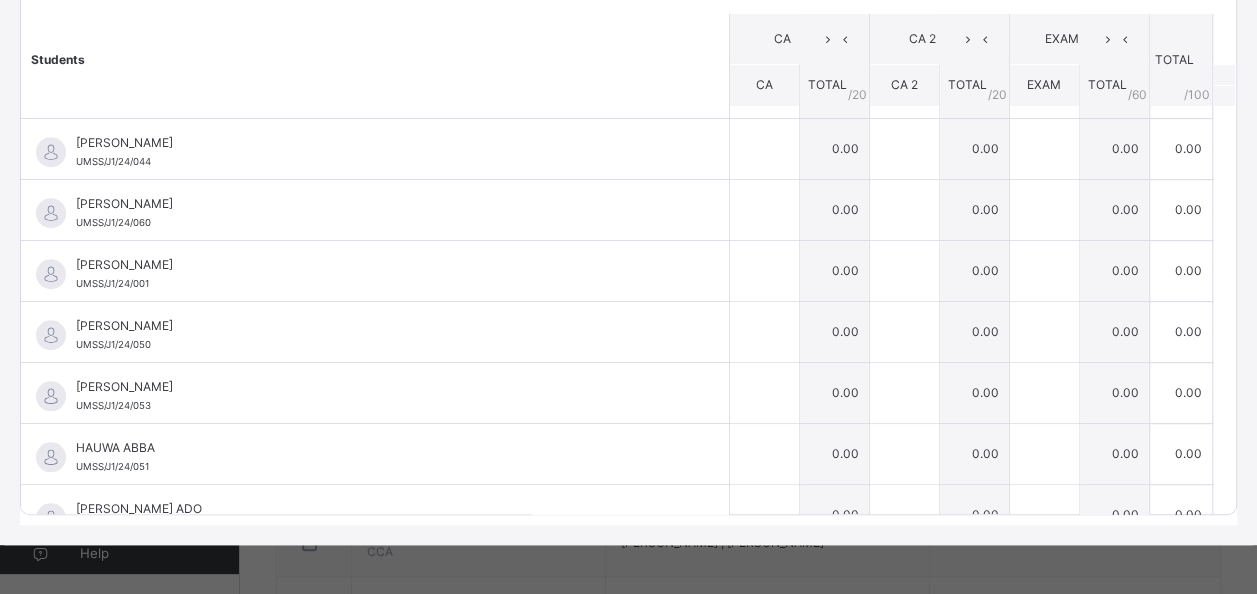 scroll, scrollTop: 700, scrollLeft: 0, axis: vertical 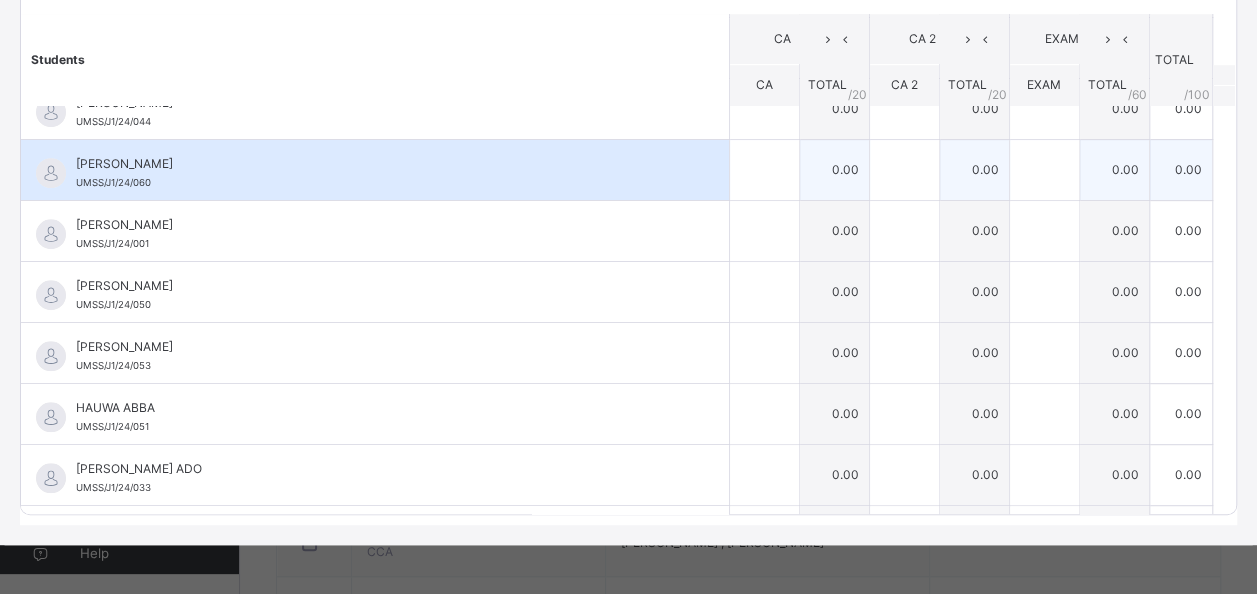 type on "**" 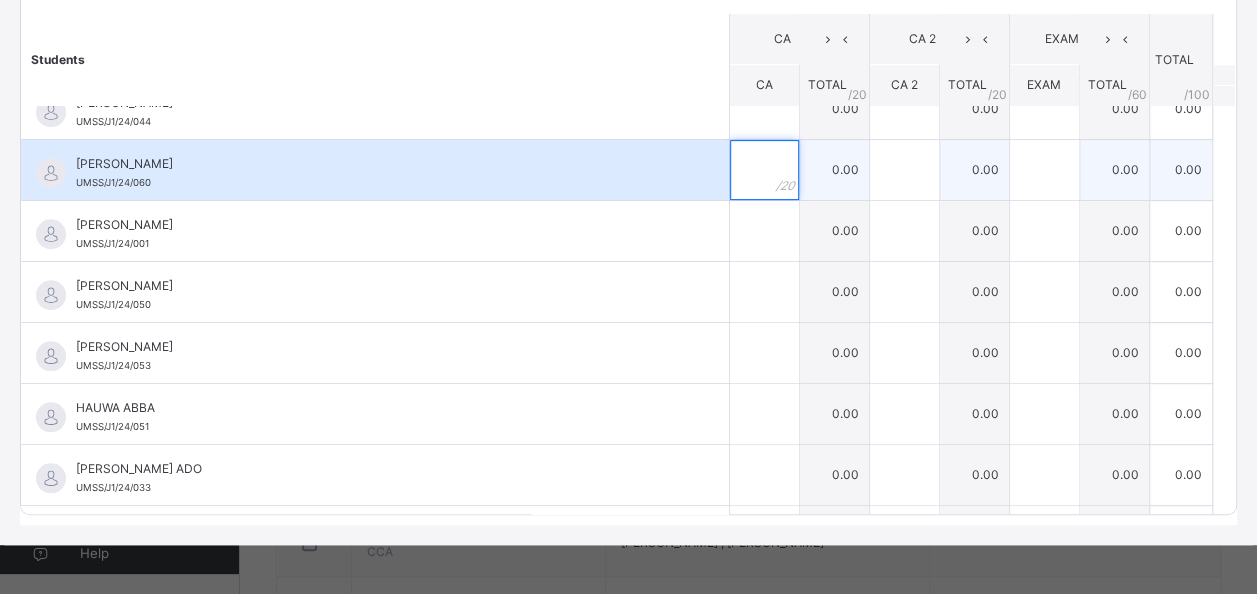click at bounding box center [764, 170] 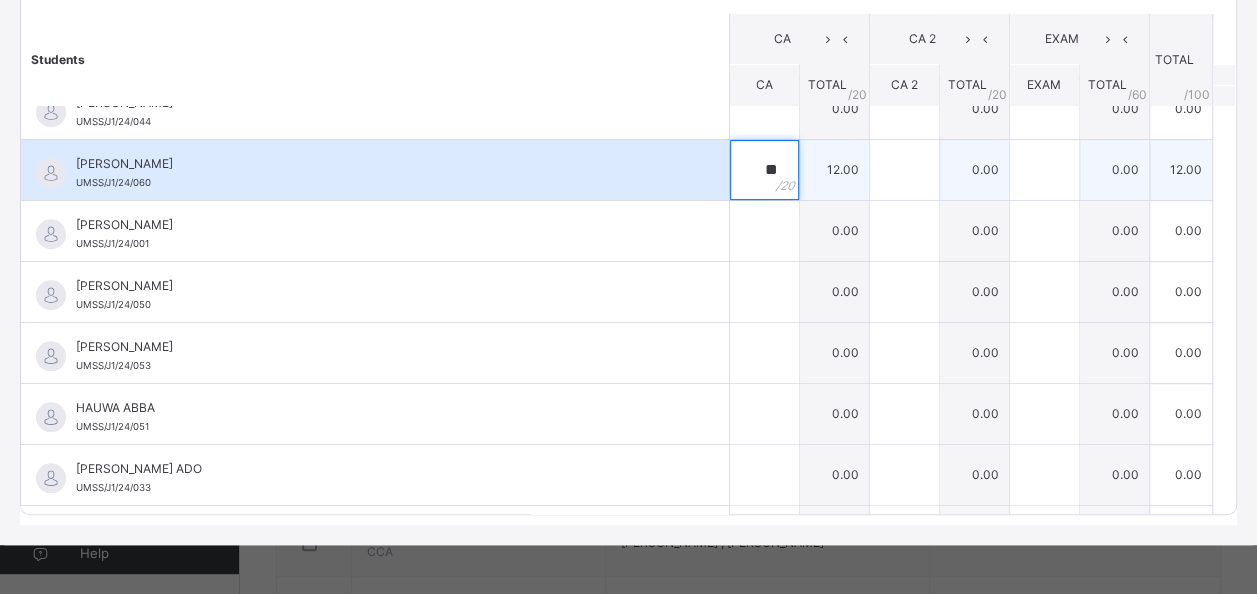 type on "**" 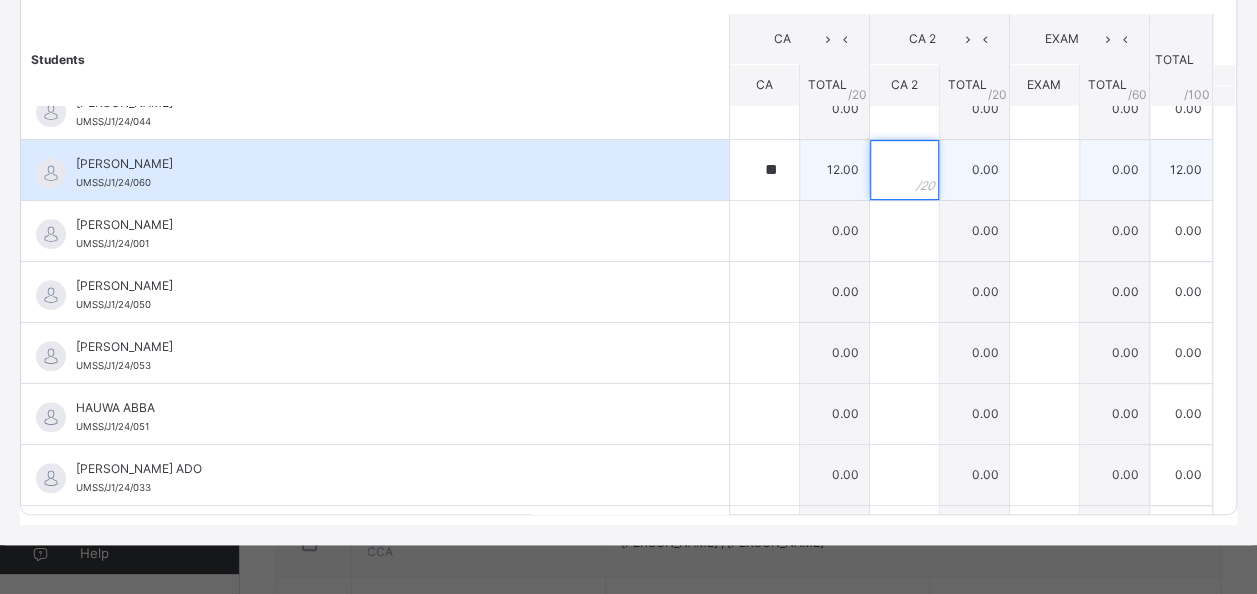 click at bounding box center [904, 170] 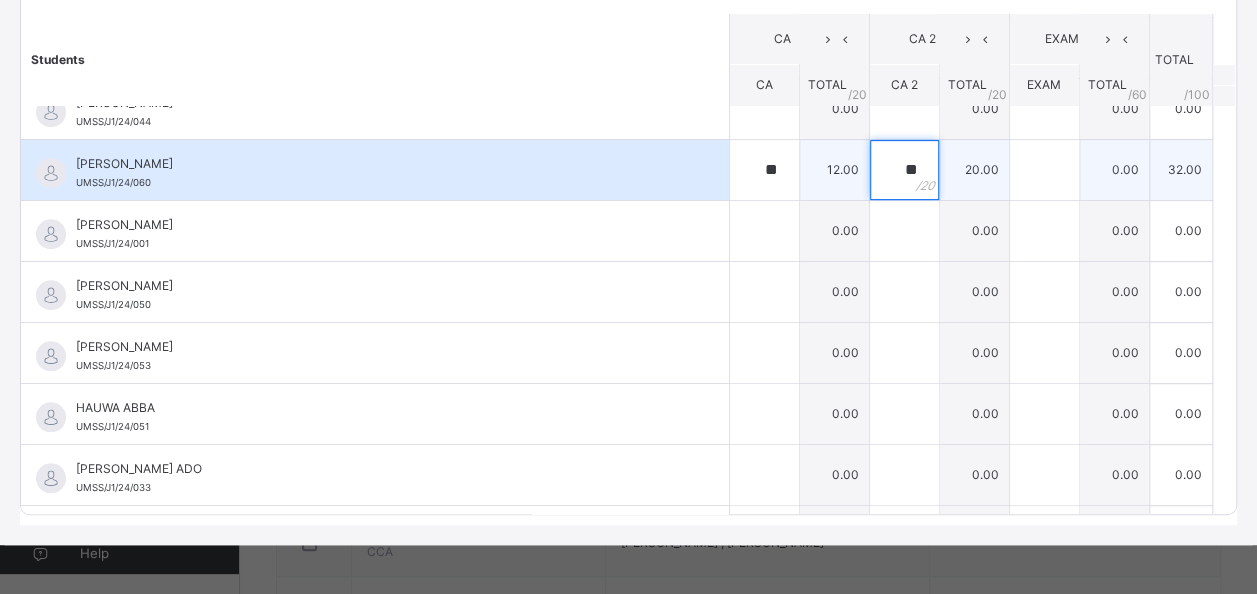 type on "**" 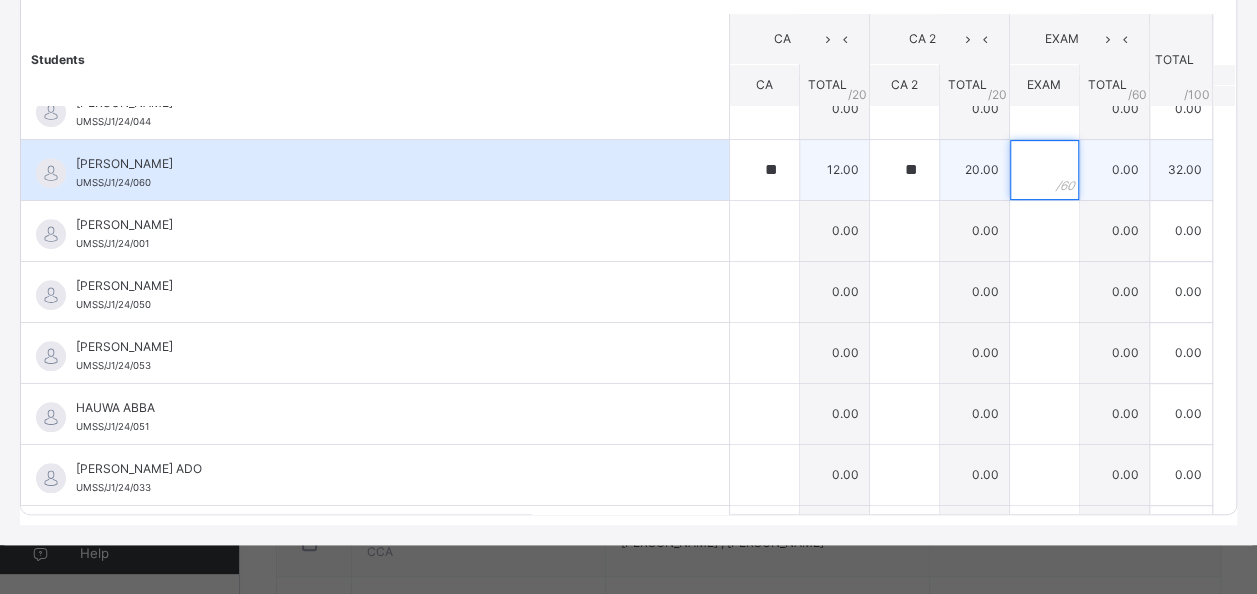 click at bounding box center [1044, 170] 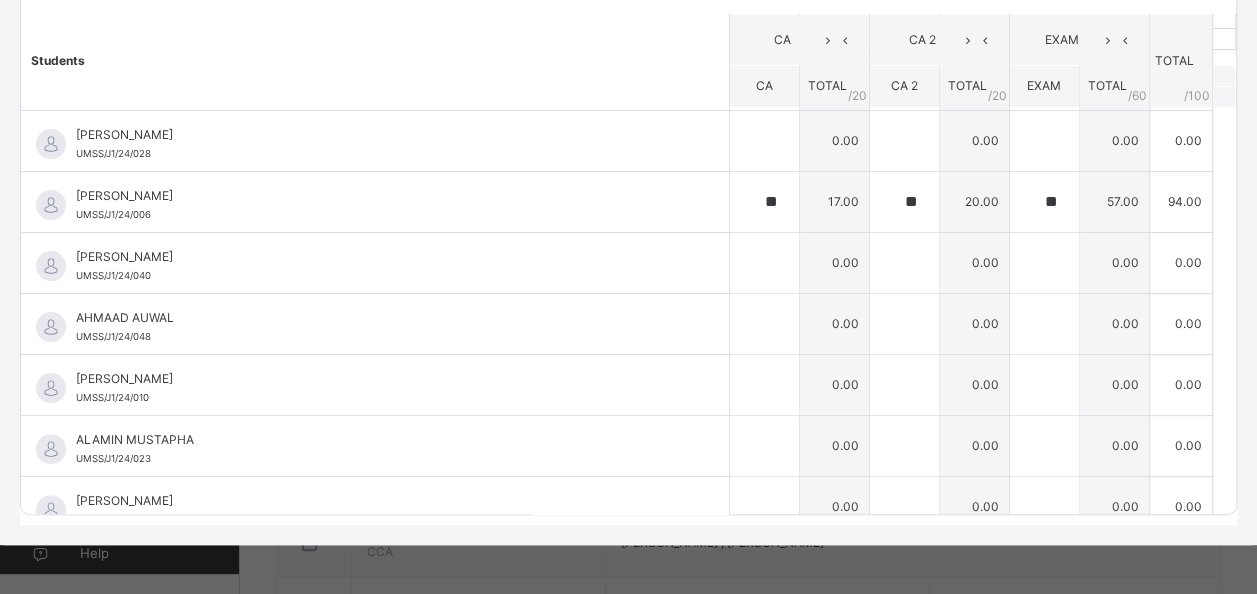 scroll, scrollTop: 100, scrollLeft: 0, axis: vertical 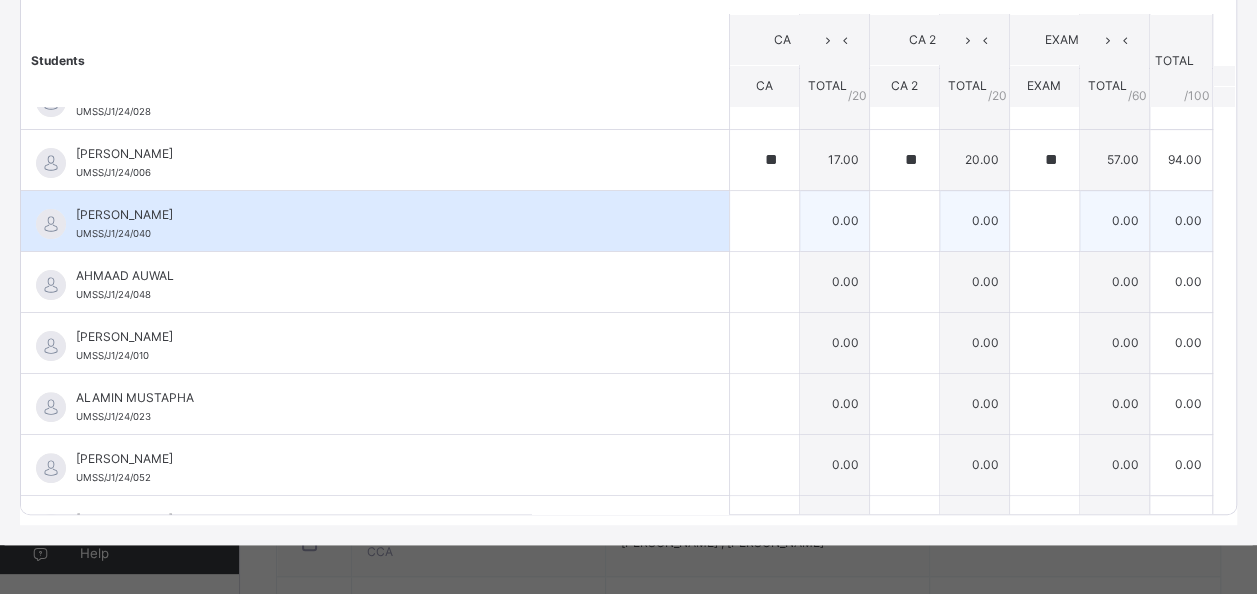 type on "**" 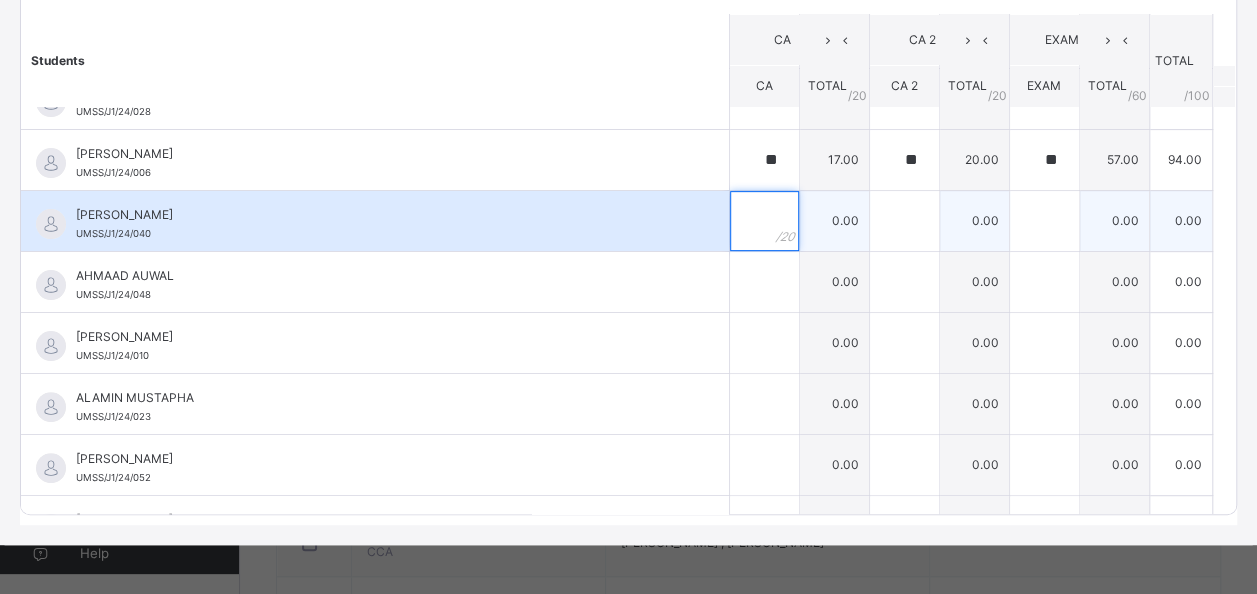 click at bounding box center [764, 221] 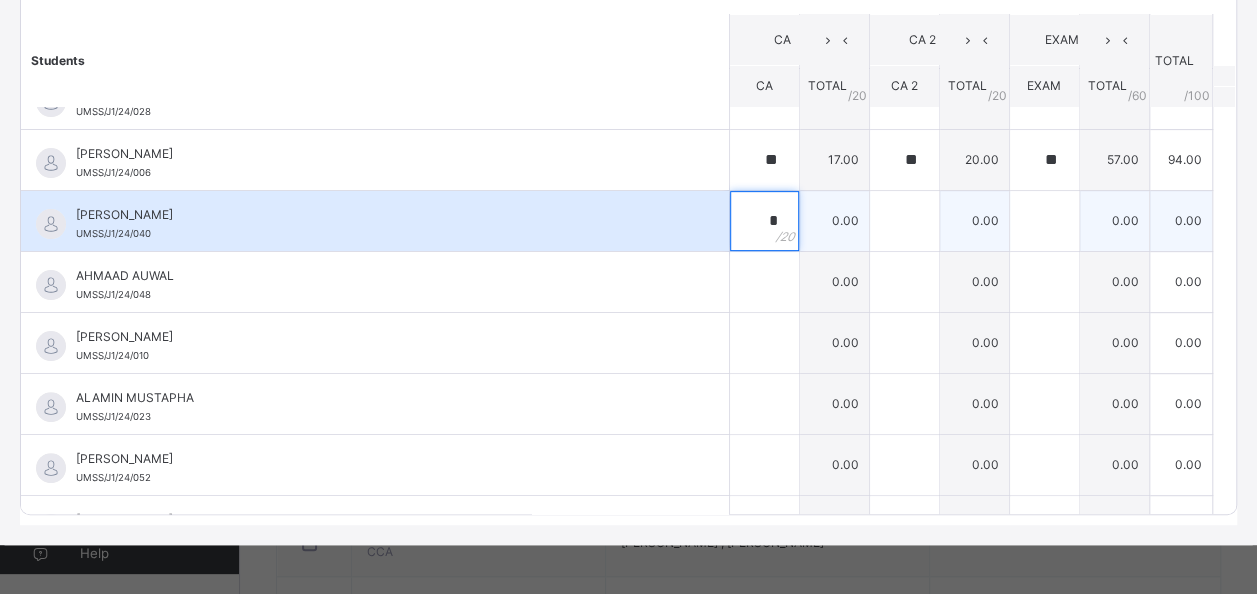type on "*" 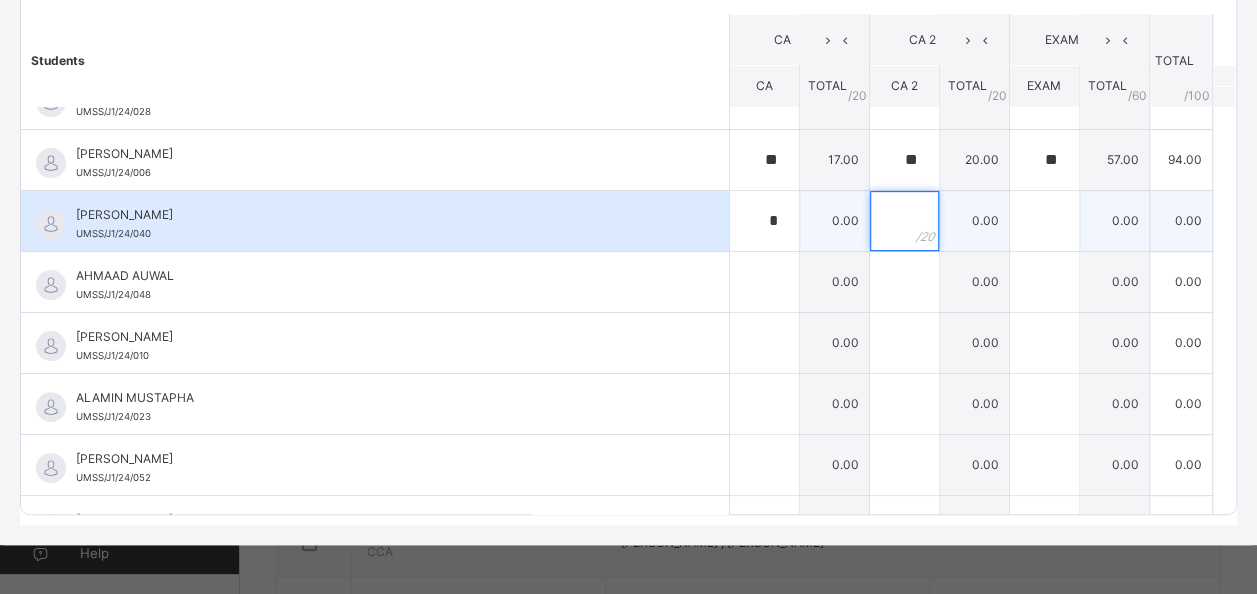 click at bounding box center [904, 221] 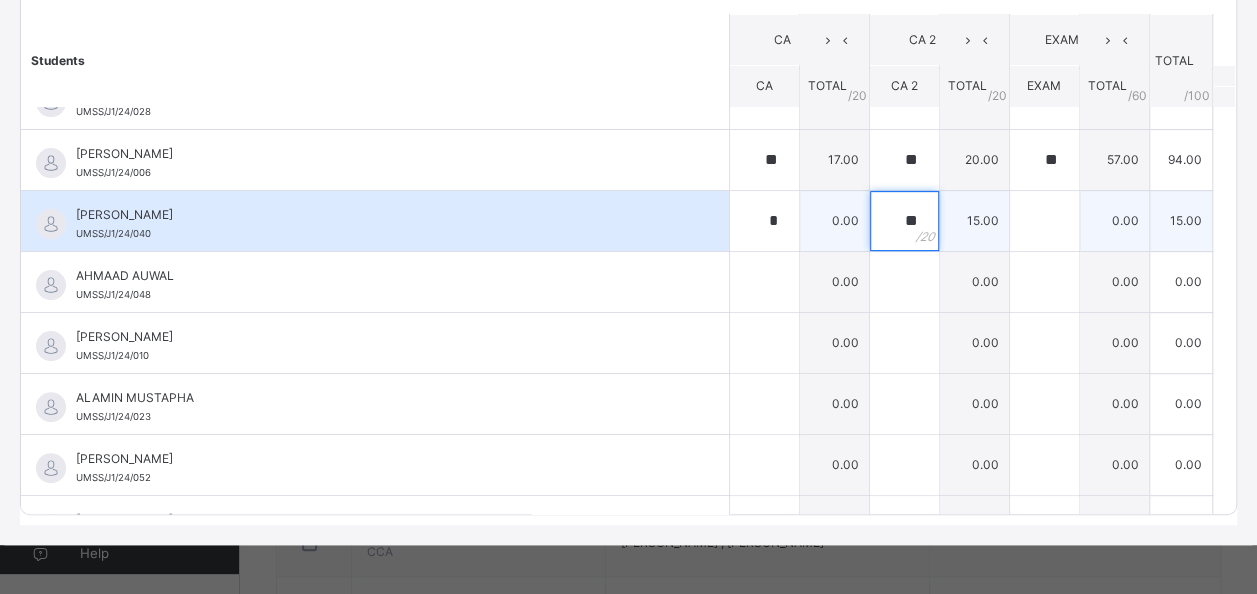type on "**" 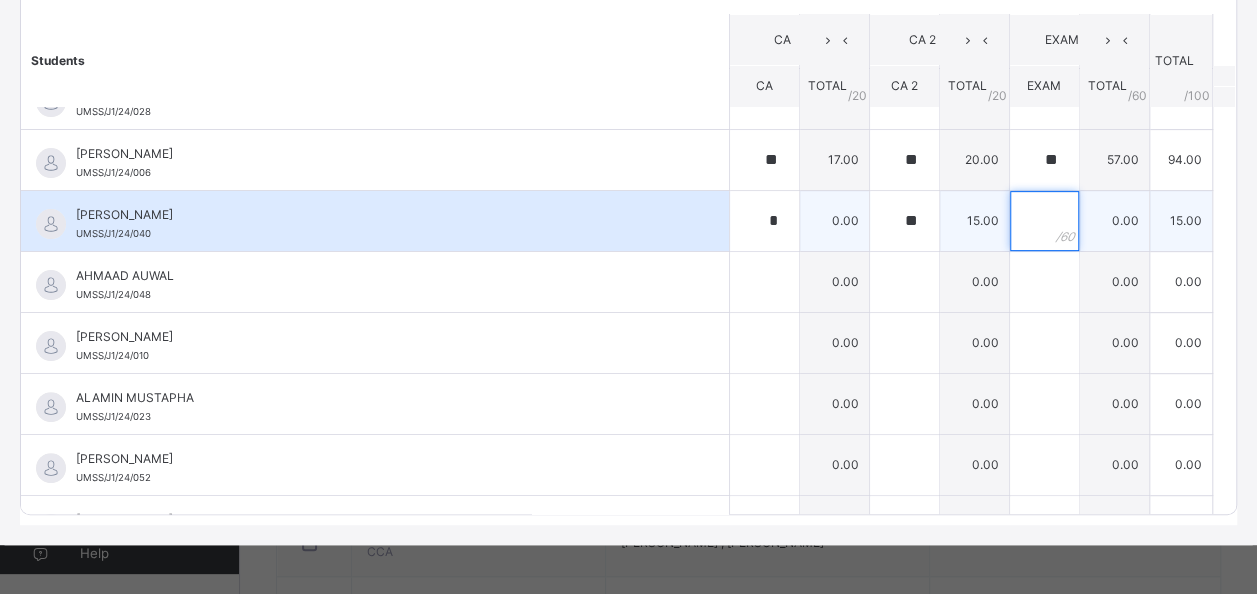 click at bounding box center (1044, 221) 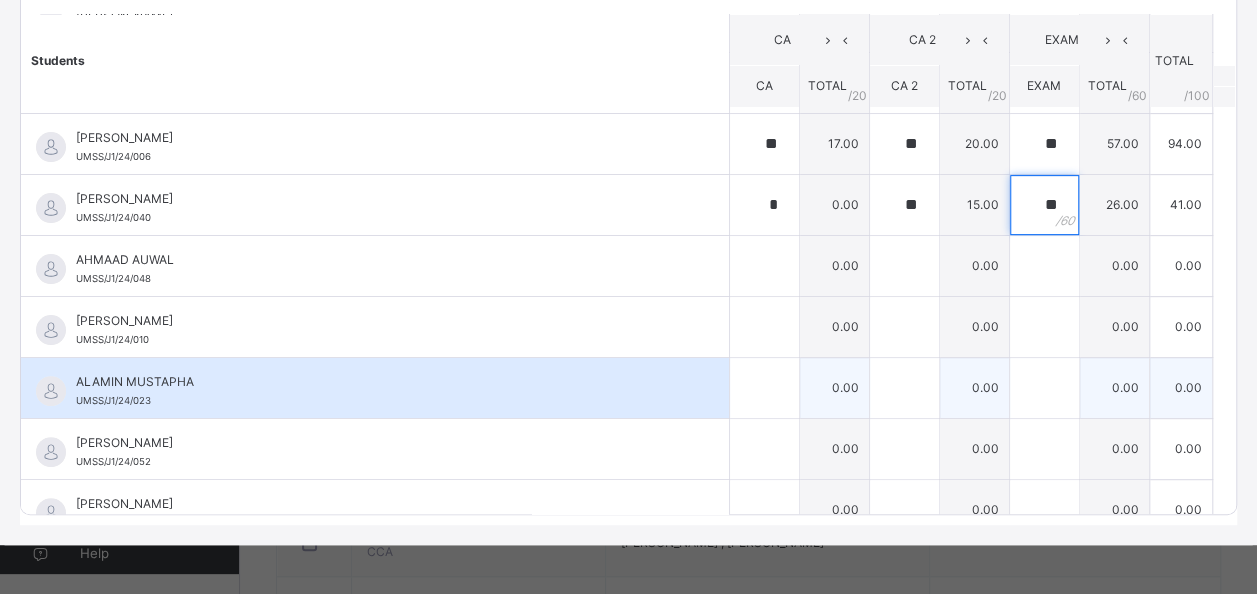 scroll, scrollTop: 0, scrollLeft: 0, axis: both 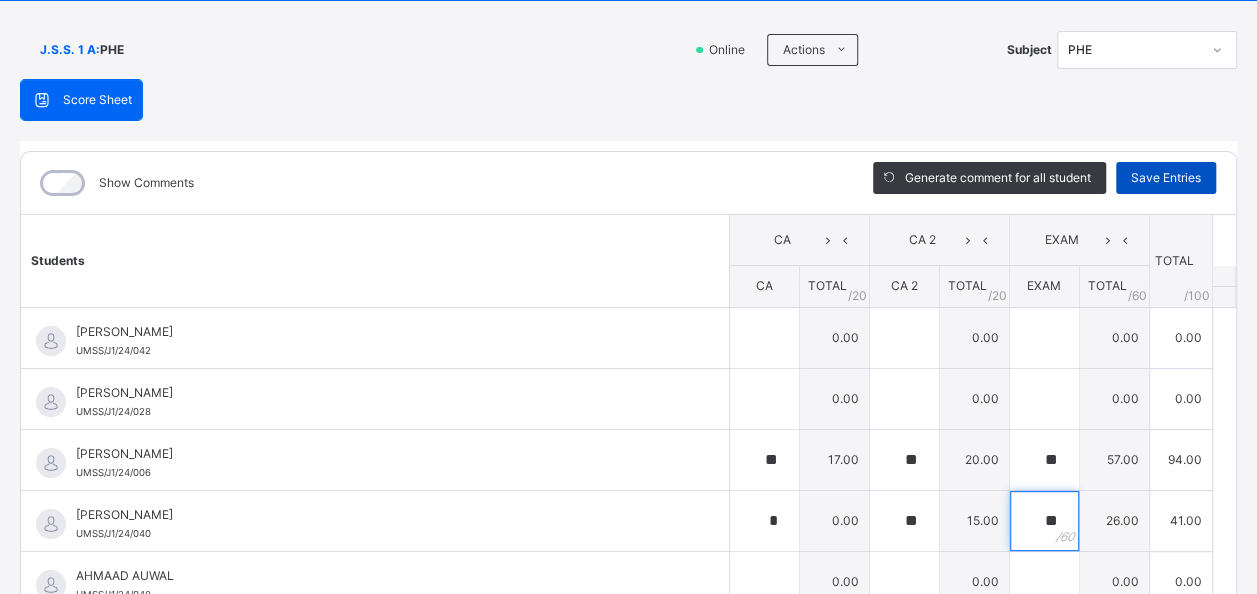 type on "**" 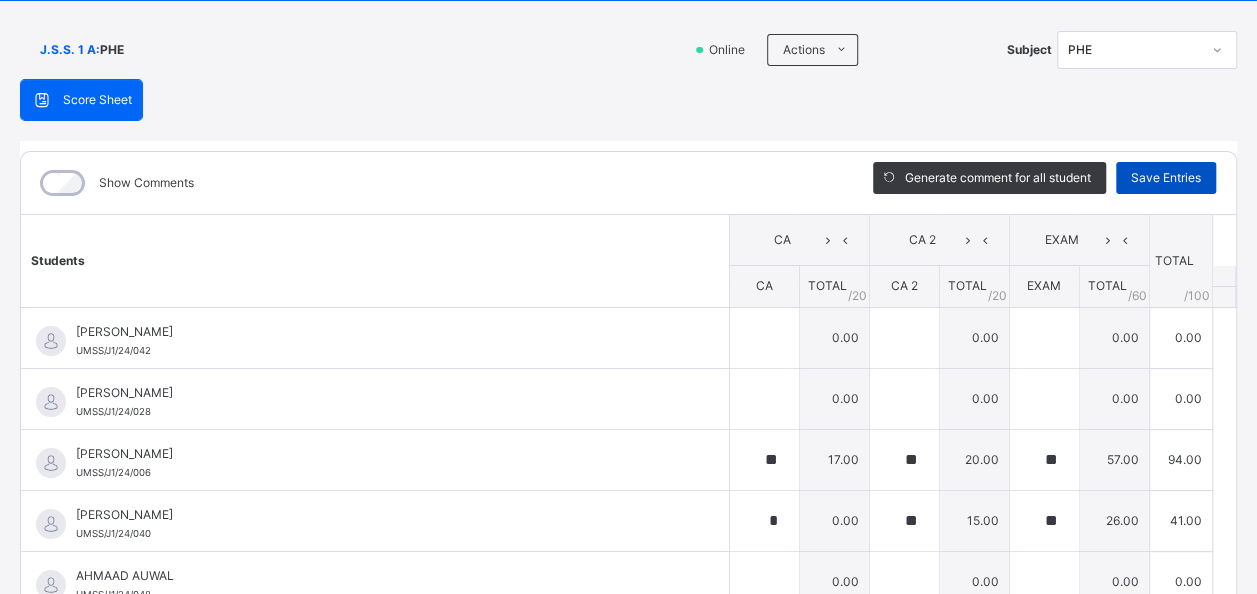 click on "Save Entries" at bounding box center [1166, 178] 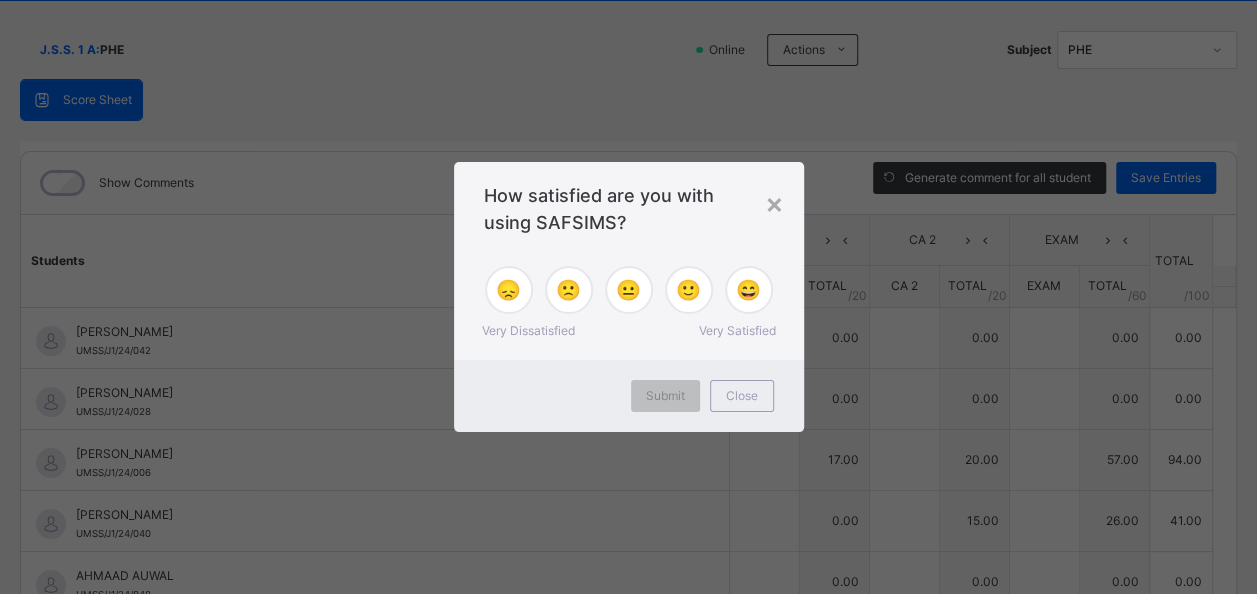 type on "**" 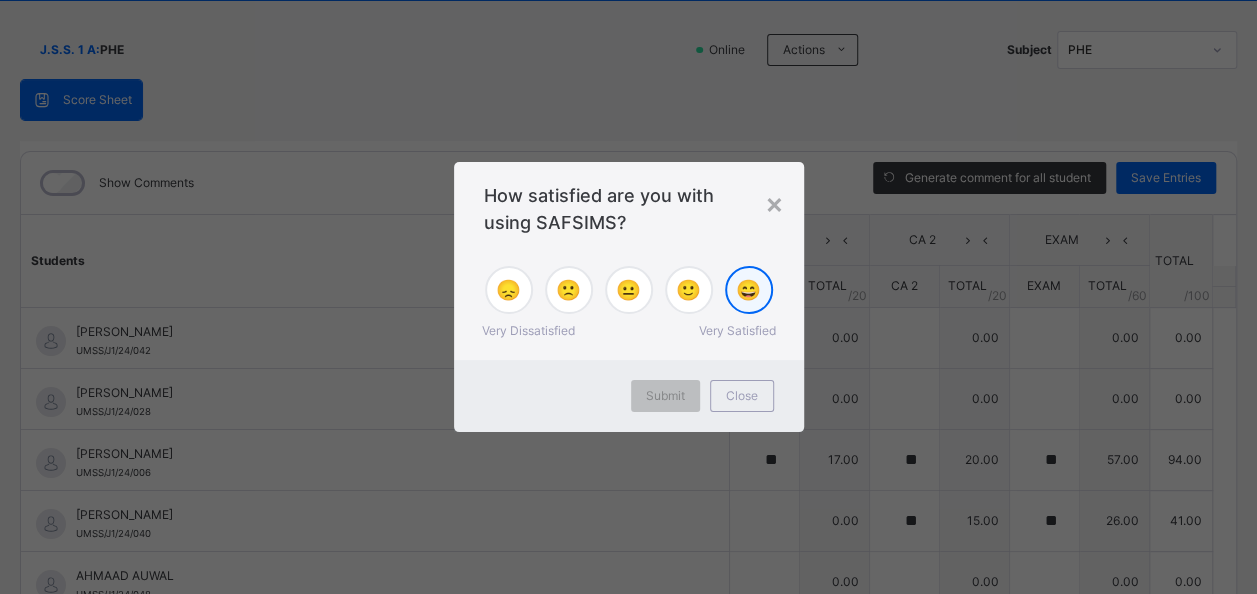 click on "😄" at bounding box center [748, 290] 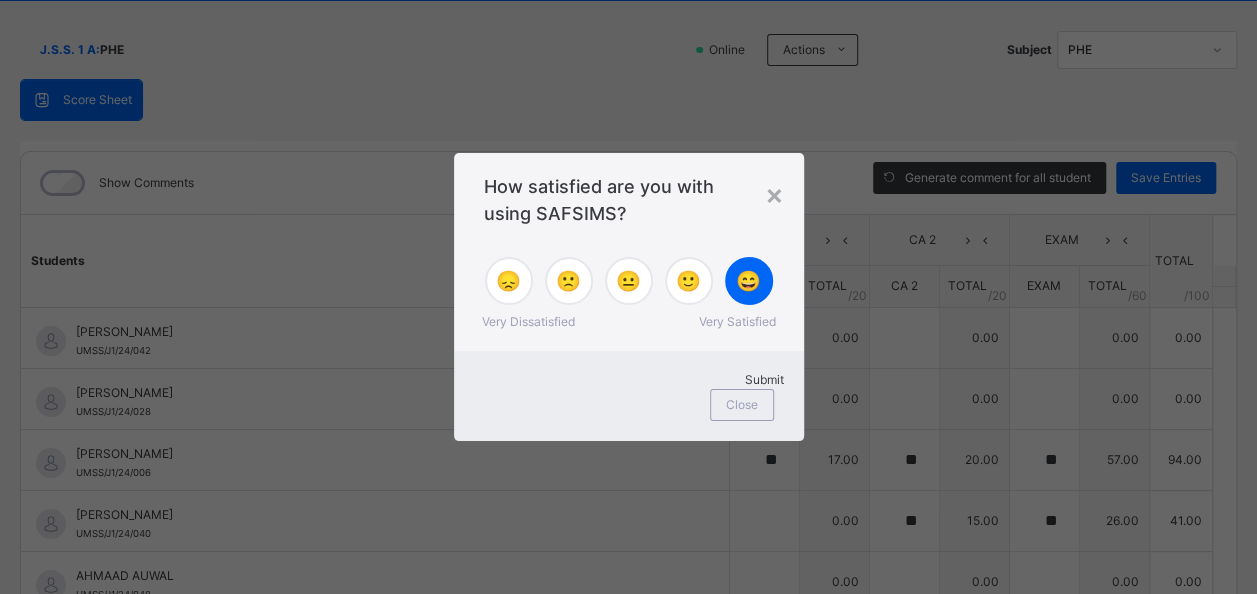 click on "Submit" at bounding box center (764, 379) 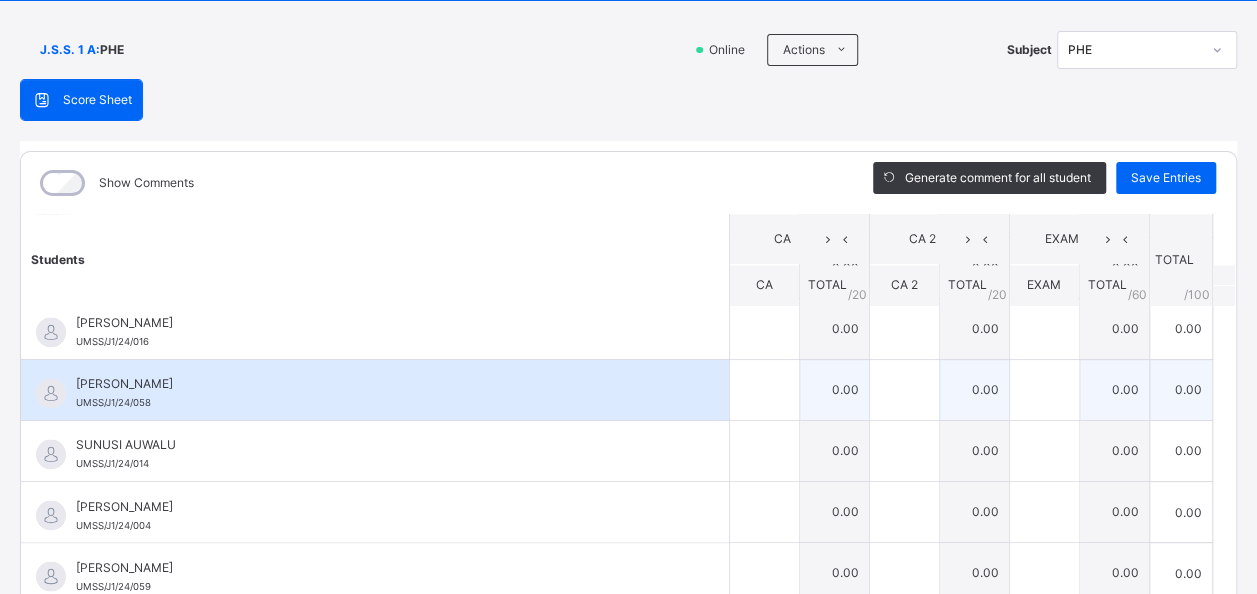 scroll, scrollTop: 1700, scrollLeft: 0, axis: vertical 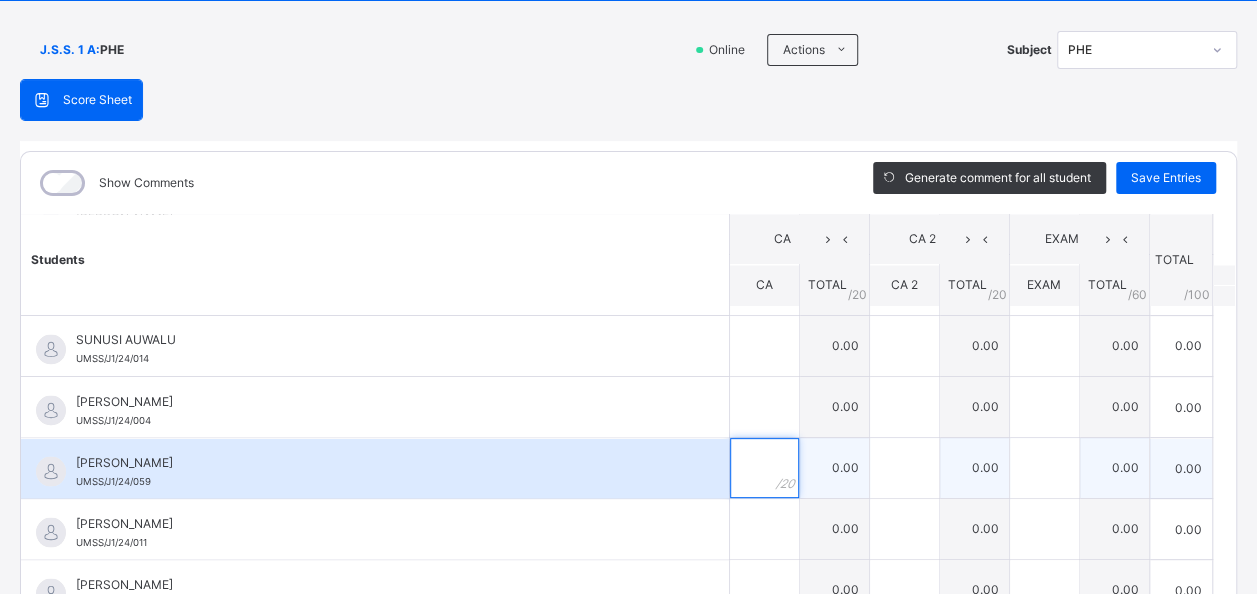 click at bounding box center [764, 468] 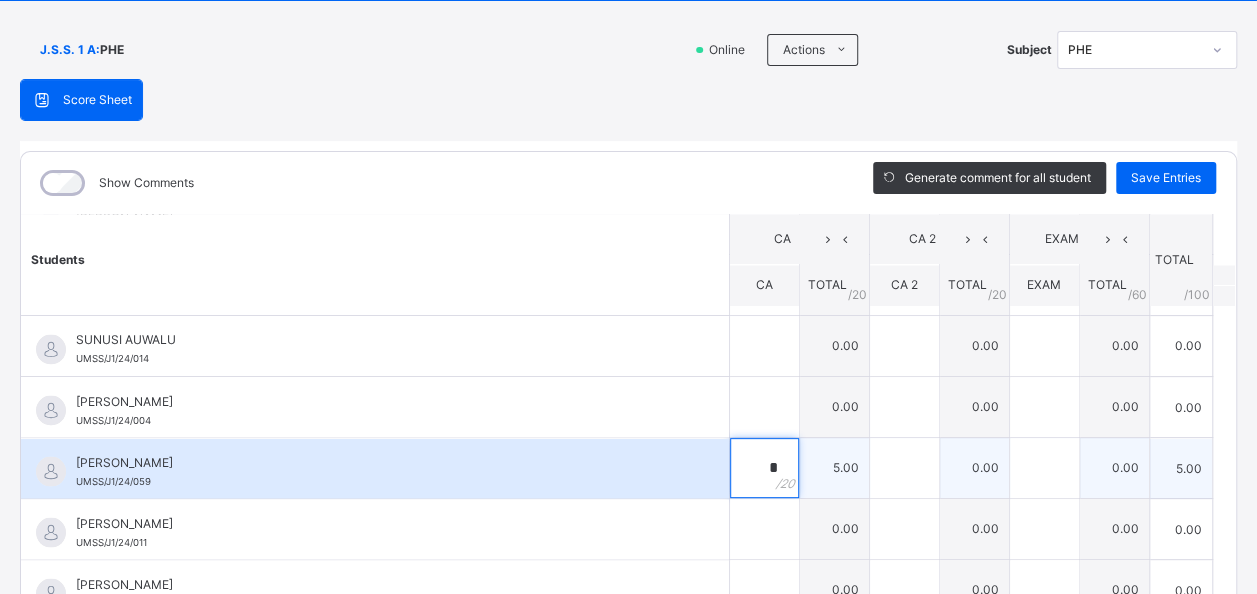 type on "*" 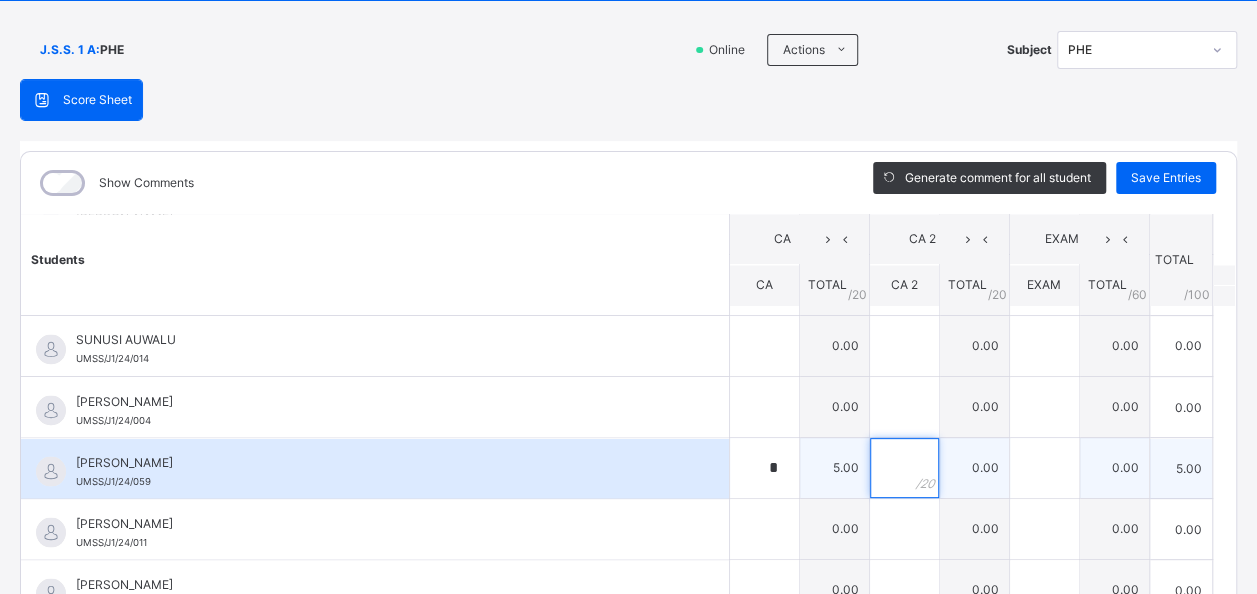 click at bounding box center (904, 468) 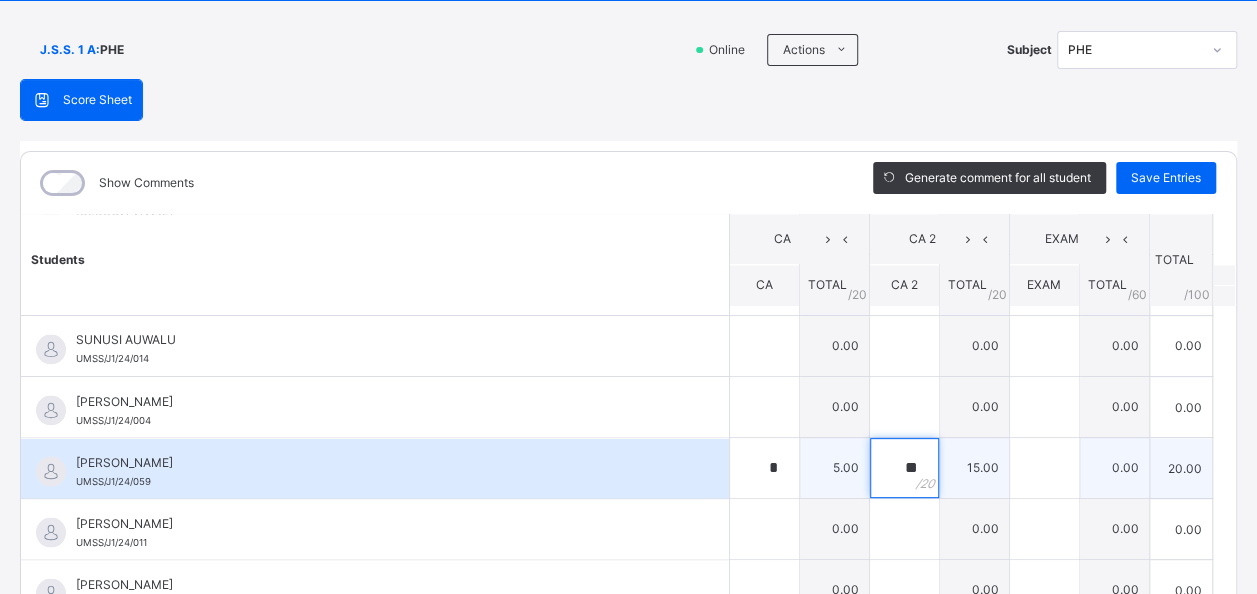 type on "**" 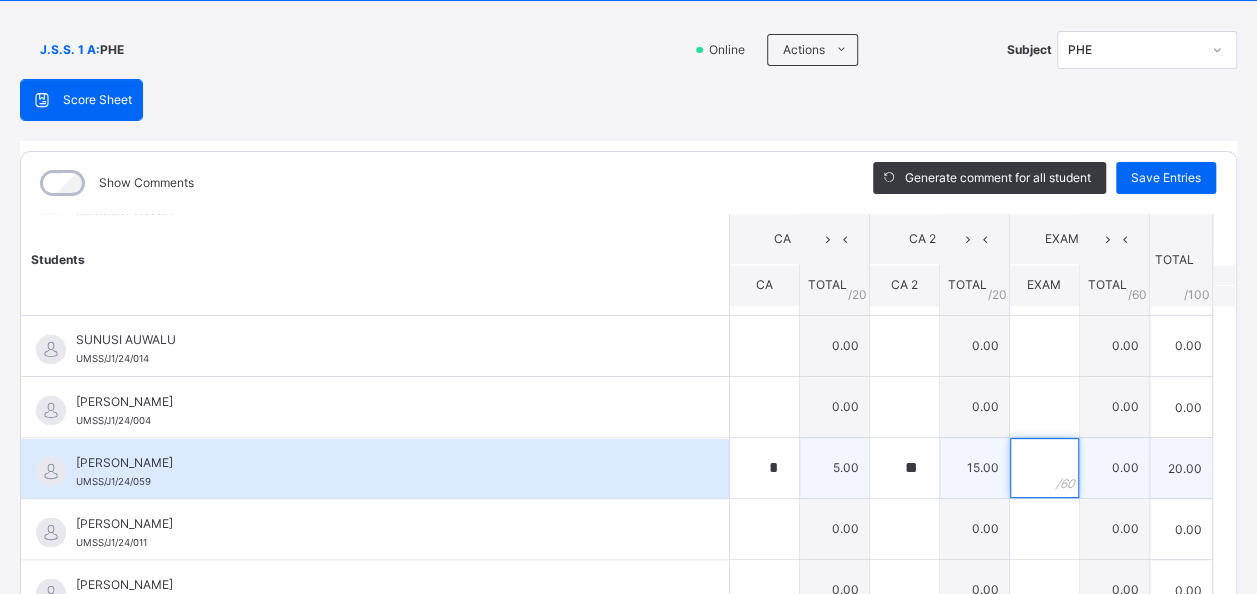 click at bounding box center (1044, 468) 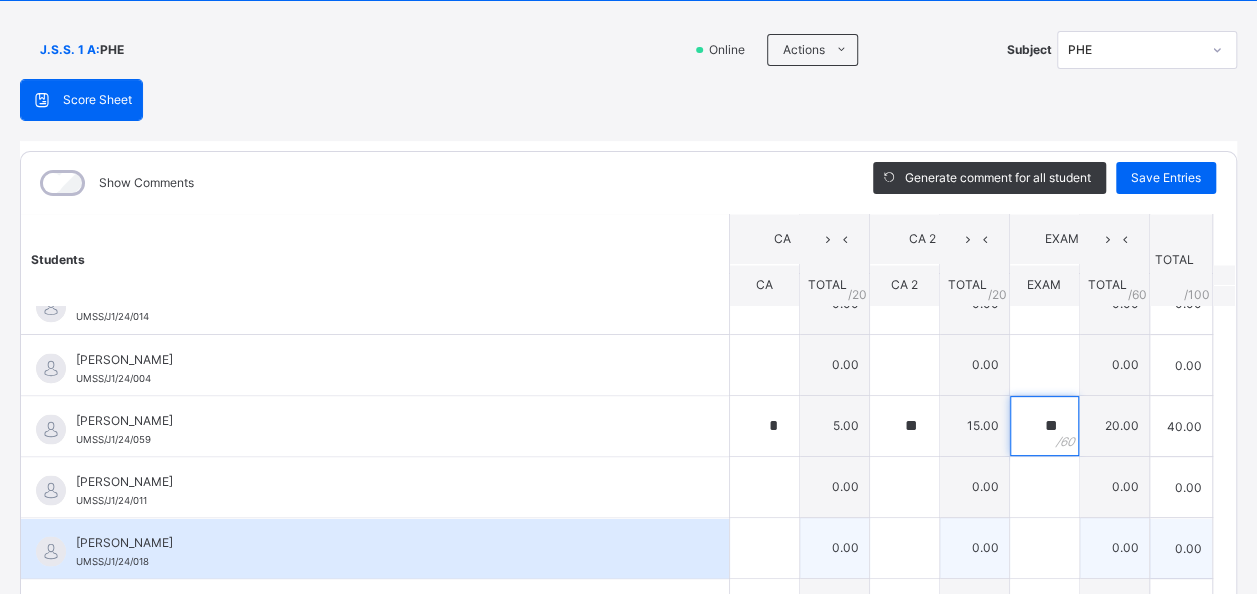 scroll, scrollTop: 1776, scrollLeft: 0, axis: vertical 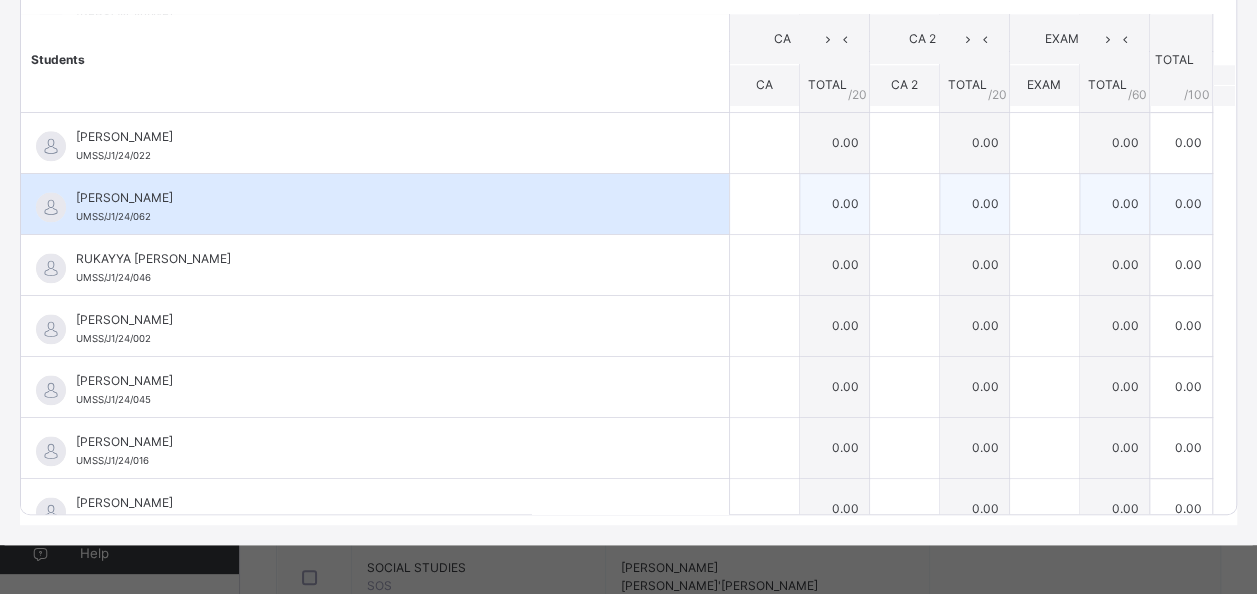 type on "**" 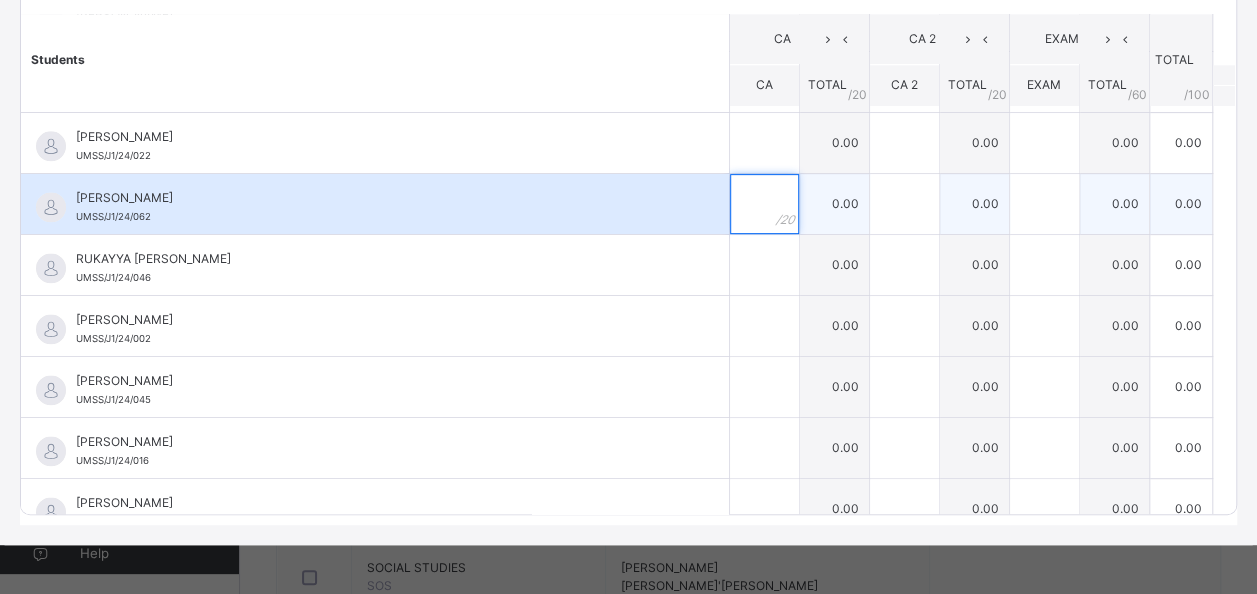 click at bounding box center (764, 204) 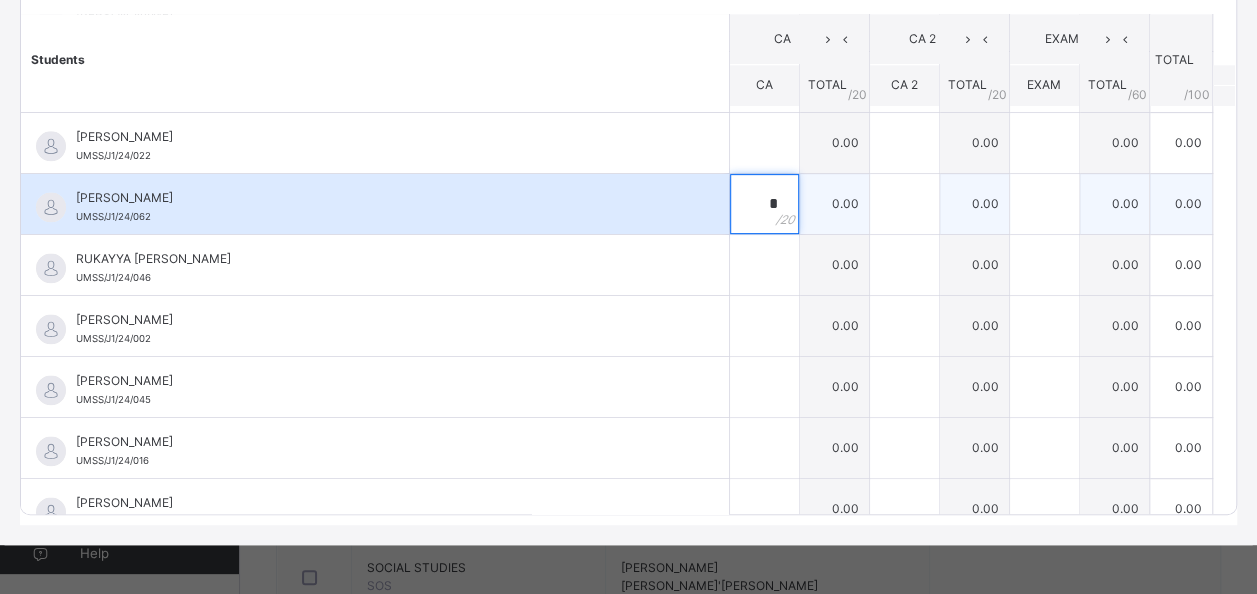 type on "*" 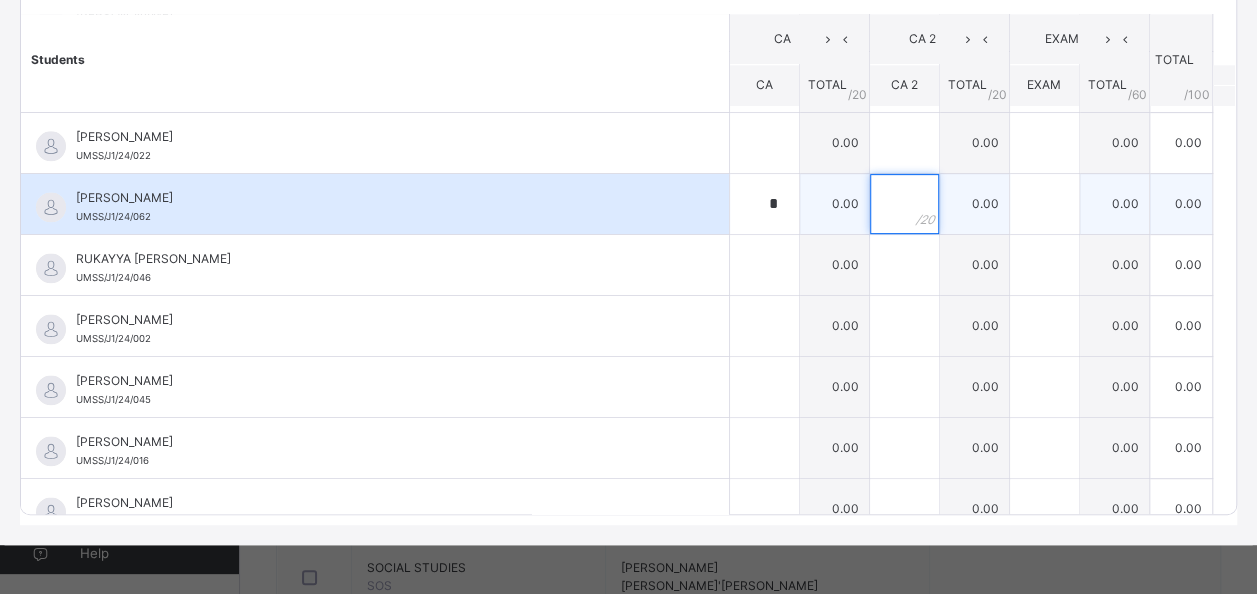 click at bounding box center (904, 204) 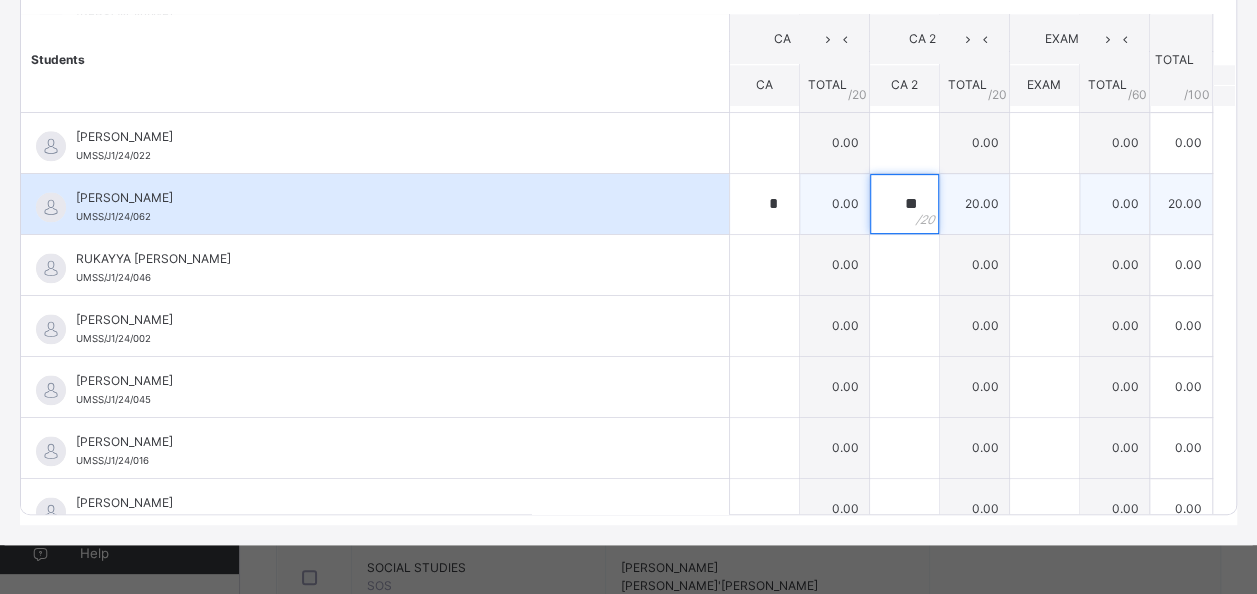 type on "**" 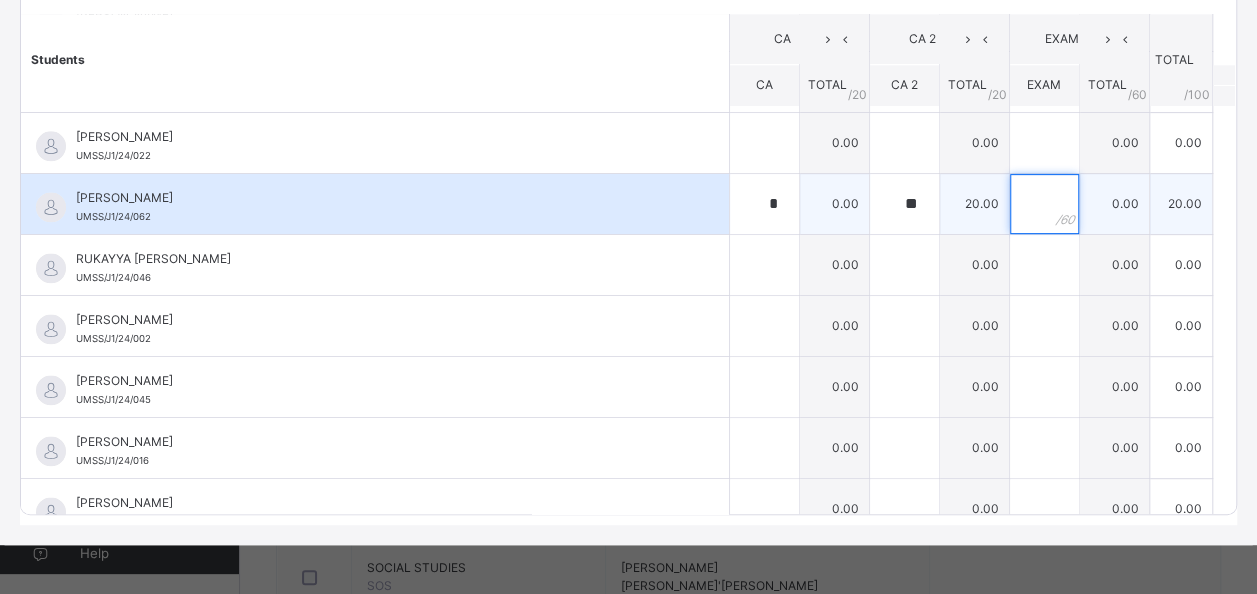 click at bounding box center [1044, 204] 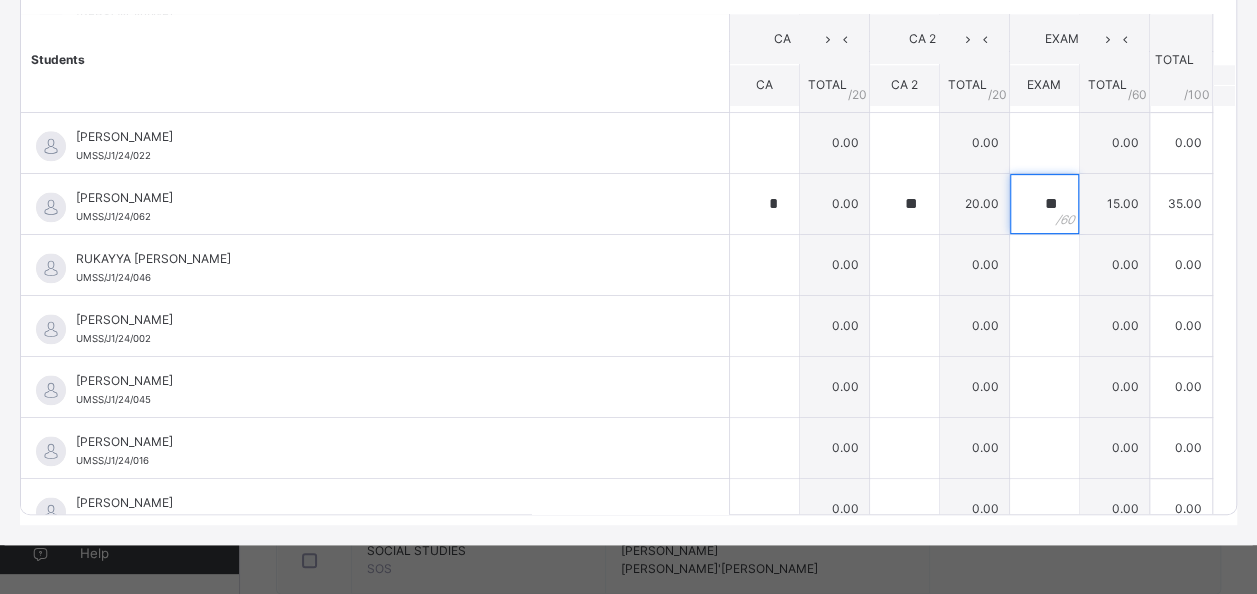 scroll, scrollTop: 828, scrollLeft: 0, axis: vertical 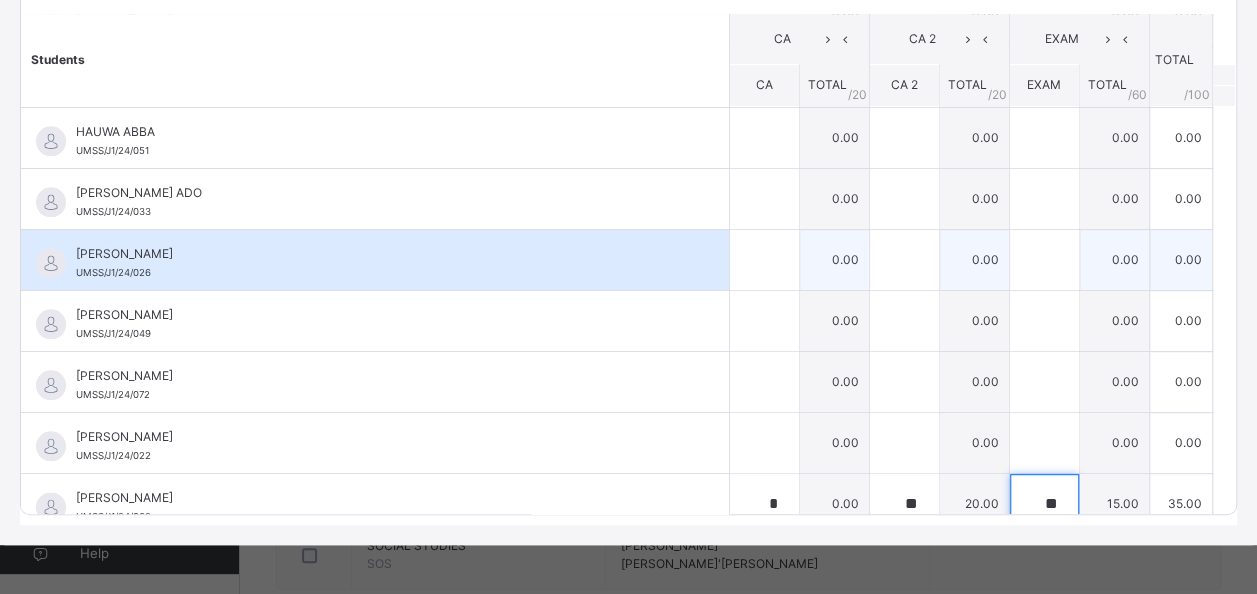 type on "**" 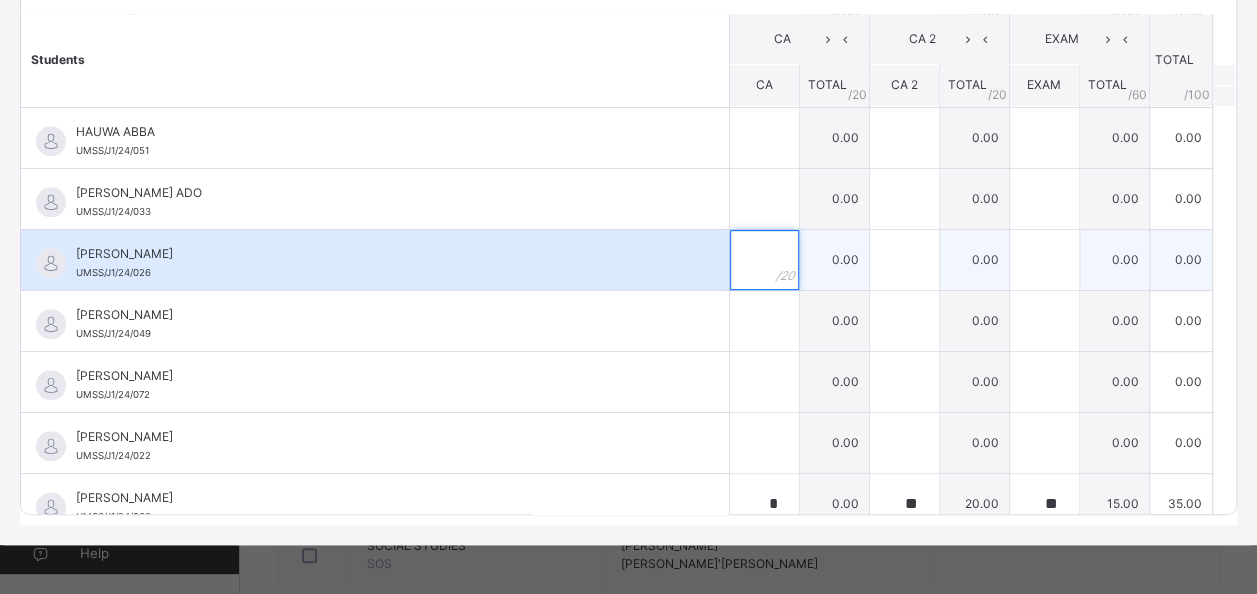 click at bounding box center (764, 260) 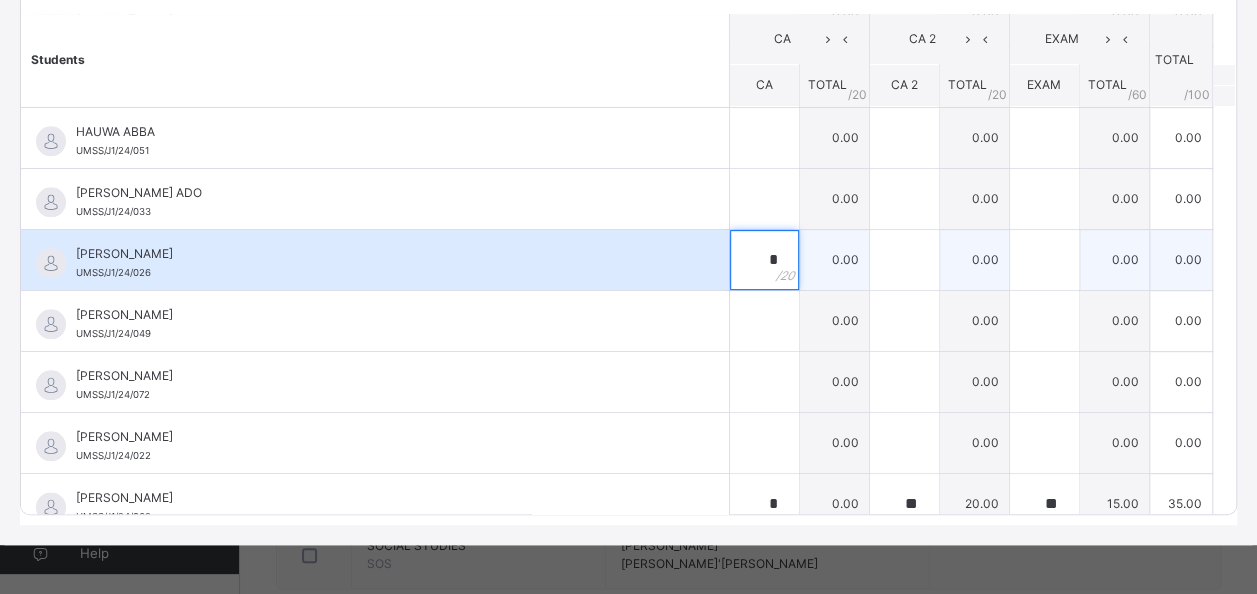 type on "*" 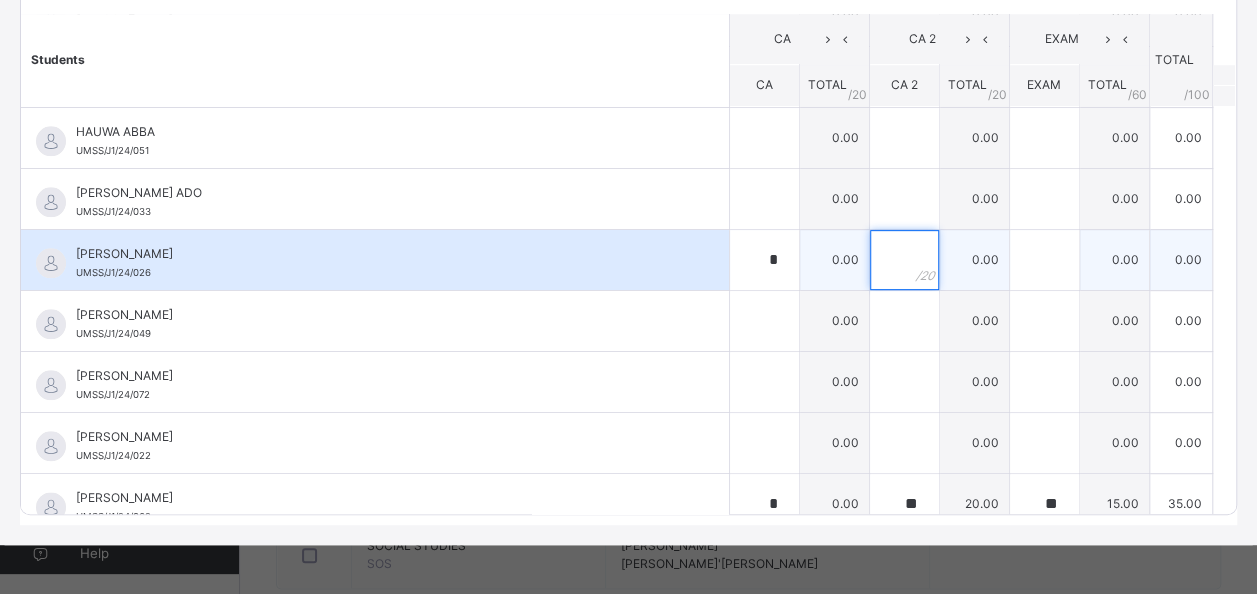 click at bounding box center [904, 260] 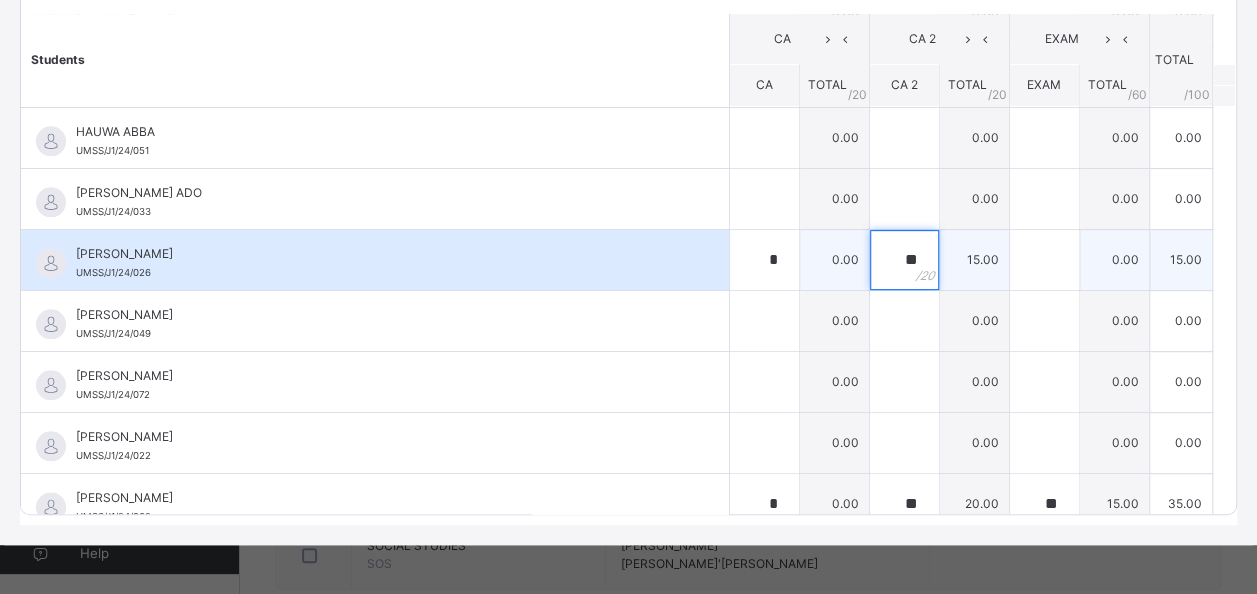 type on "**" 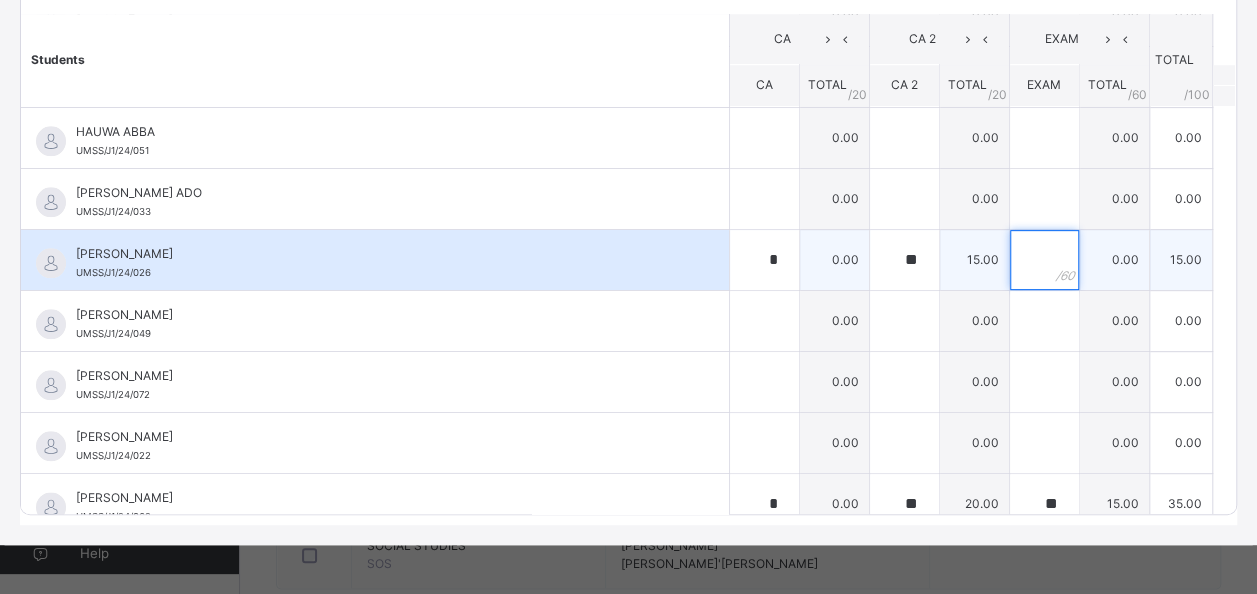 click at bounding box center (1044, 260) 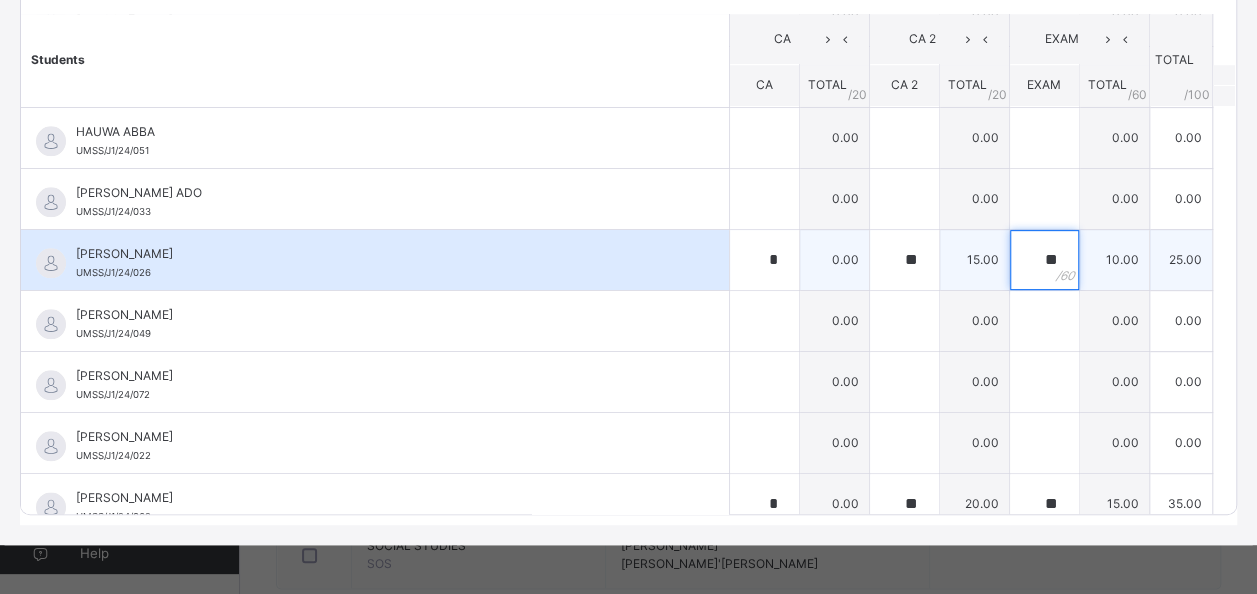 type on "*" 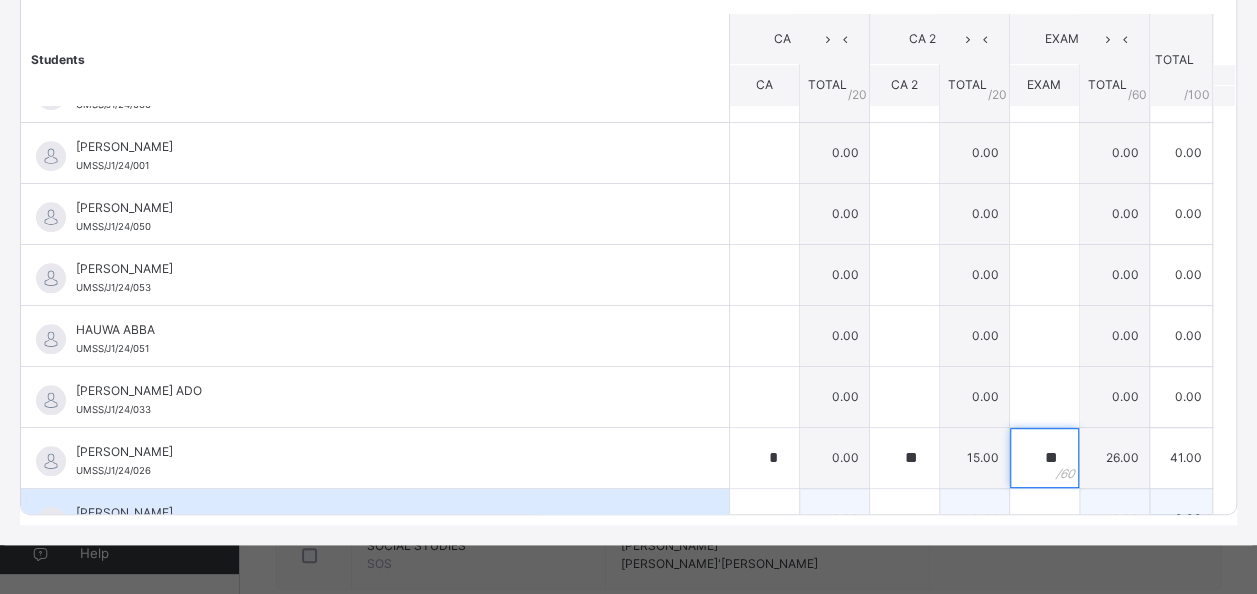 scroll, scrollTop: 776, scrollLeft: 0, axis: vertical 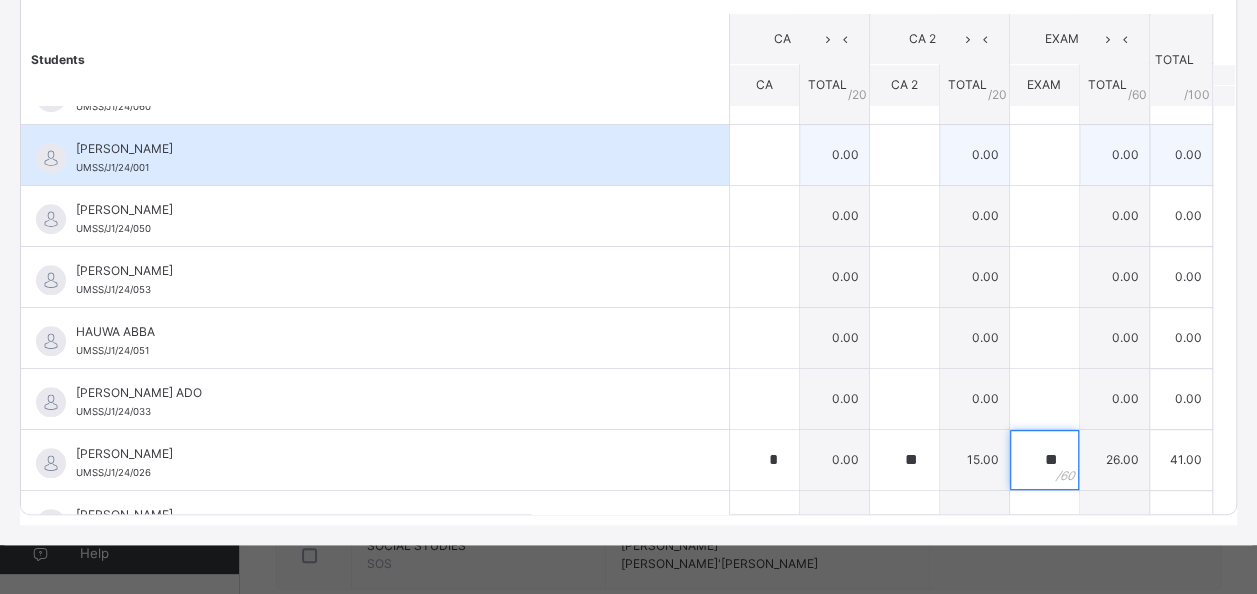 type on "**" 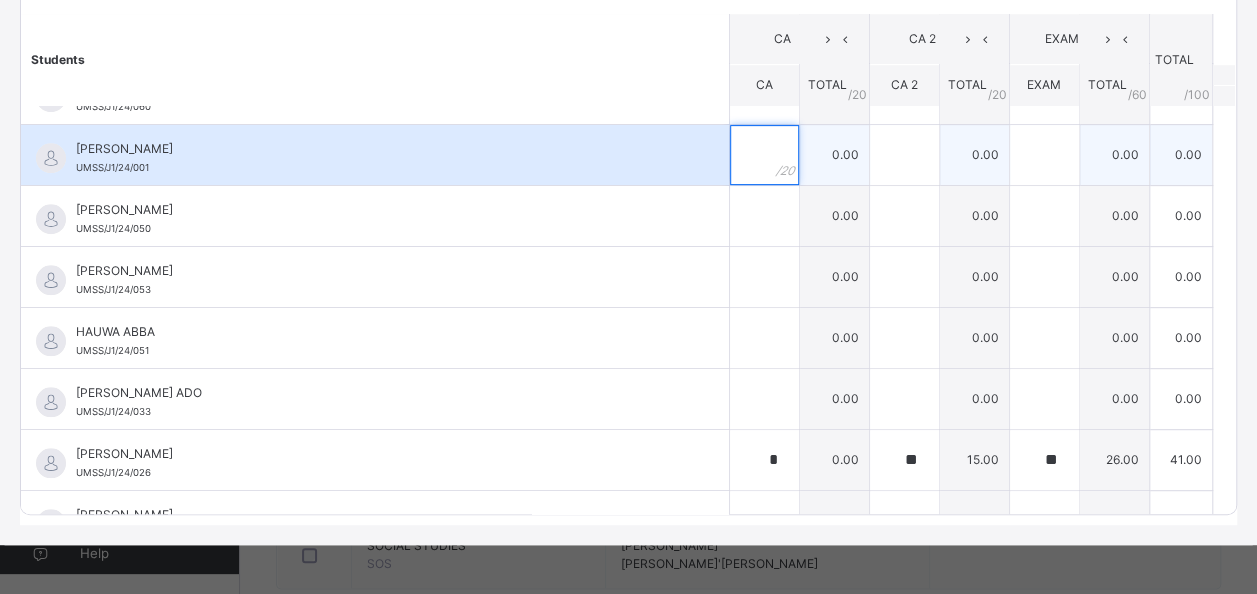 click at bounding box center [764, 155] 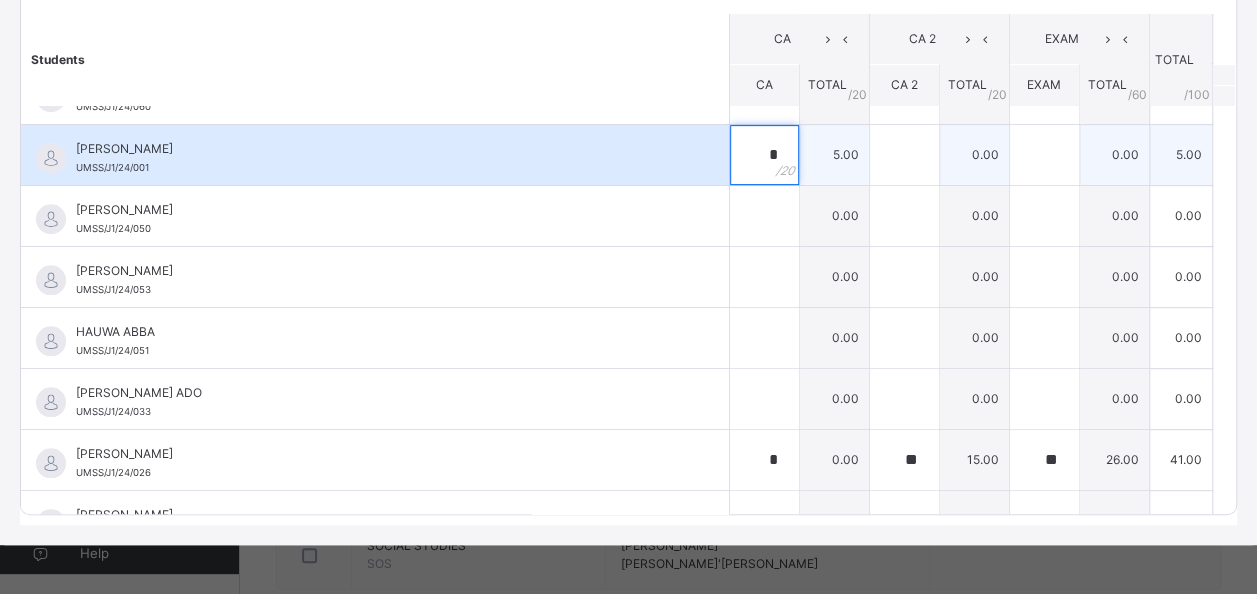 type on "*" 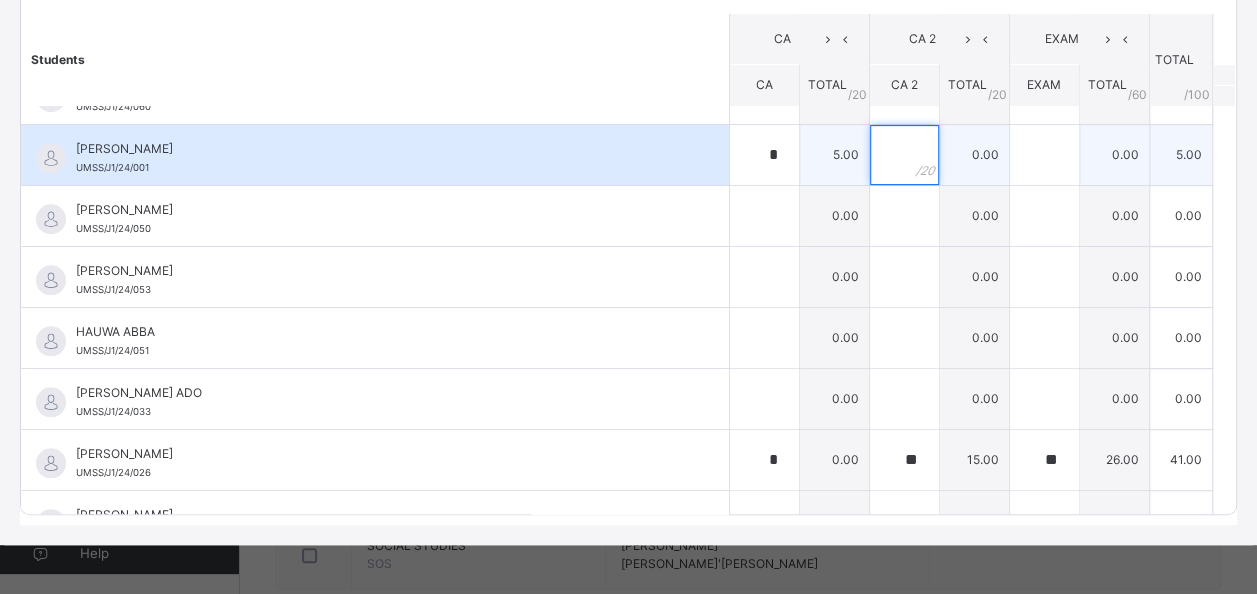 click at bounding box center (904, 155) 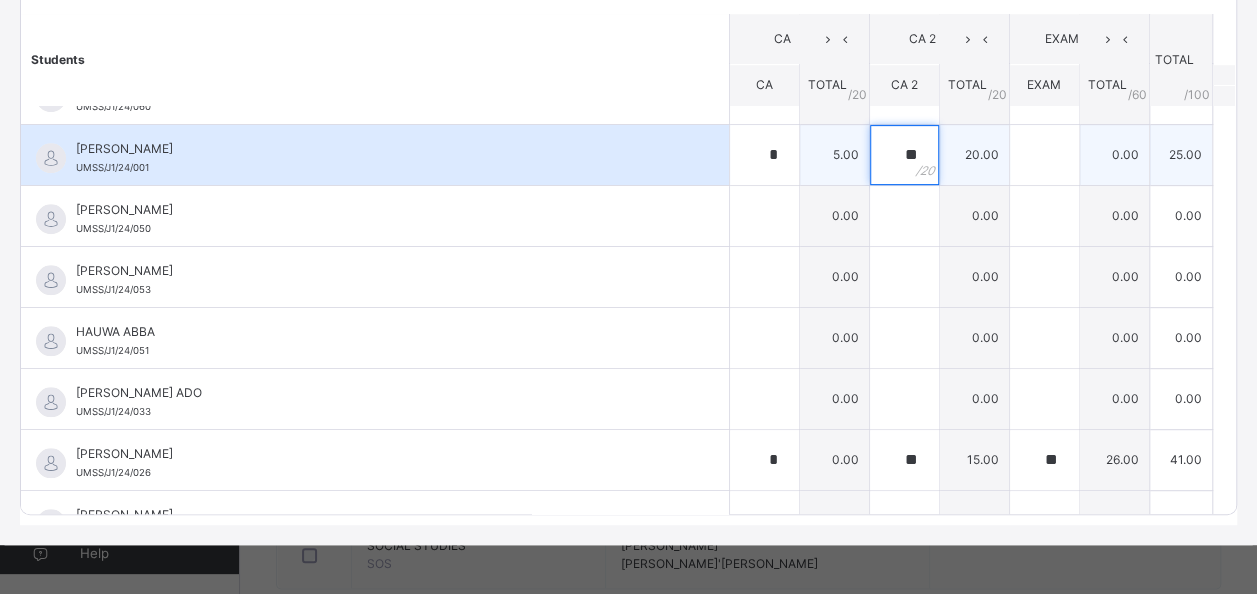 type on "**" 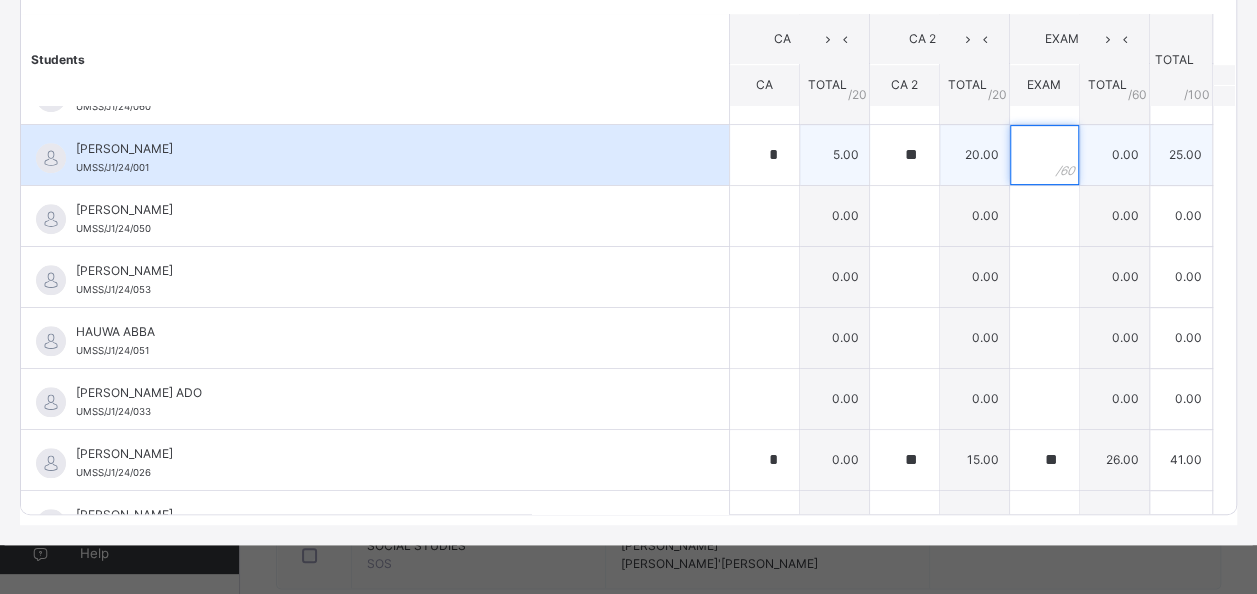 click at bounding box center (1044, 155) 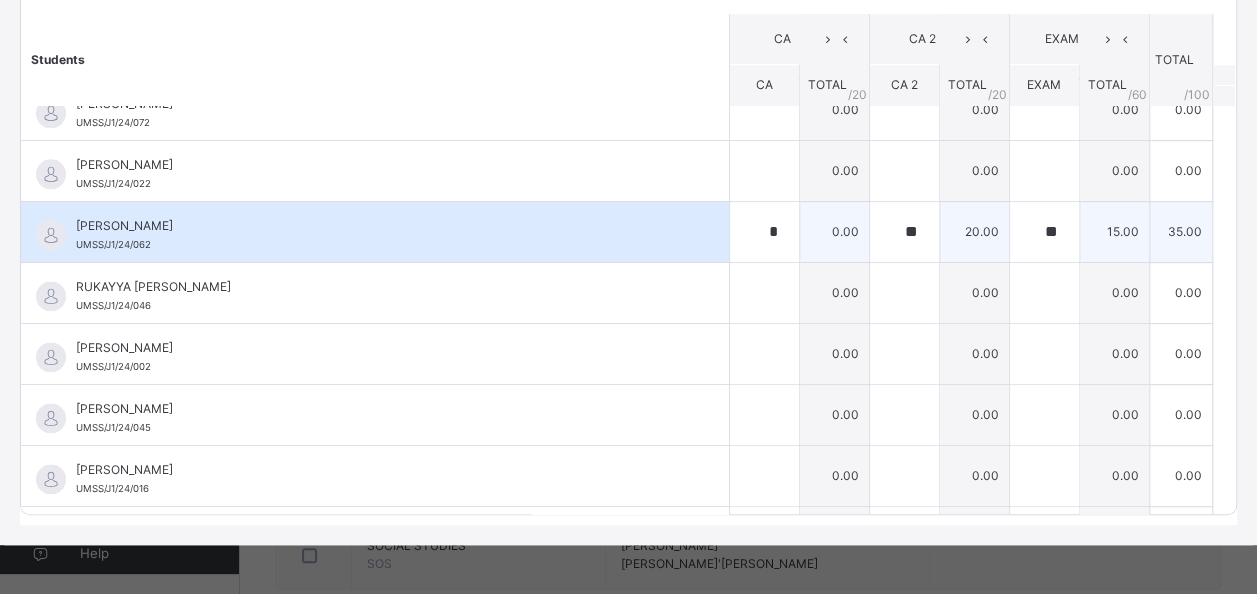 scroll, scrollTop: 1276, scrollLeft: 0, axis: vertical 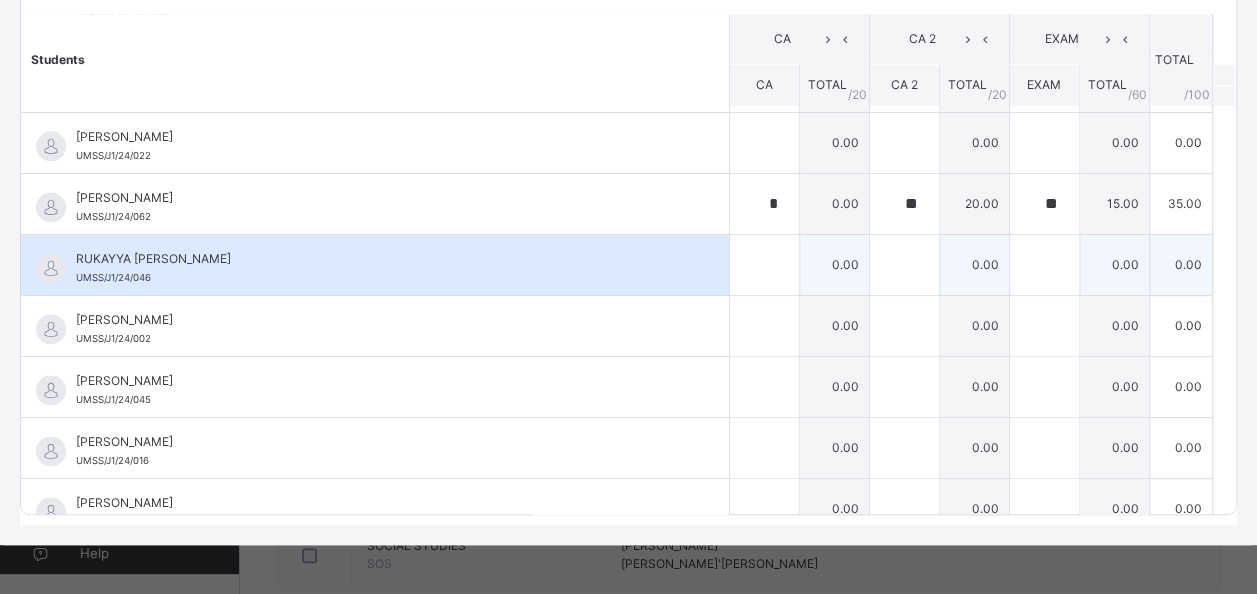 type on "**" 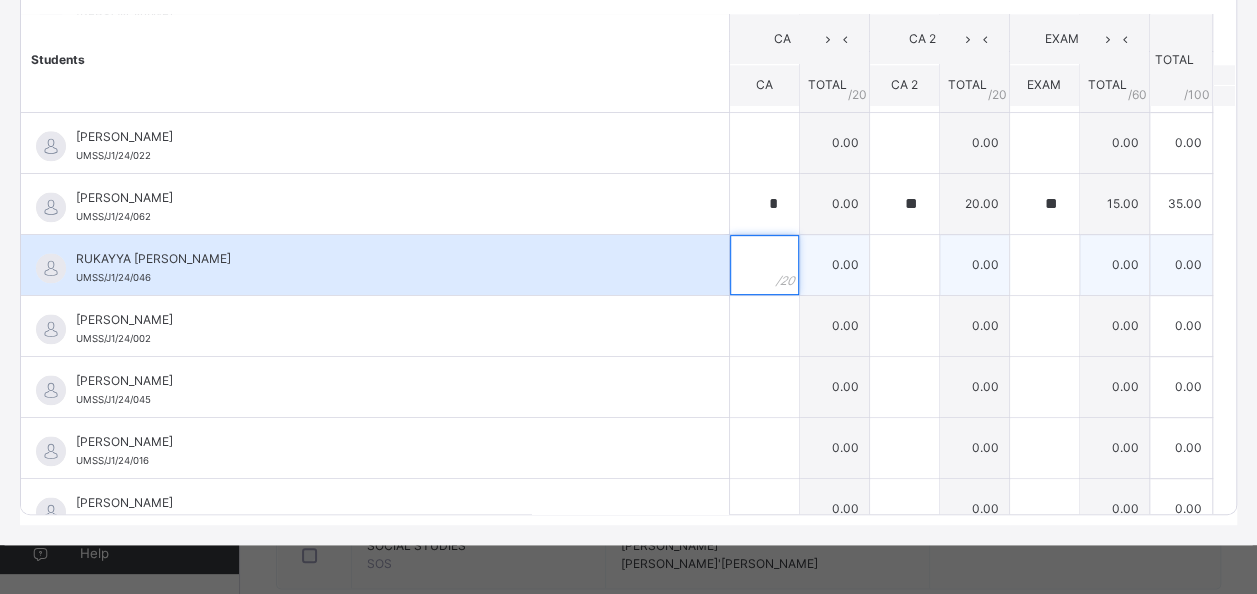 click at bounding box center [764, 265] 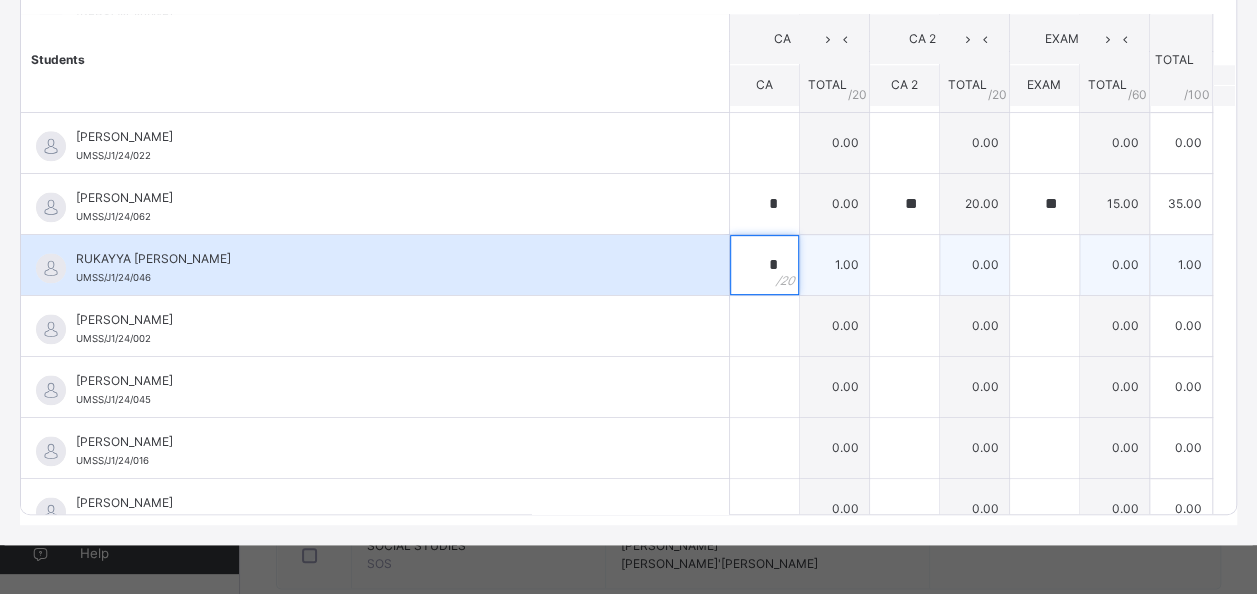 type on "*" 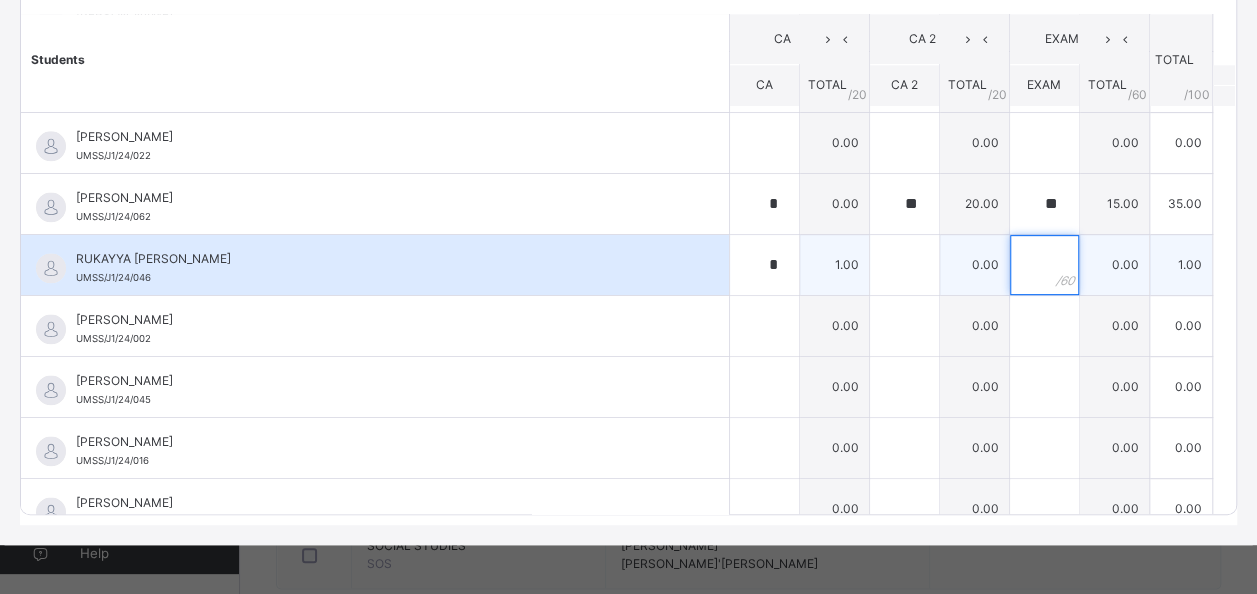 click at bounding box center (1044, 265) 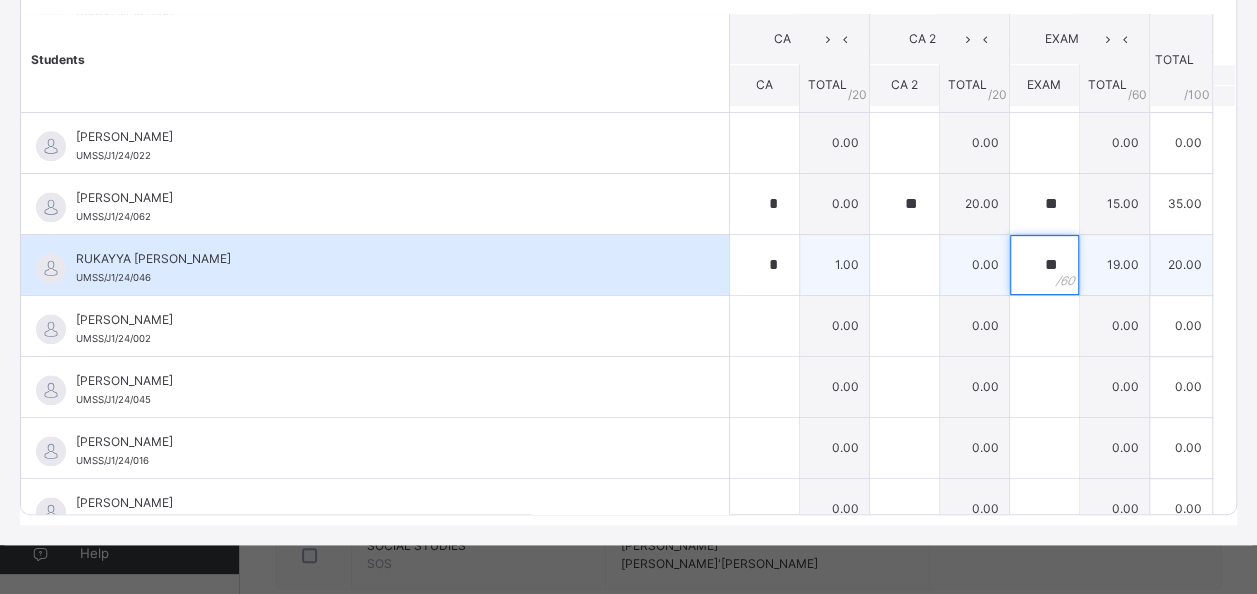 type on "**" 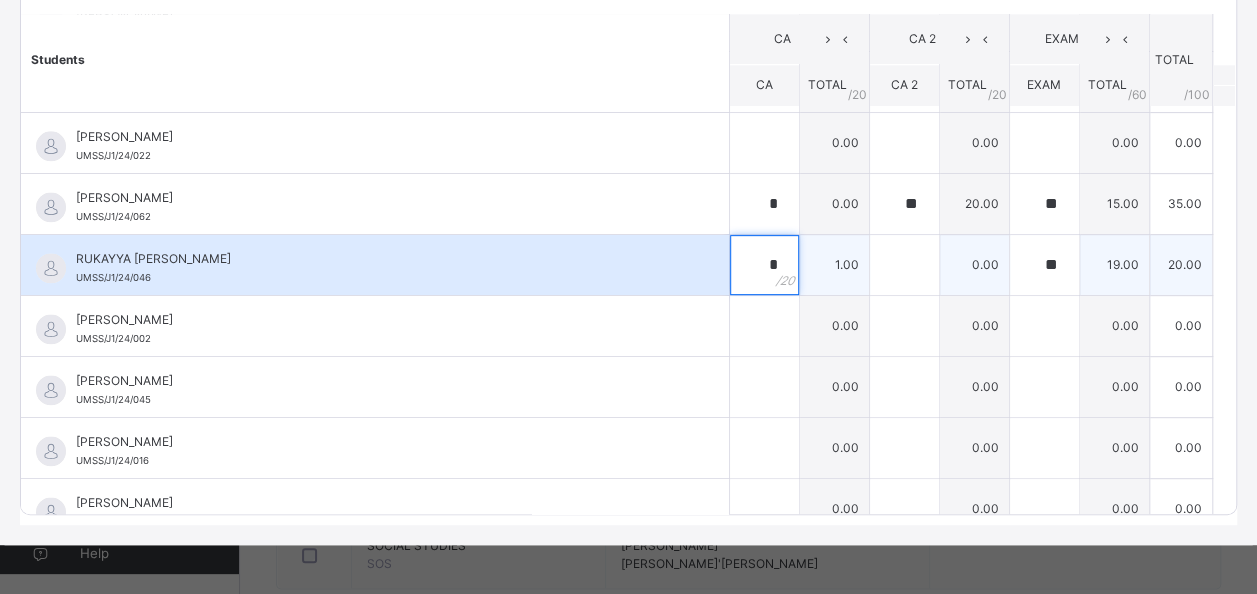 click on "*" at bounding box center [764, 265] 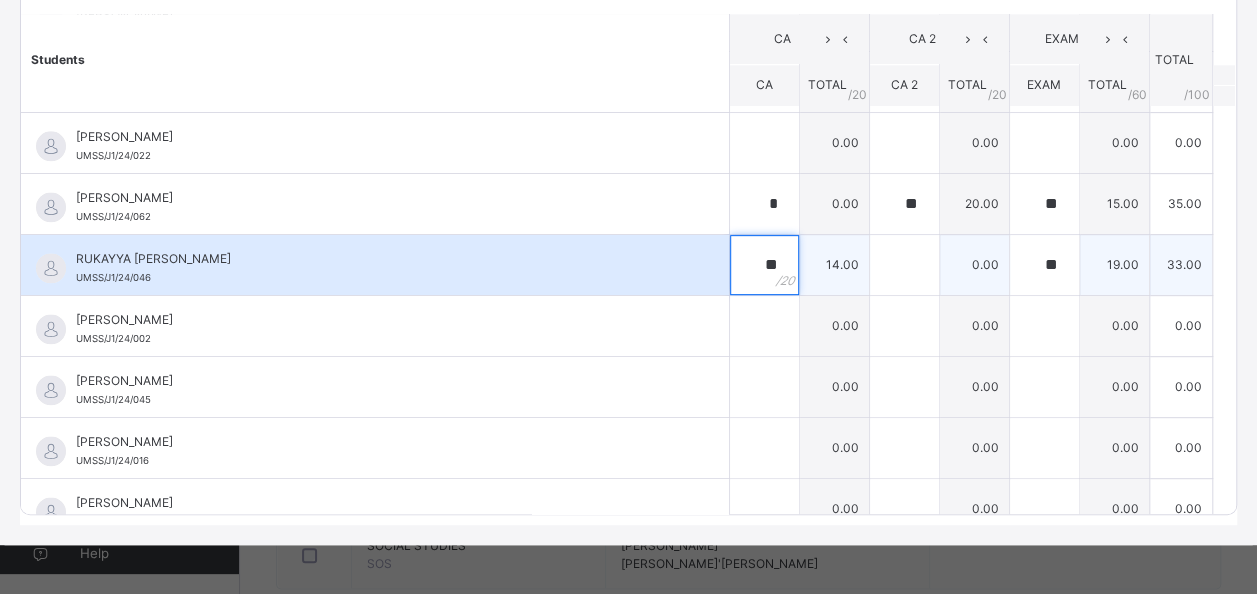 type on "*" 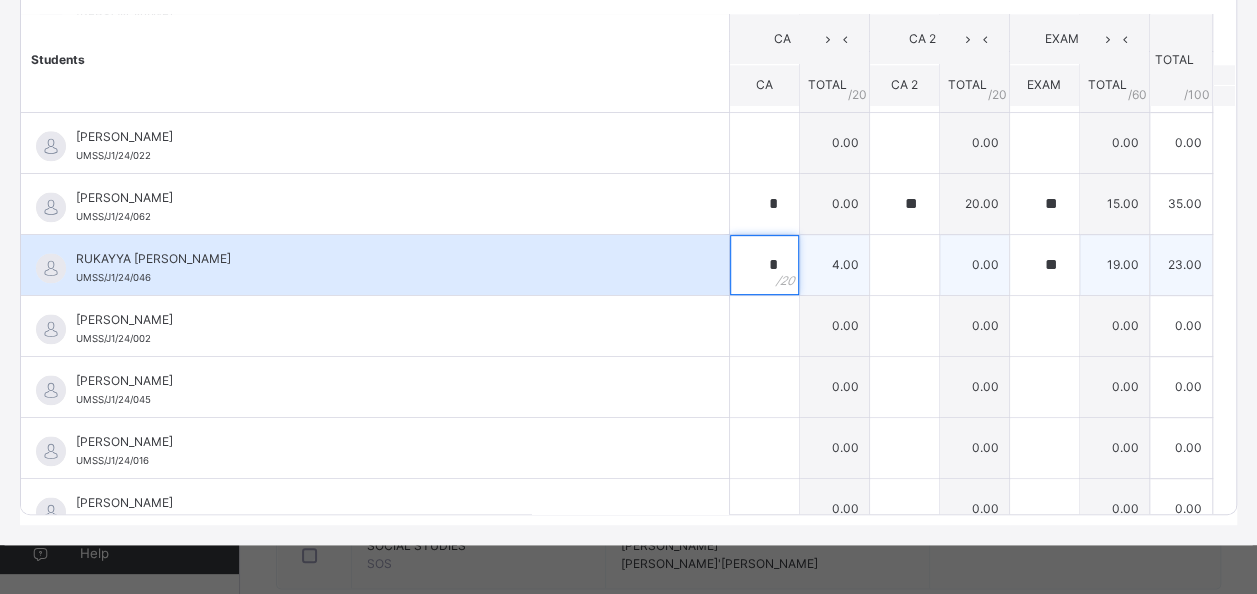 type on "*" 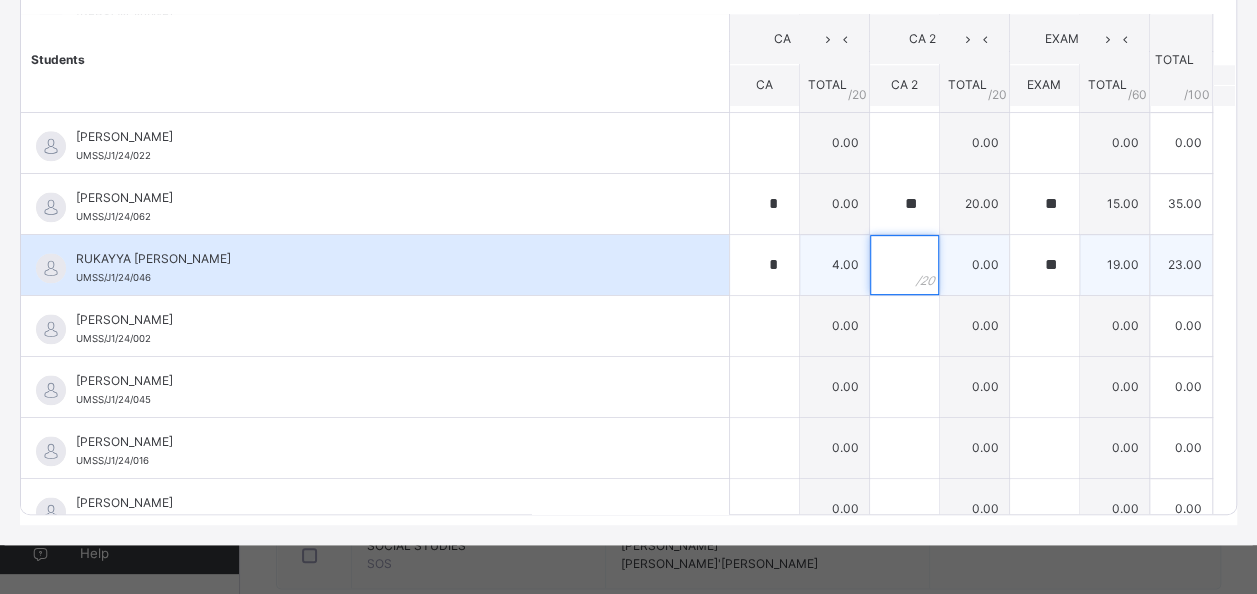 click at bounding box center (904, 265) 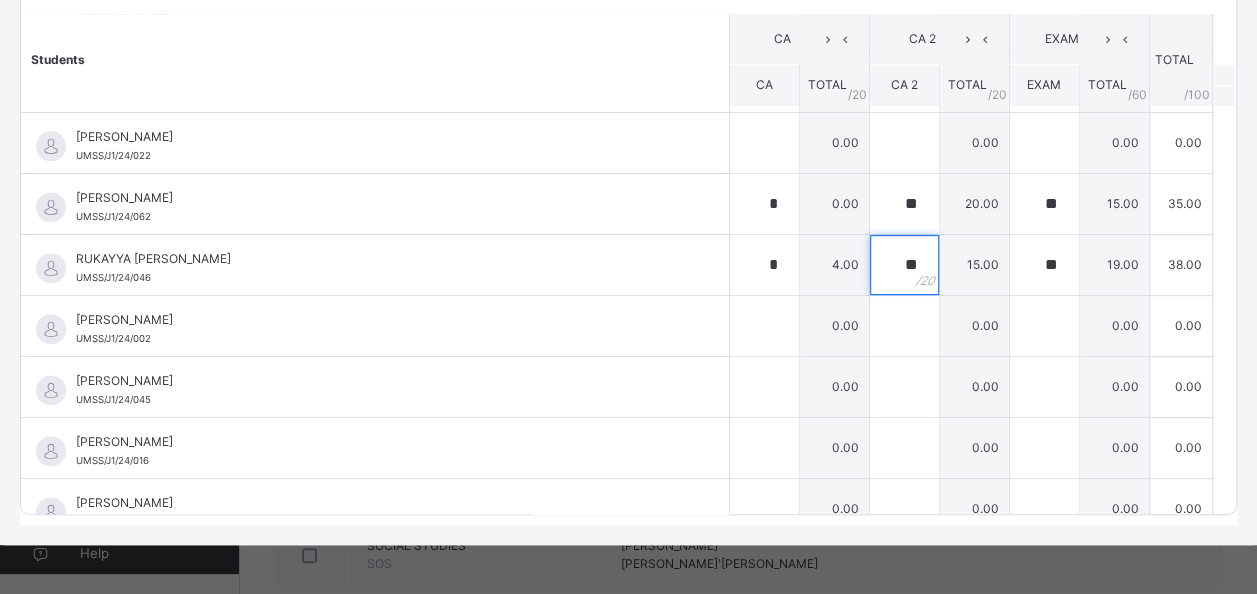 scroll, scrollTop: 216, scrollLeft: 0, axis: vertical 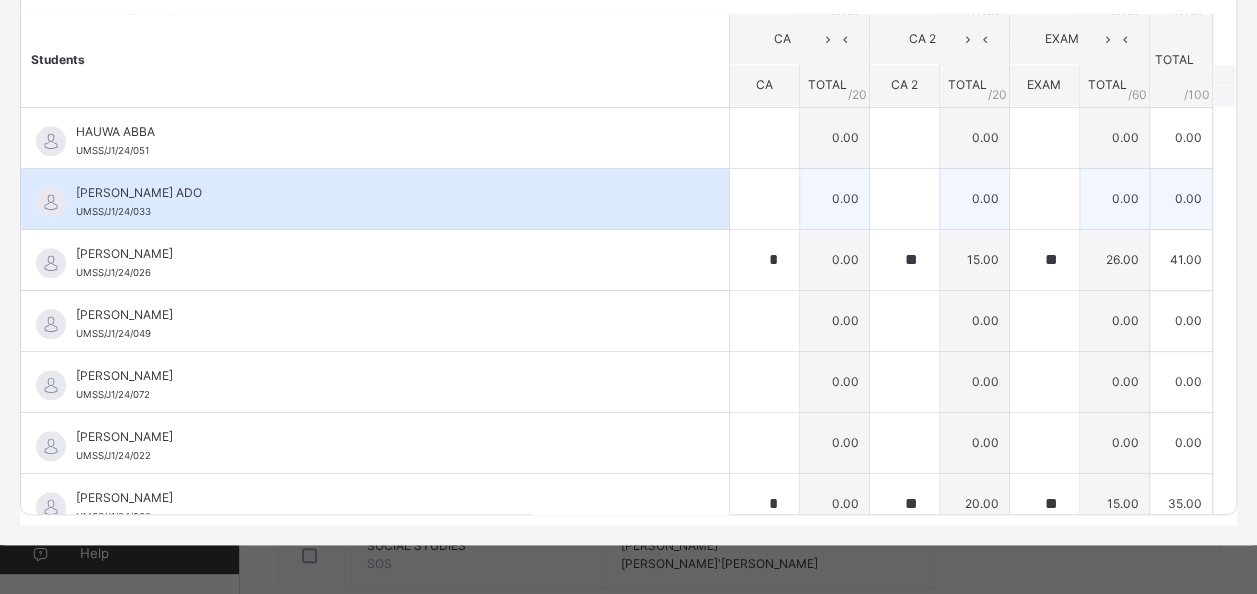 type on "**" 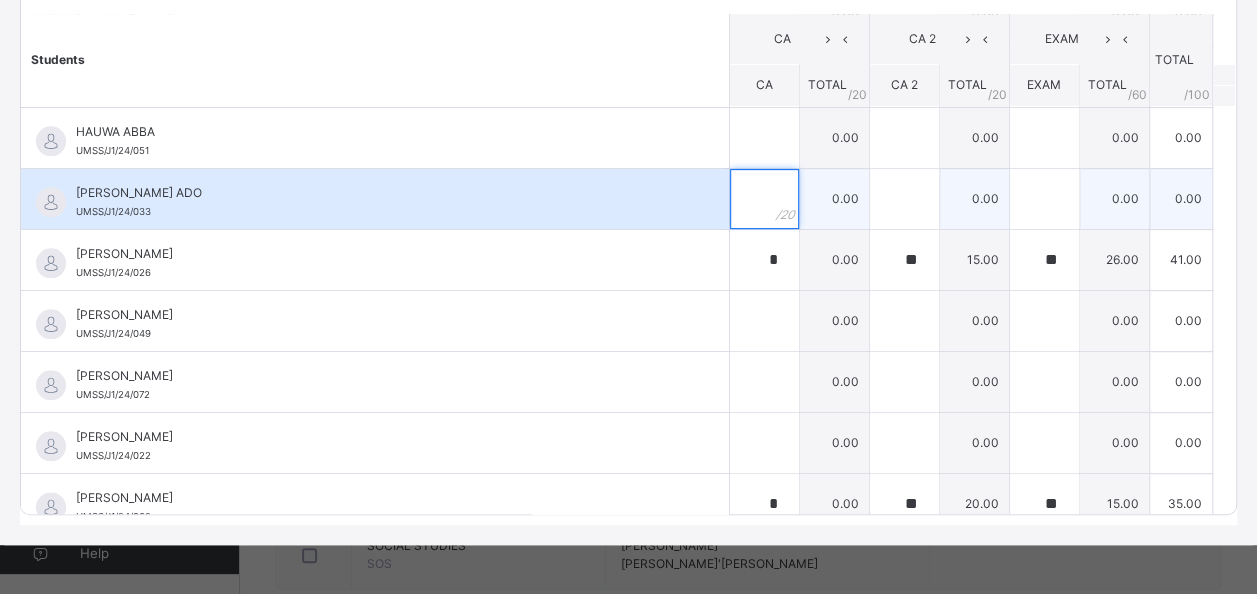 click at bounding box center [764, 199] 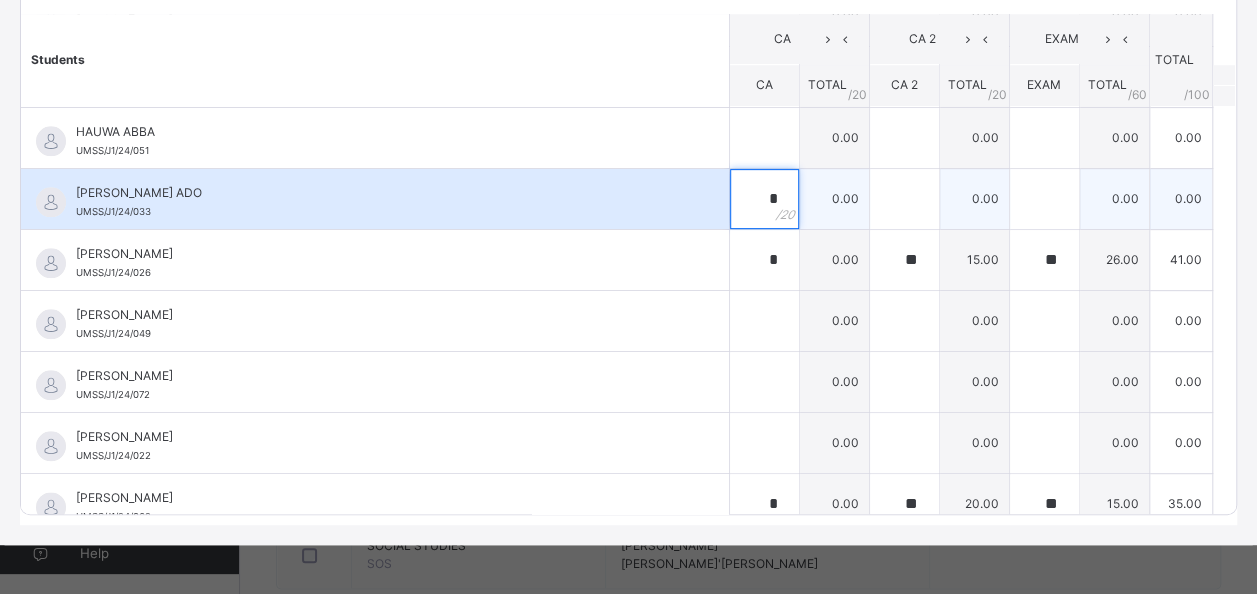type on "*" 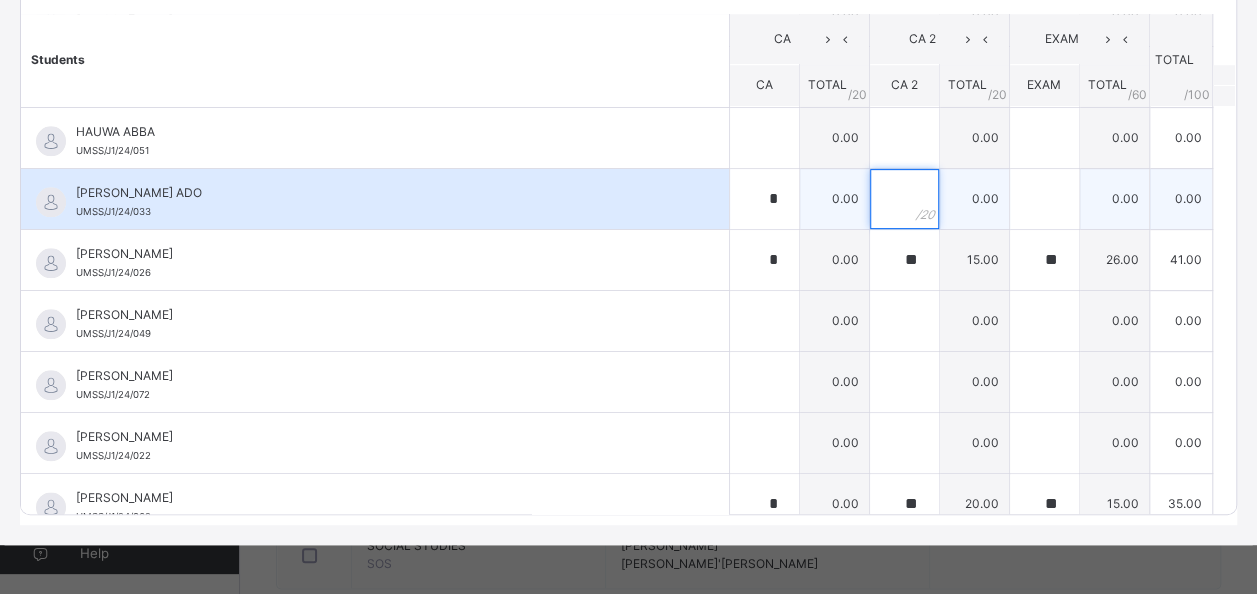 click at bounding box center [904, 199] 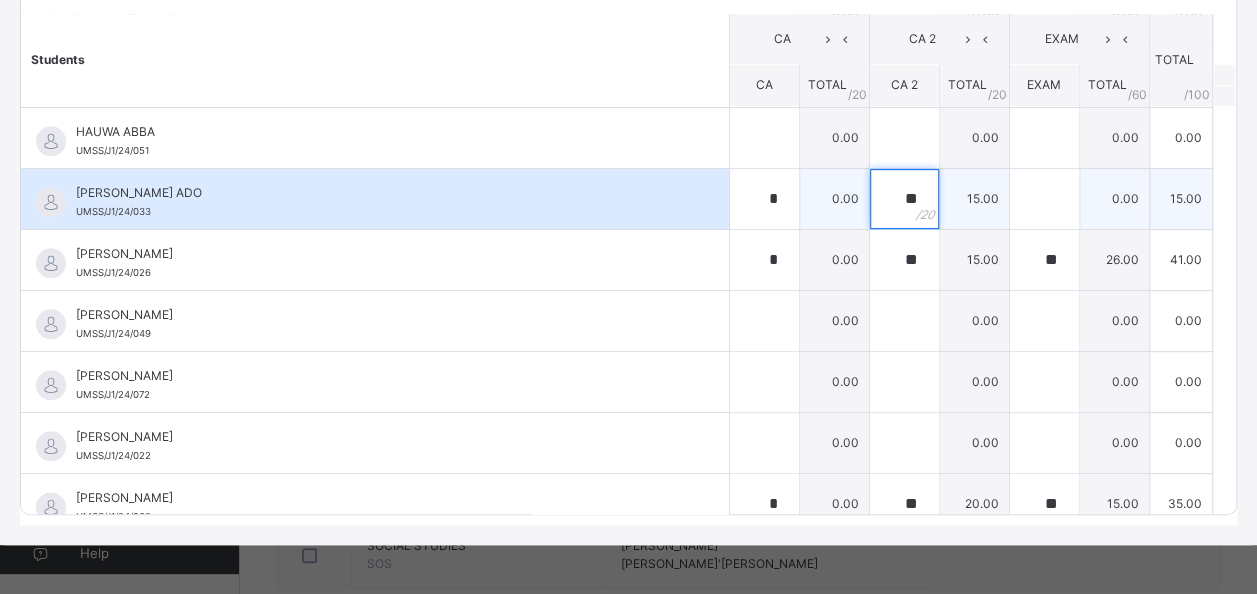 type on "**" 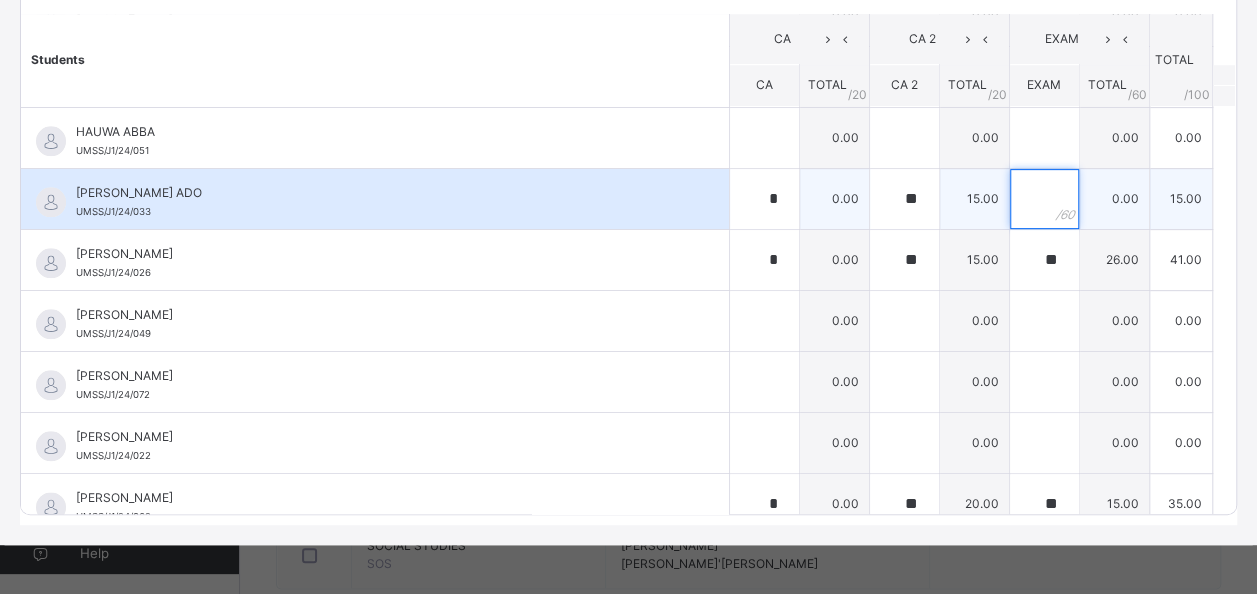 click at bounding box center (1044, 199) 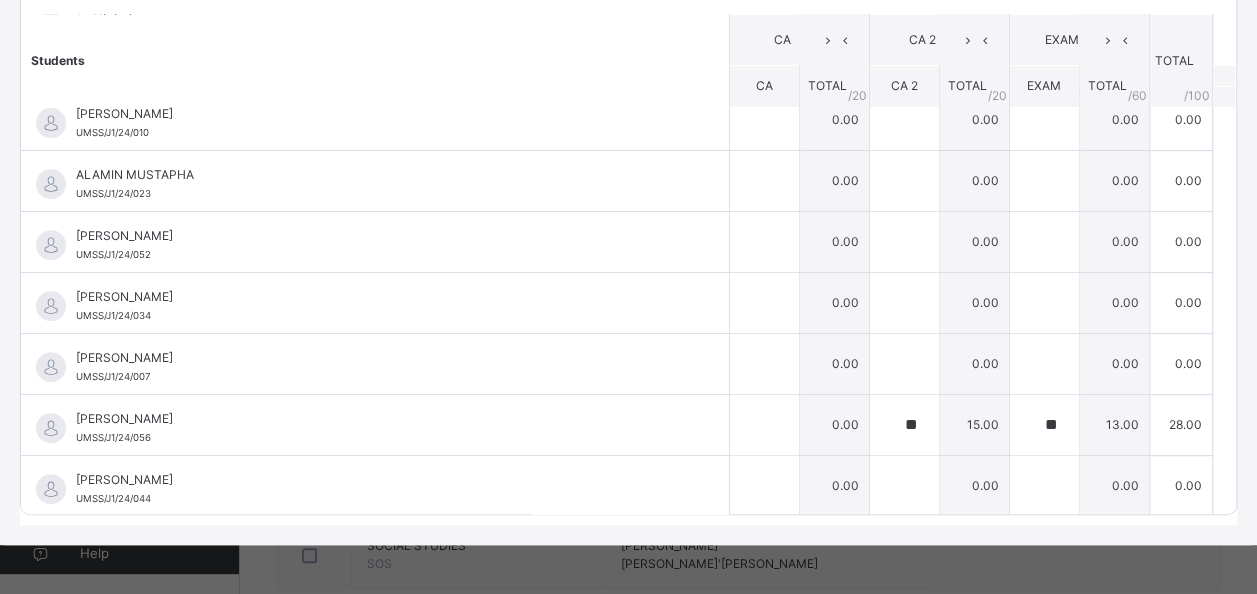scroll, scrollTop: 176, scrollLeft: 0, axis: vertical 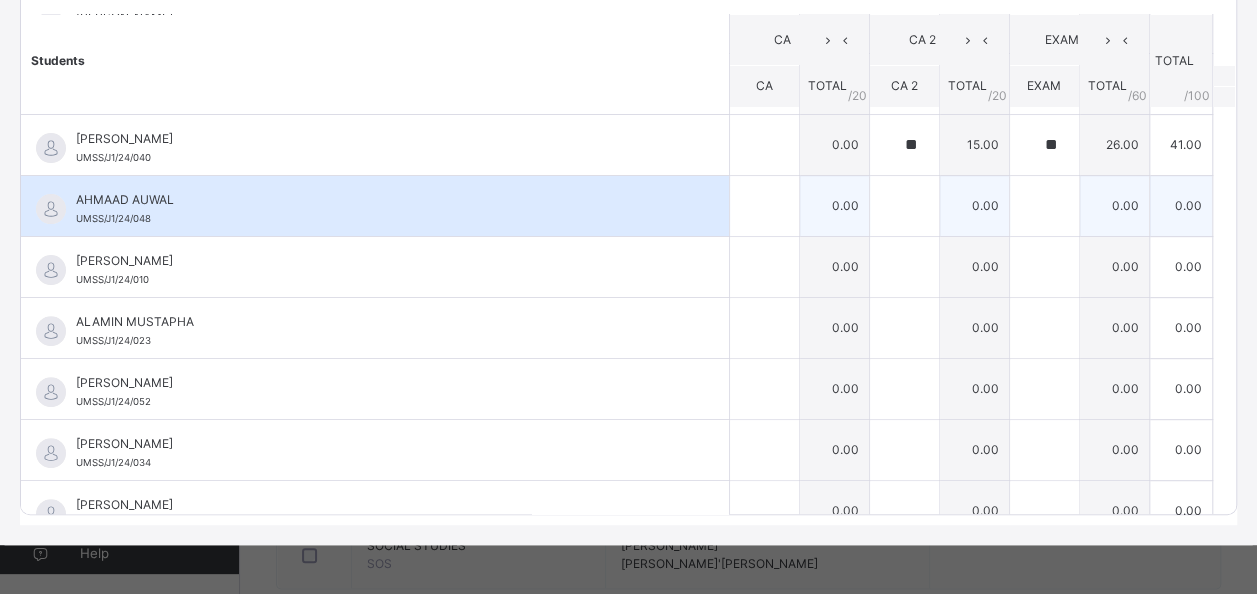type on "**" 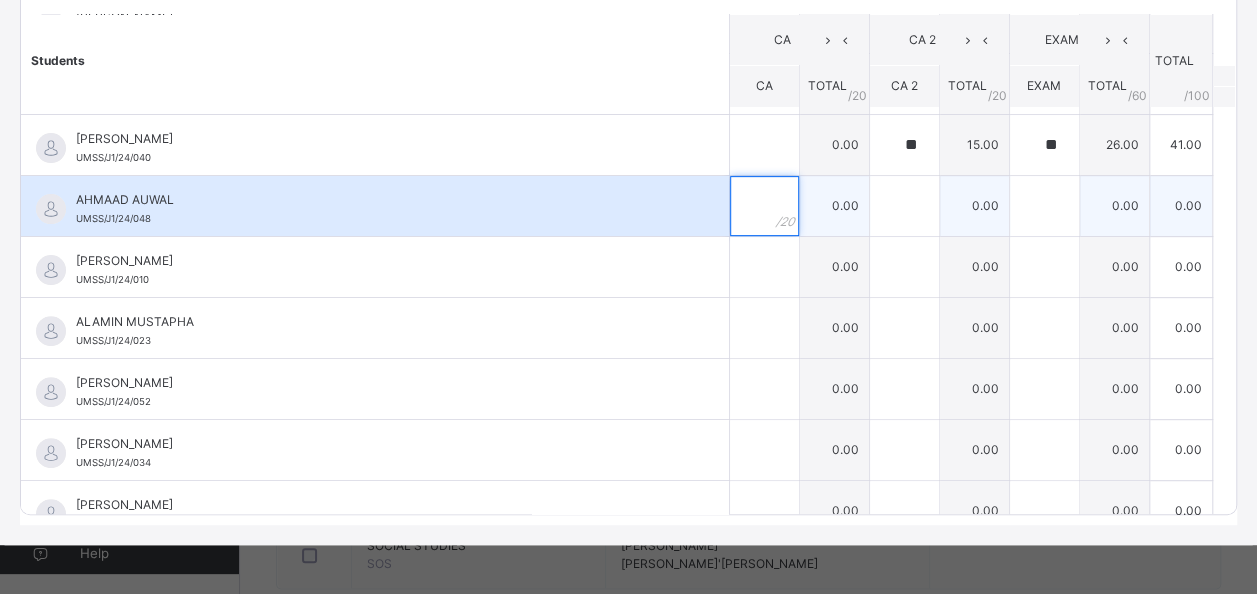 click at bounding box center [764, 206] 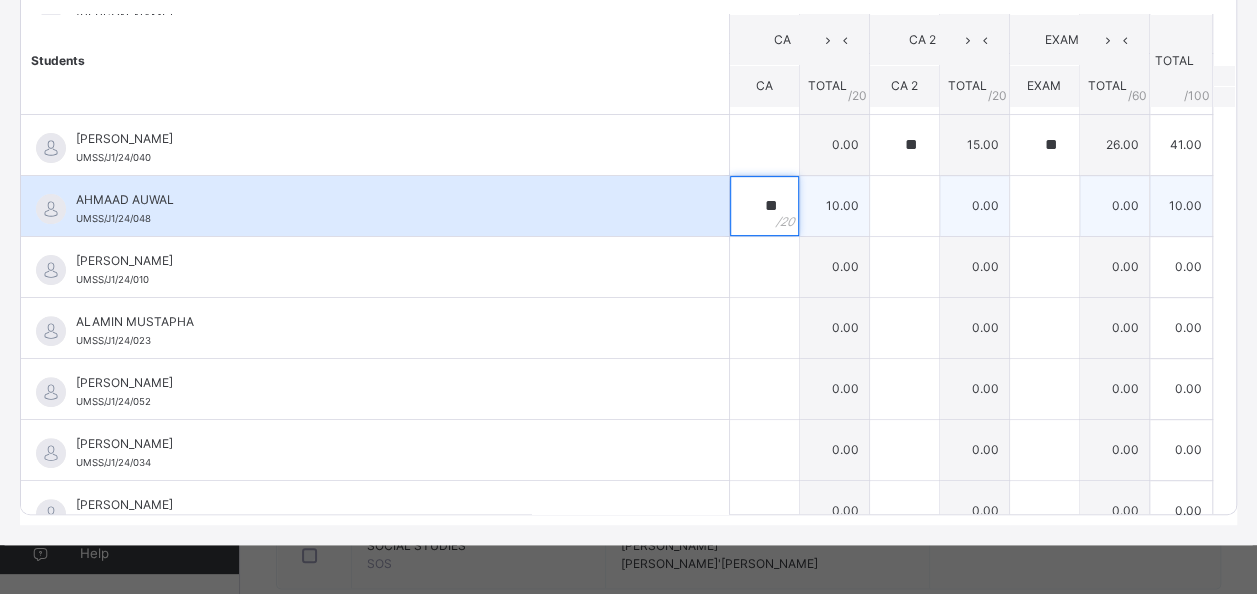 type on "**" 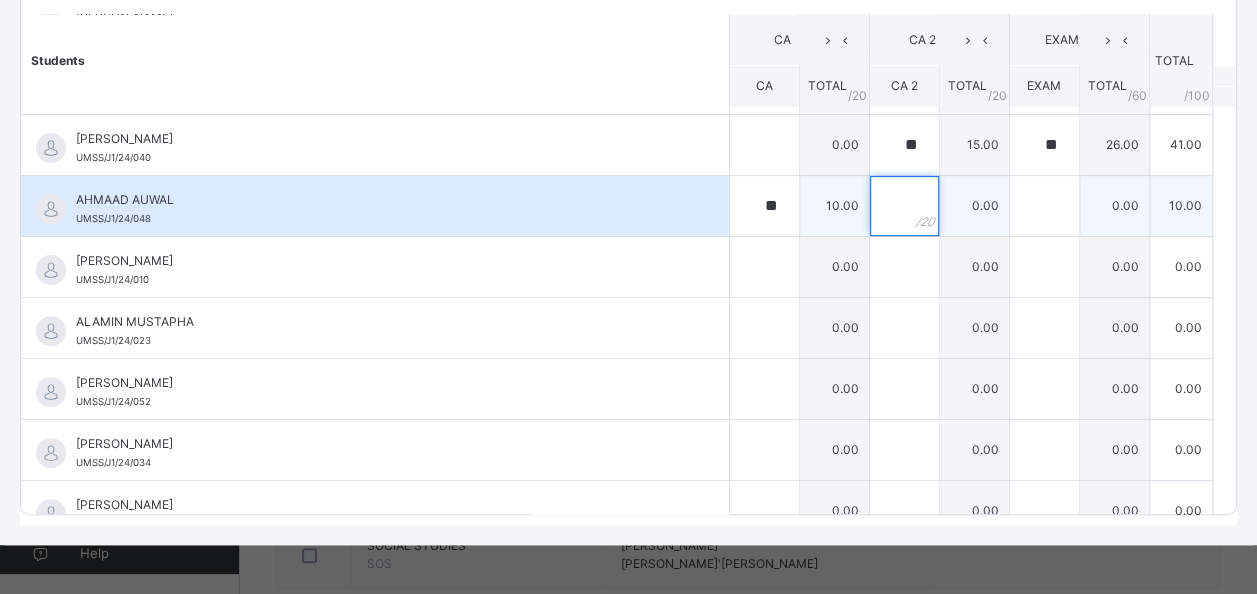 click at bounding box center [904, 206] 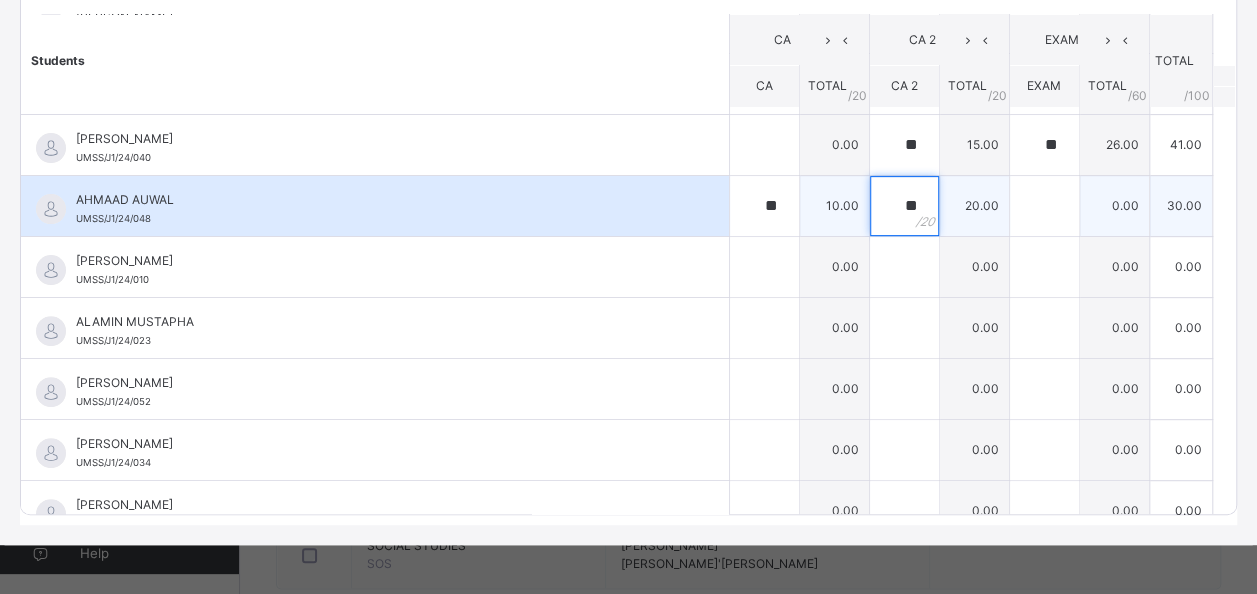 type on "**" 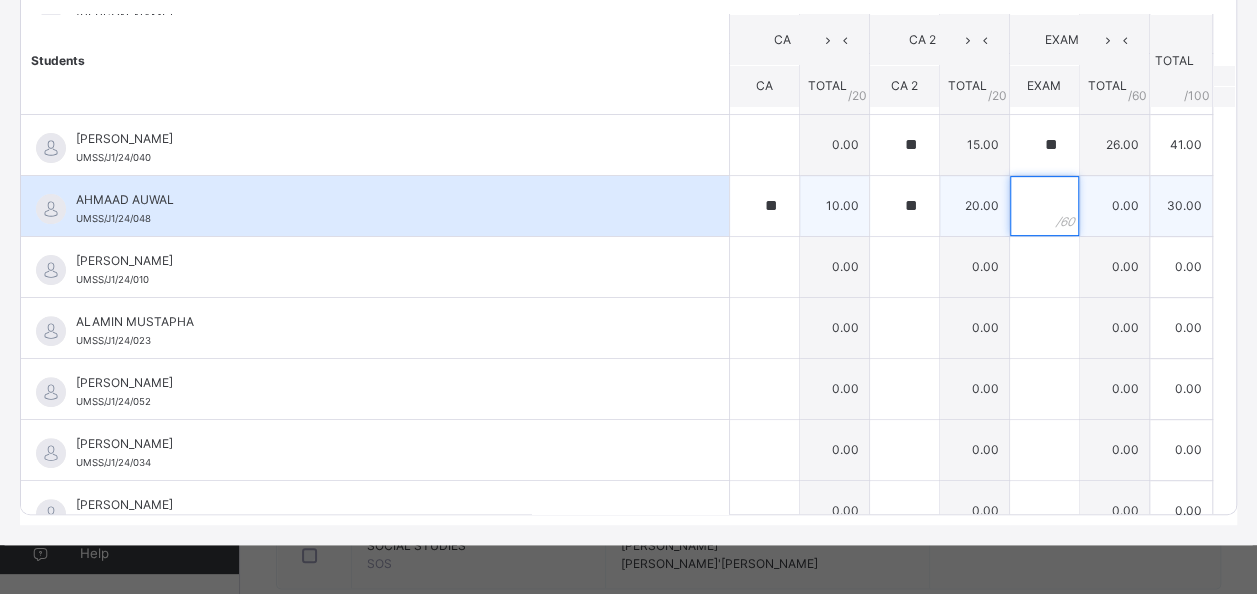 click at bounding box center (1044, 206) 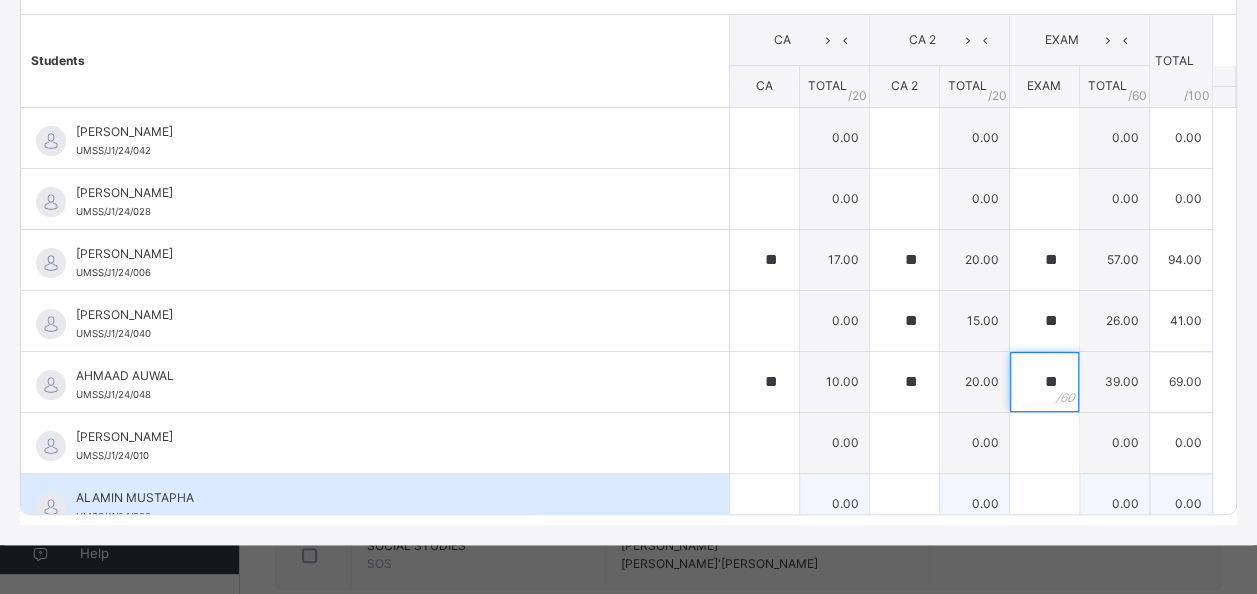 scroll, scrollTop: 0, scrollLeft: 0, axis: both 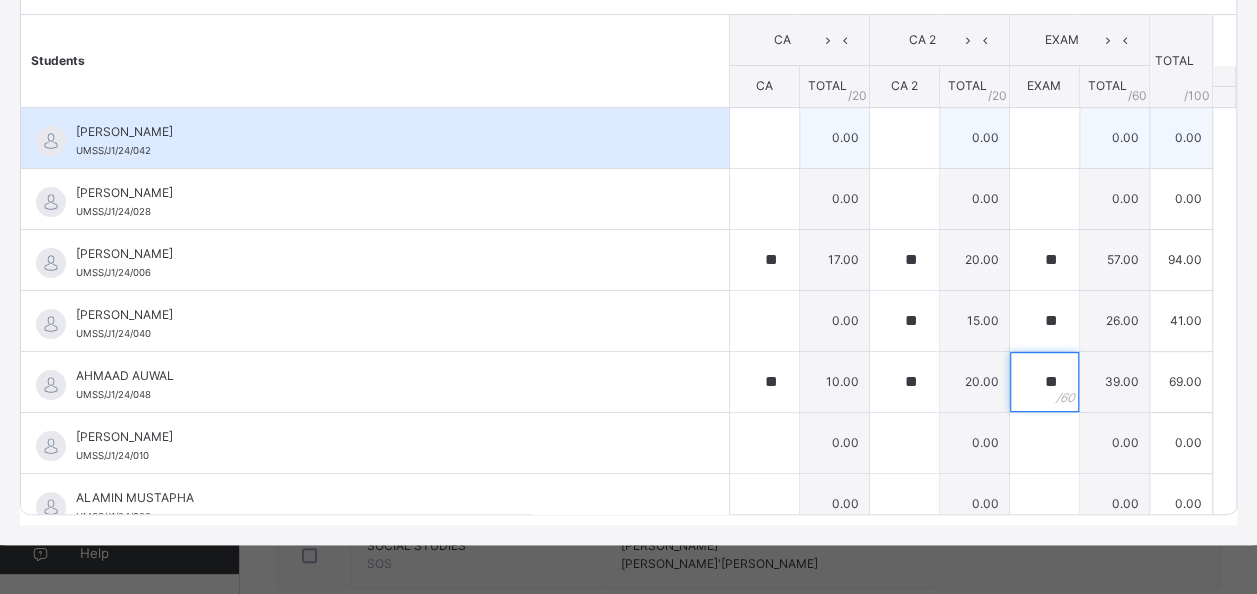 type on "**" 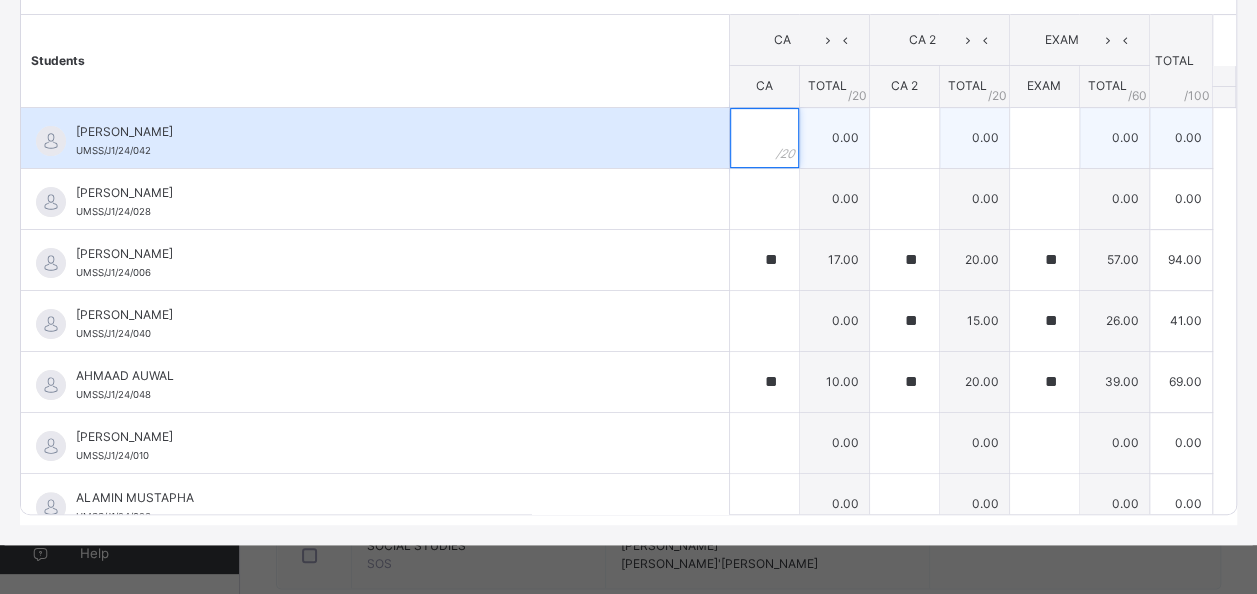 click at bounding box center (764, 138) 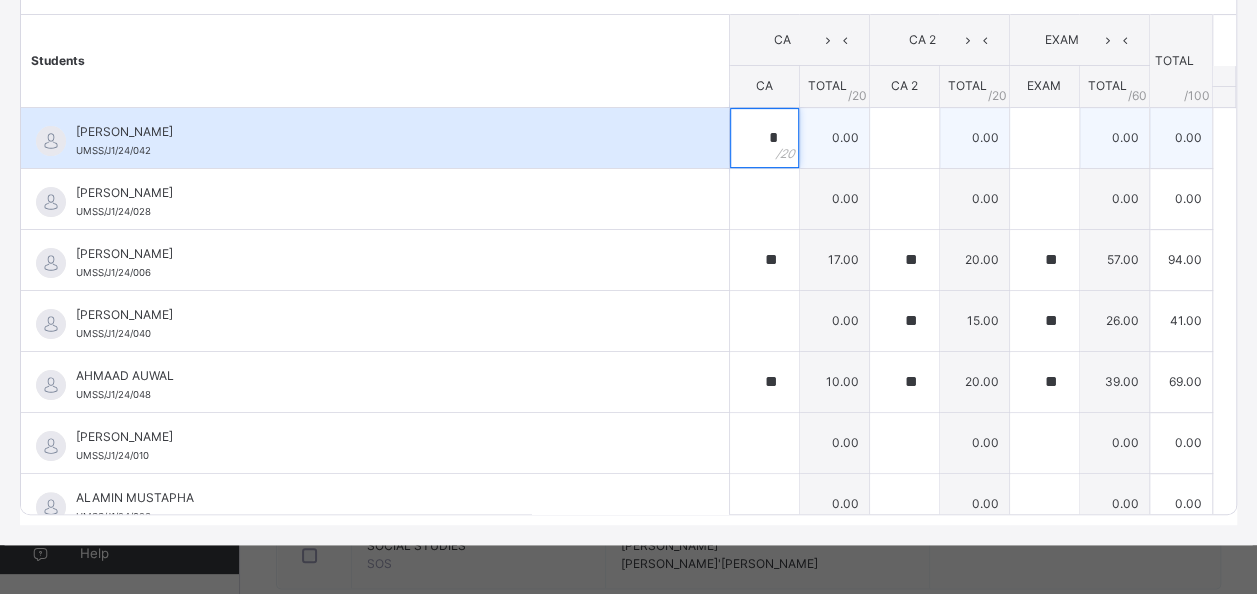 type on "*" 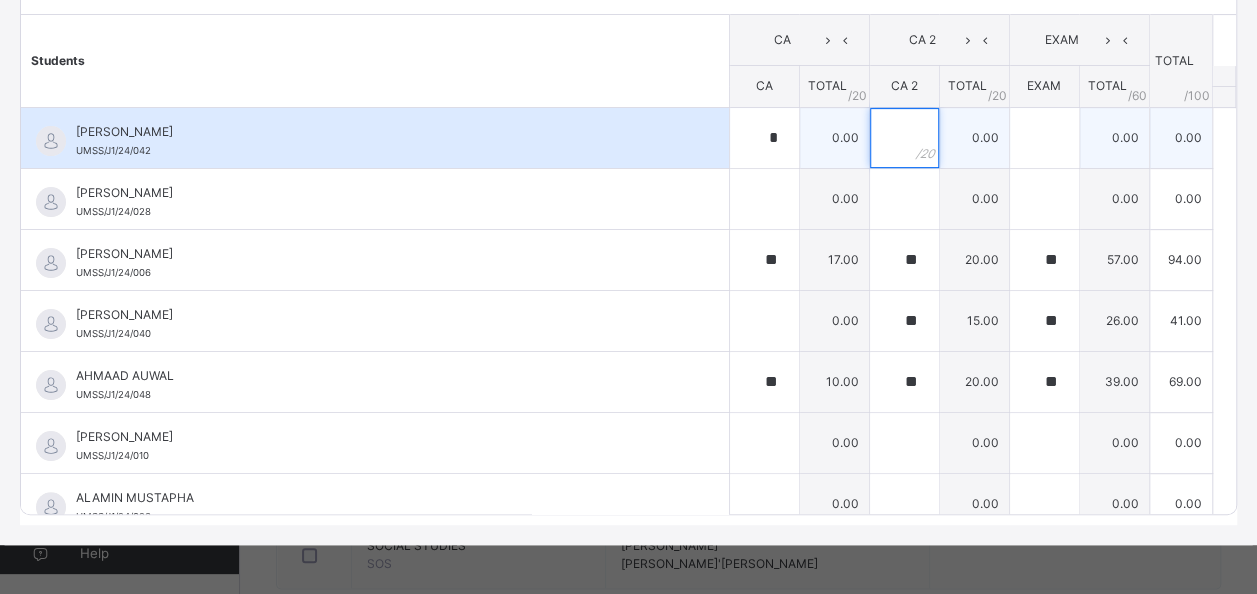 click at bounding box center [904, 138] 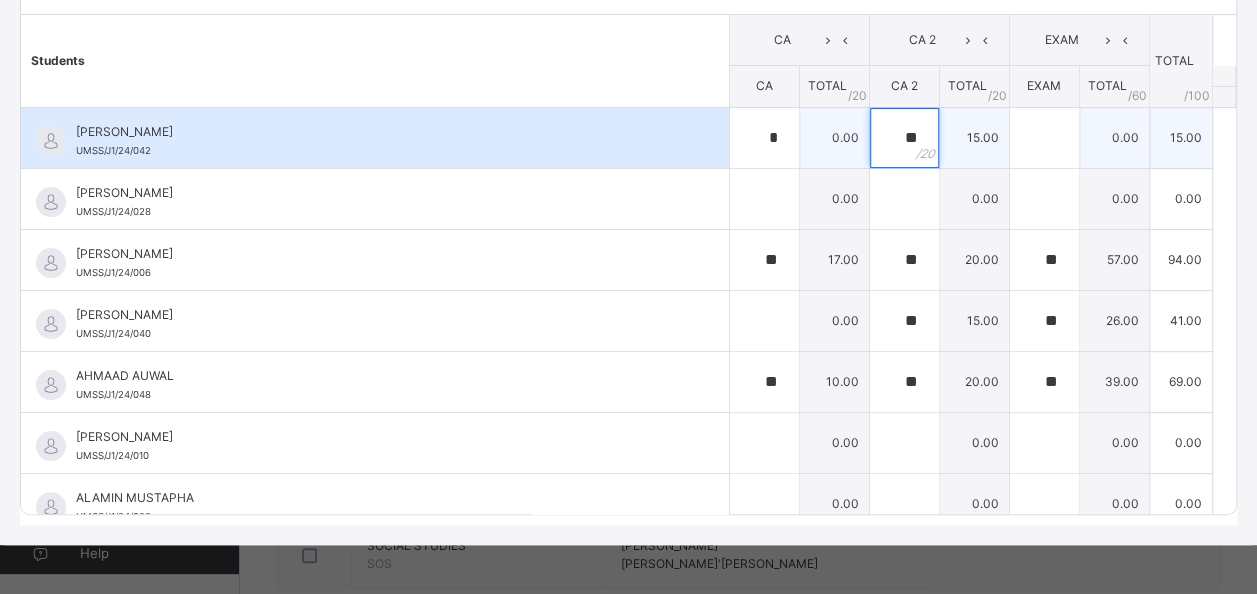 type on "**" 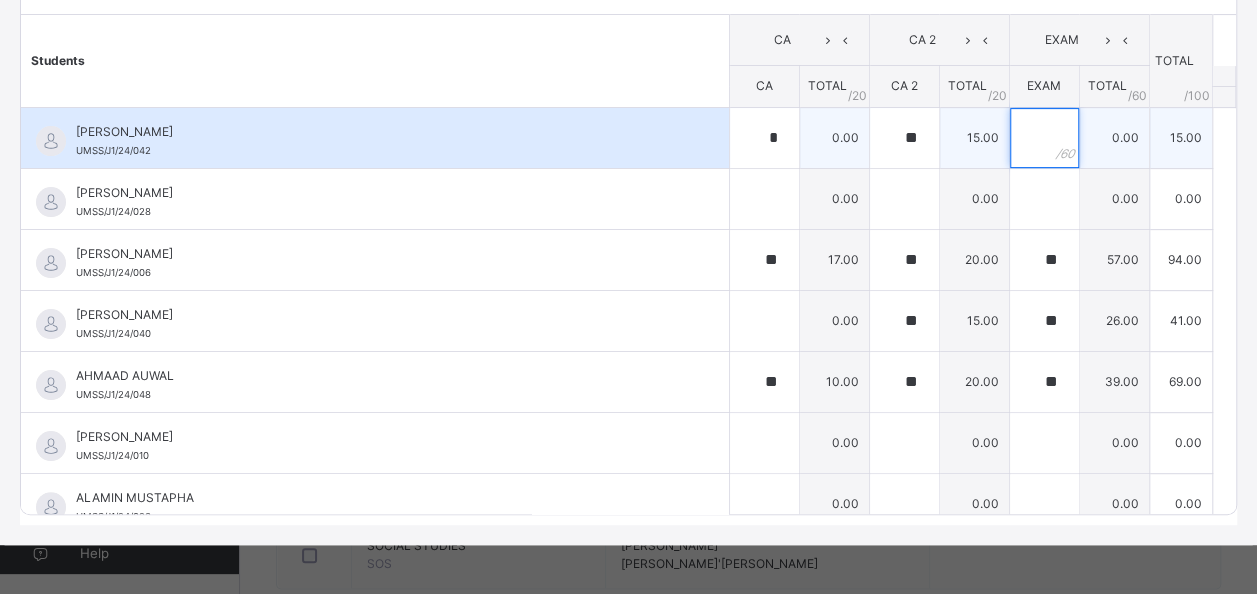 click at bounding box center [1044, 138] 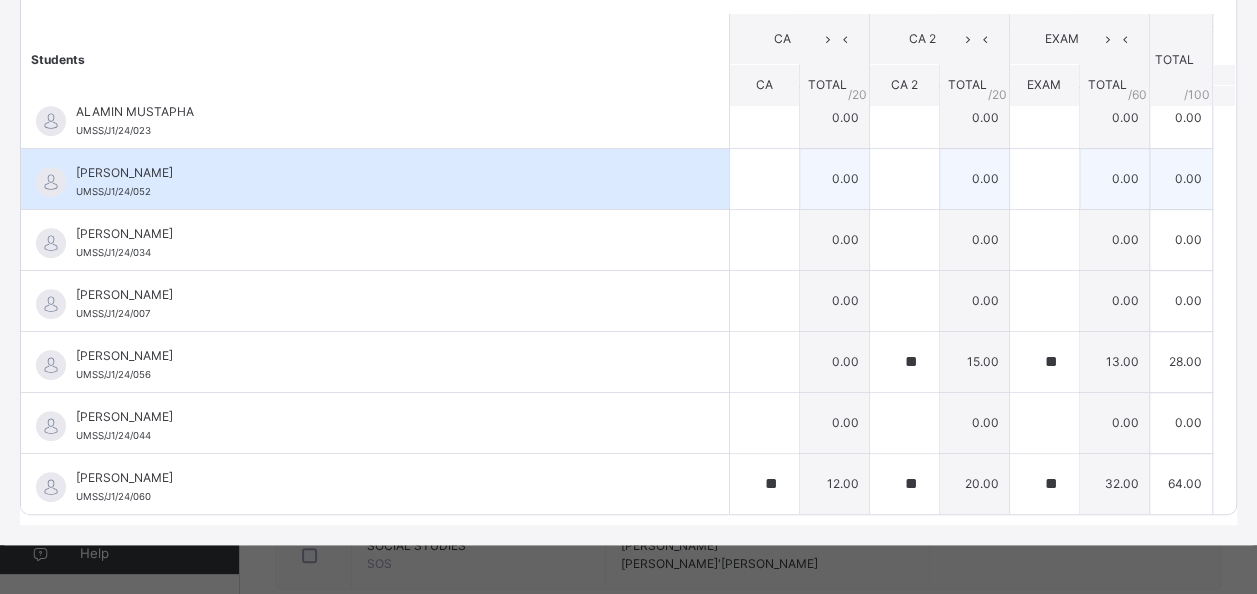scroll, scrollTop: 400, scrollLeft: 0, axis: vertical 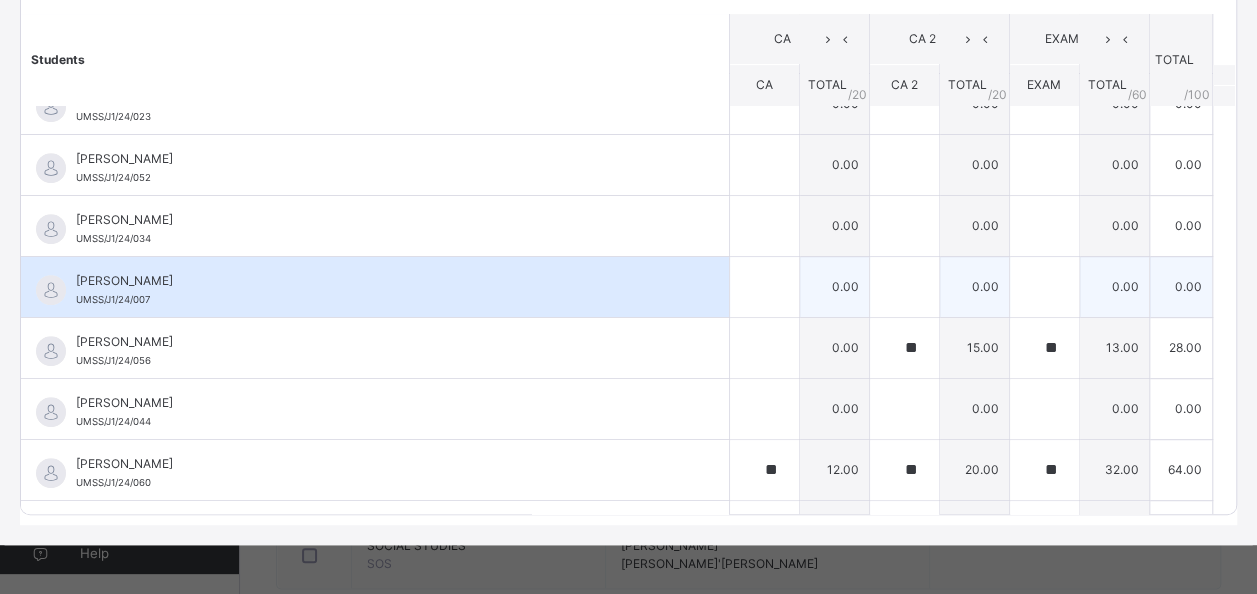 type on "**" 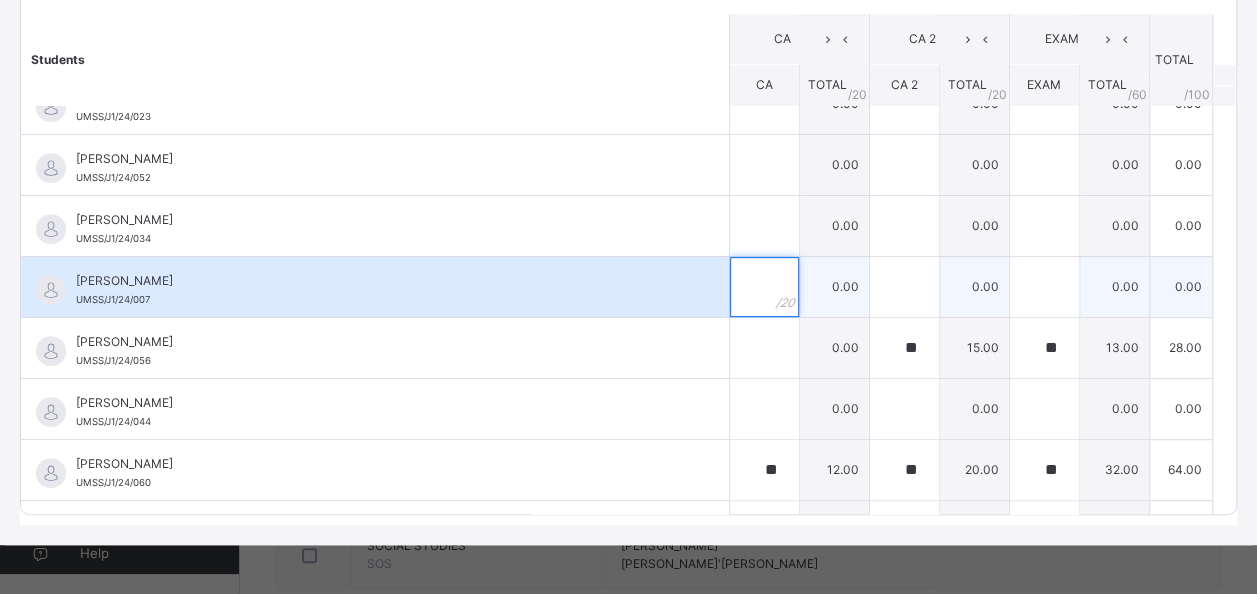 click at bounding box center (764, 287) 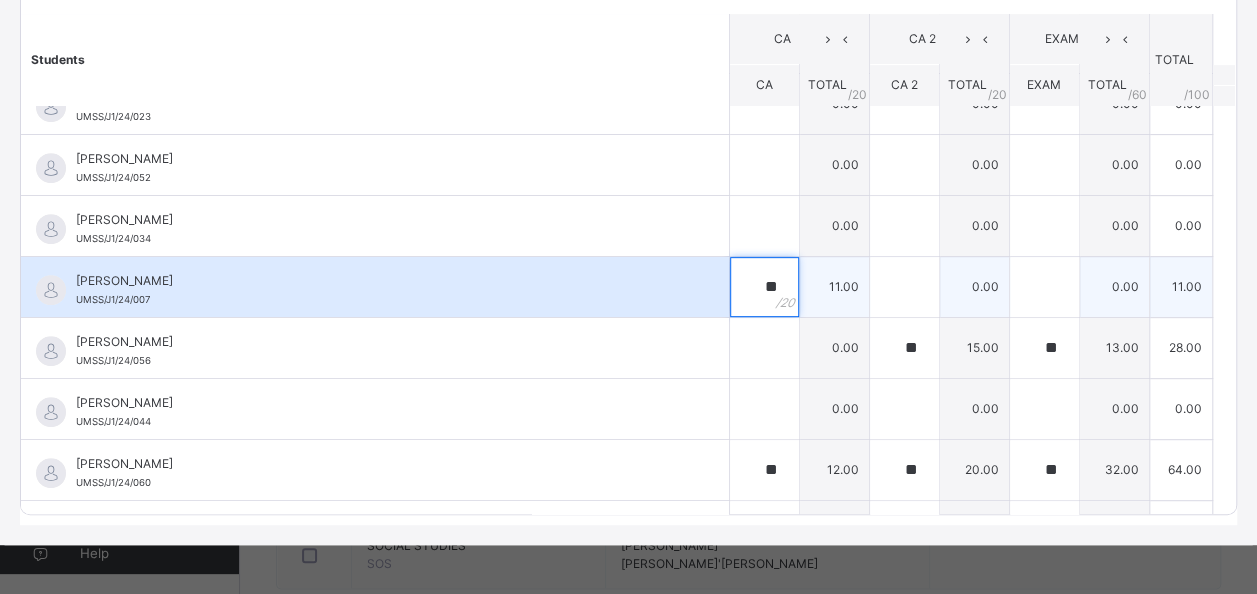 type on "**" 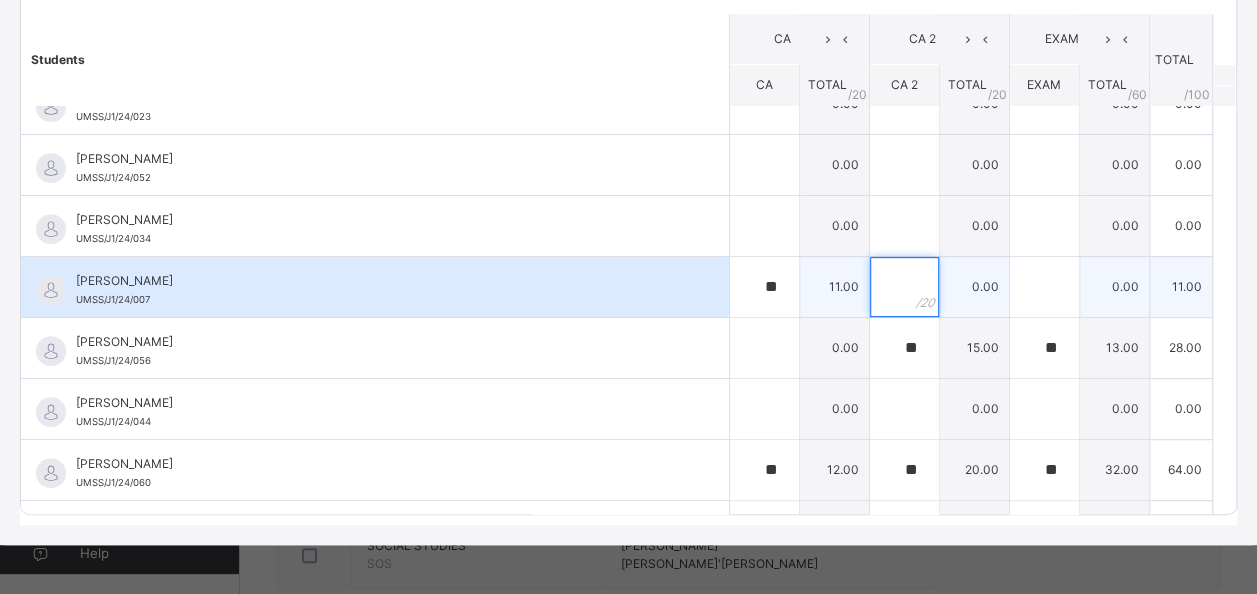 click at bounding box center (904, 287) 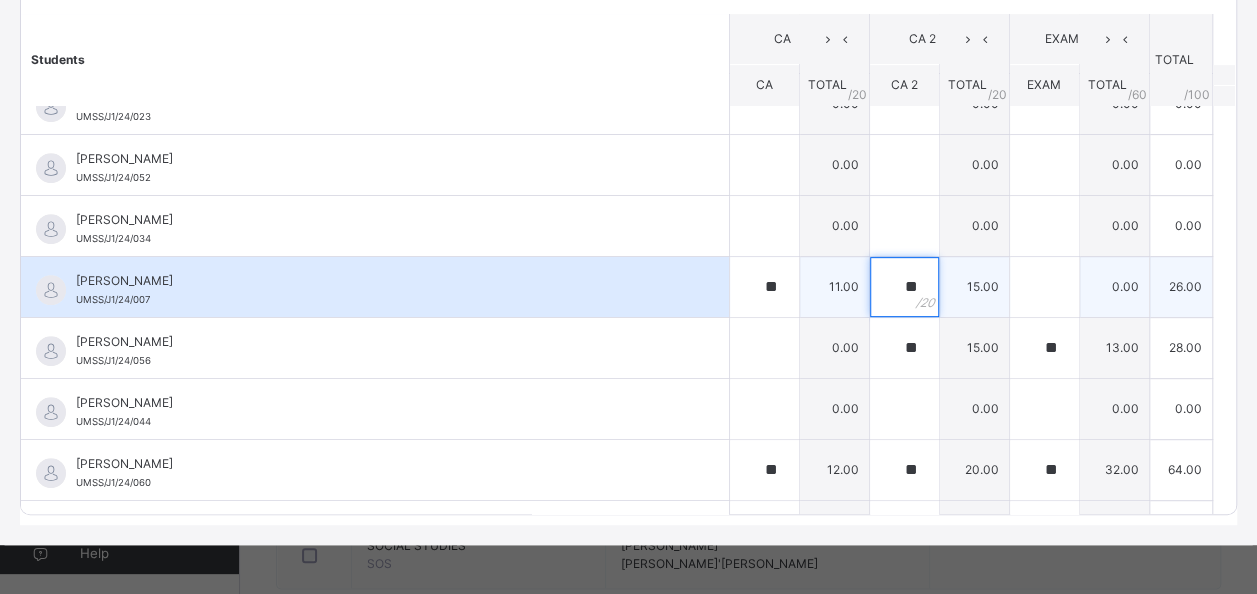 type on "**" 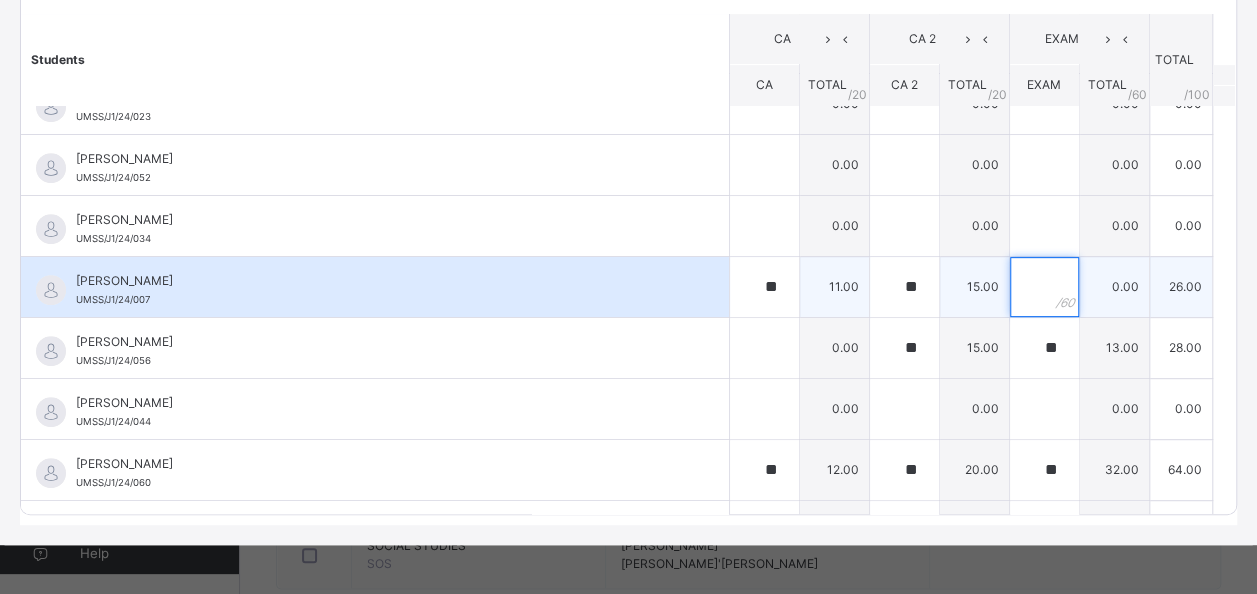 click at bounding box center (1044, 287) 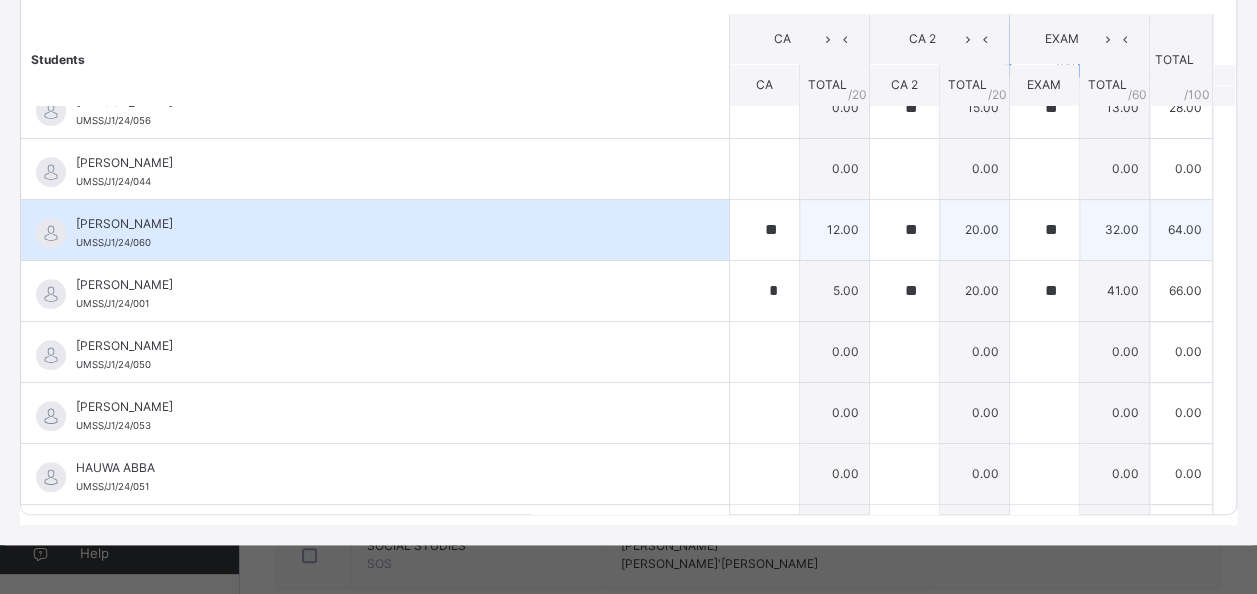scroll, scrollTop: 700, scrollLeft: 0, axis: vertical 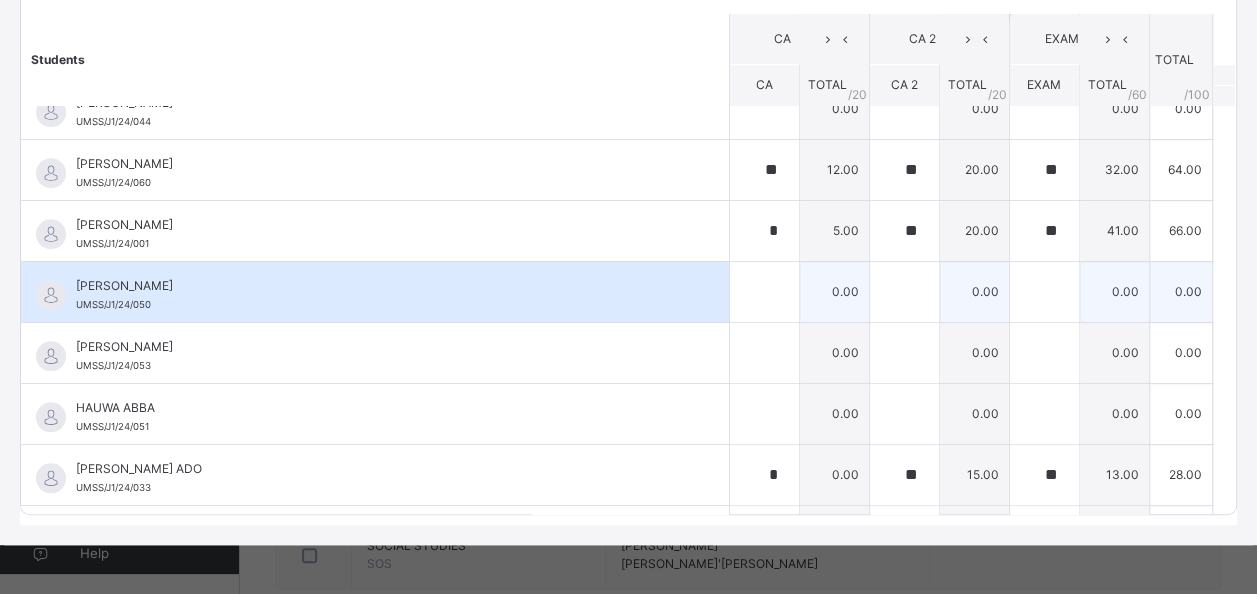 type on "**" 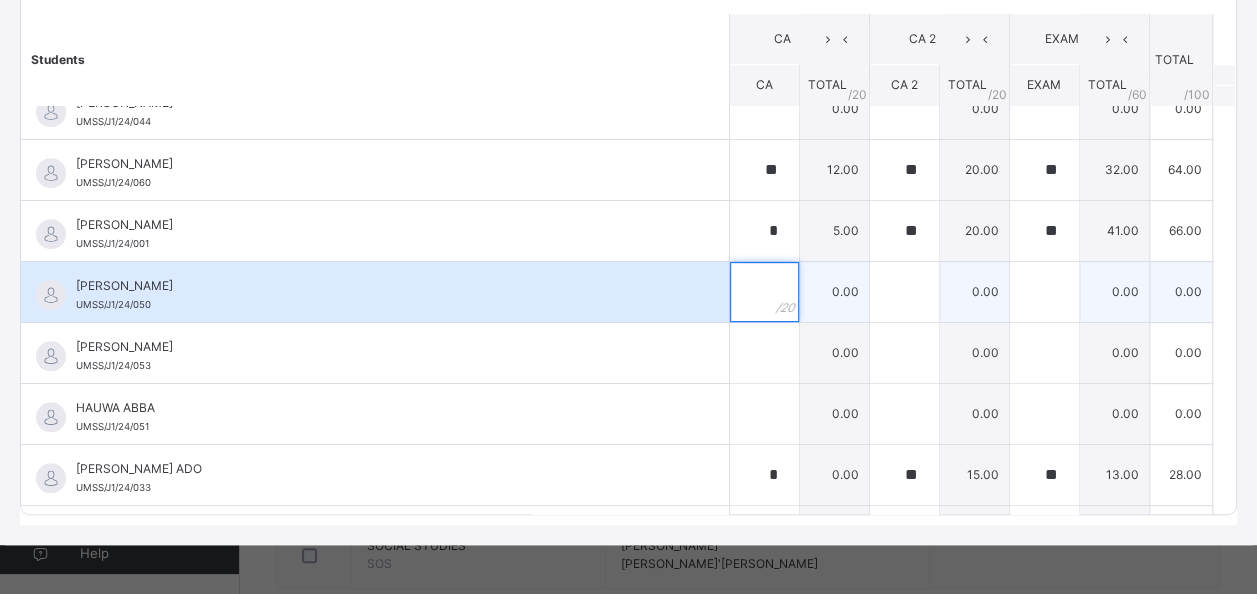 click at bounding box center (764, 292) 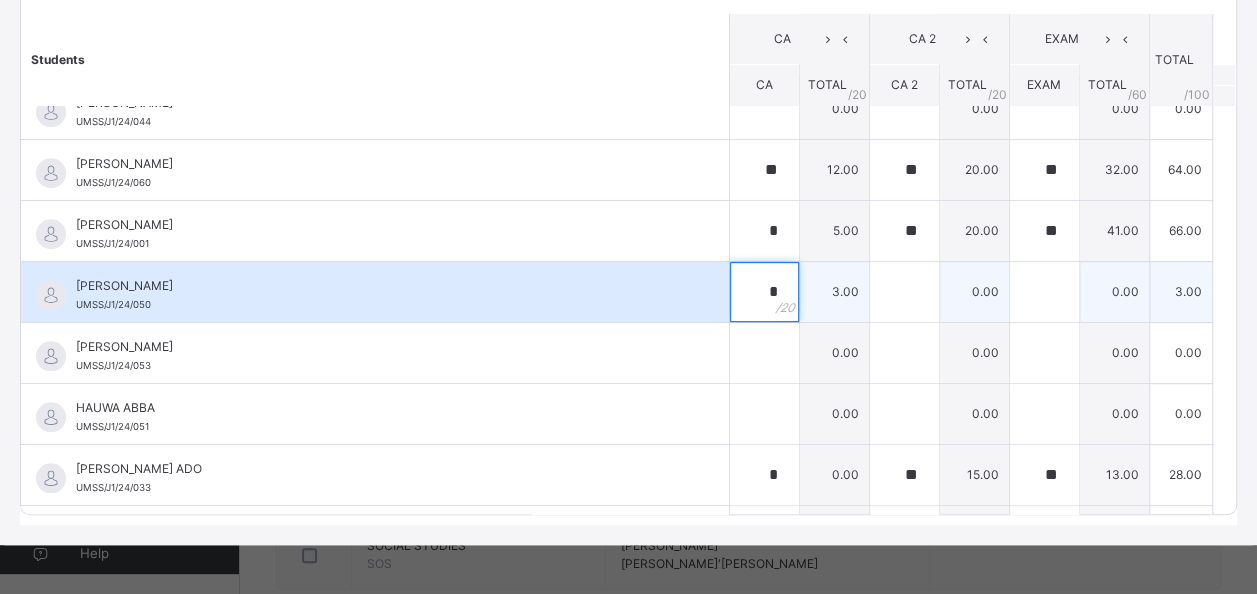 type on "*" 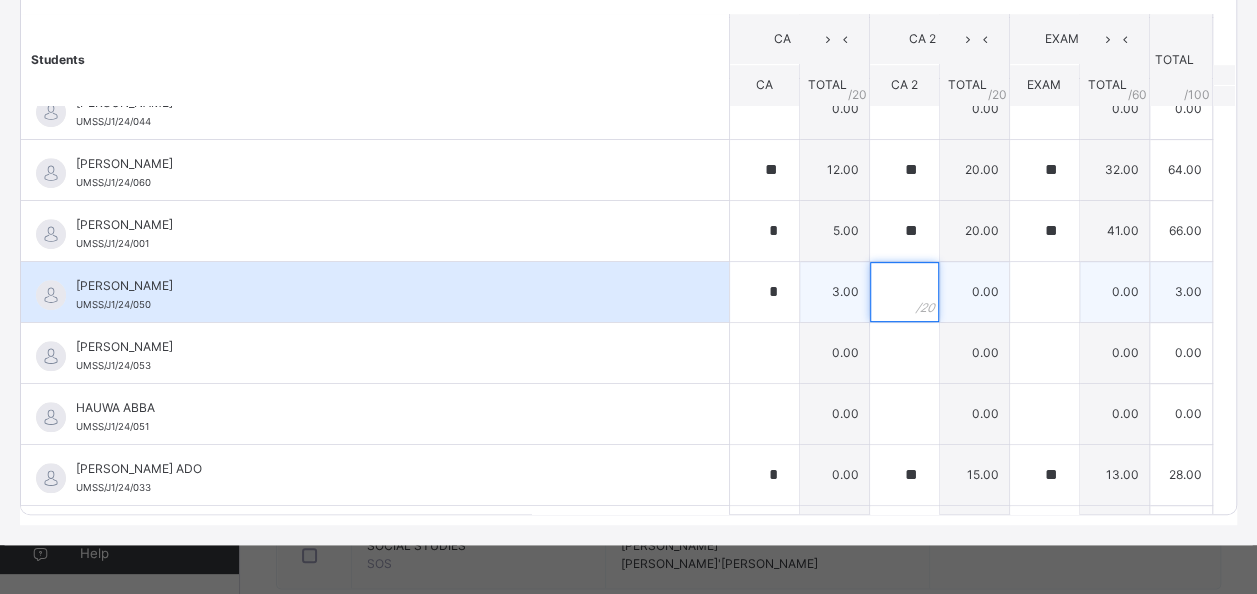 click at bounding box center (904, 292) 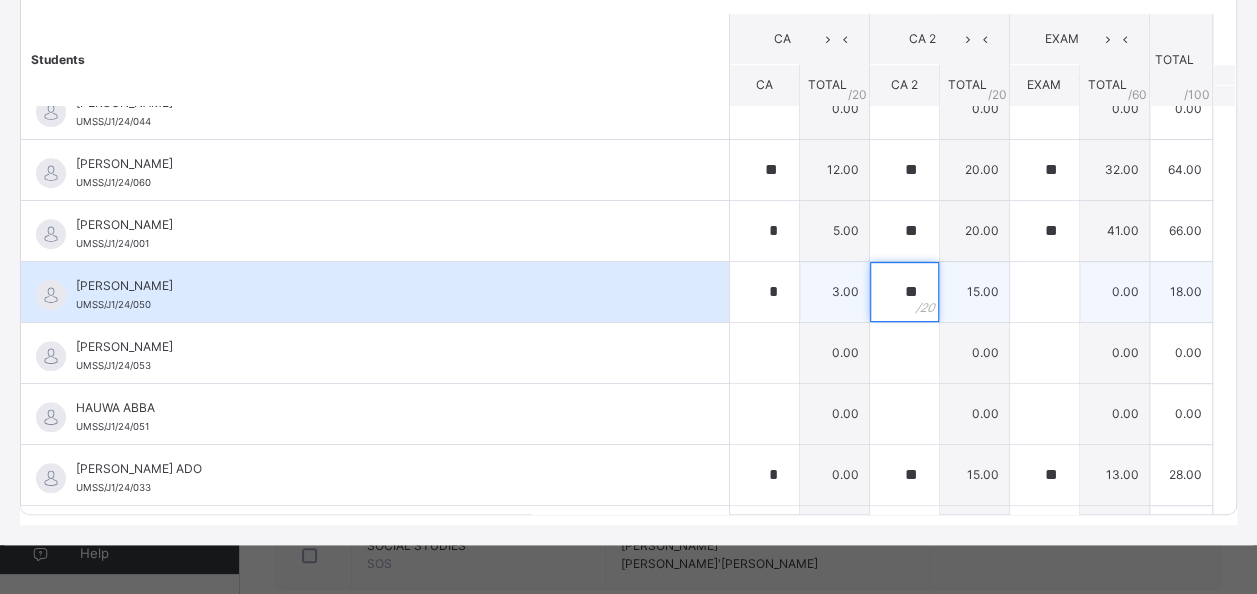 type on "**" 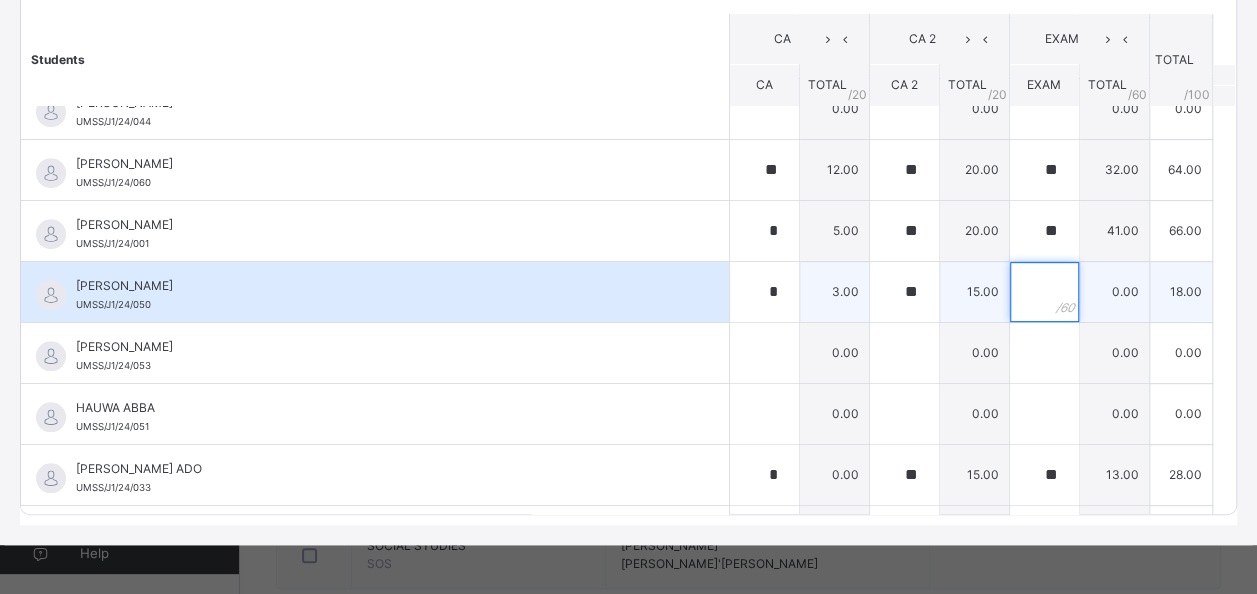click at bounding box center (1044, 292) 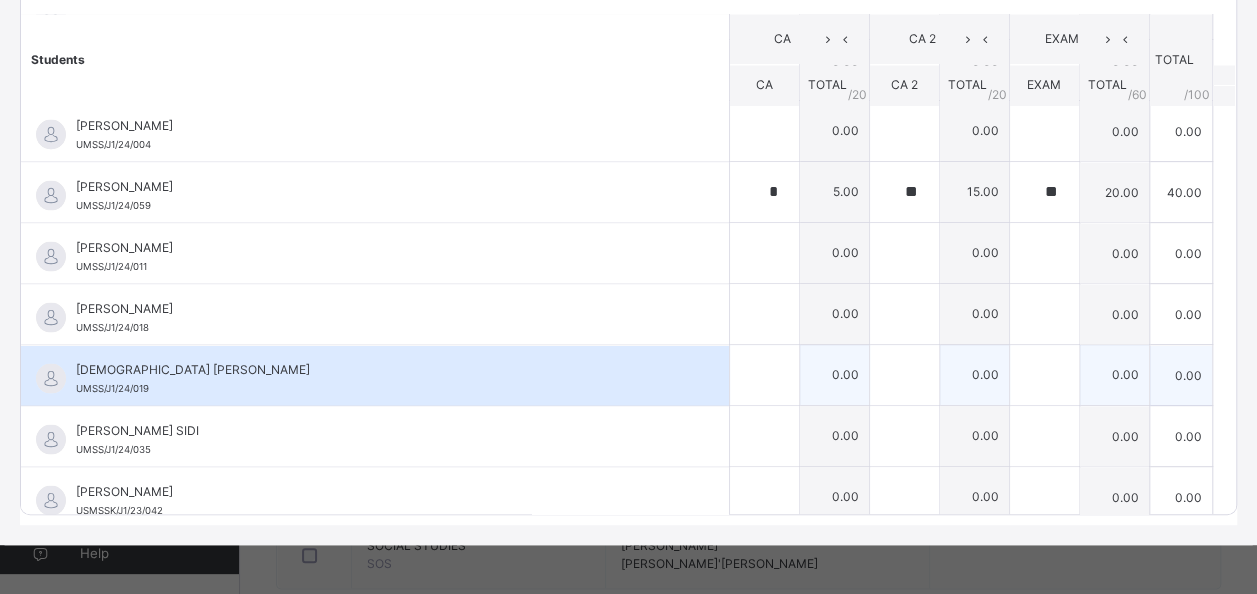scroll, scrollTop: 1676, scrollLeft: 0, axis: vertical 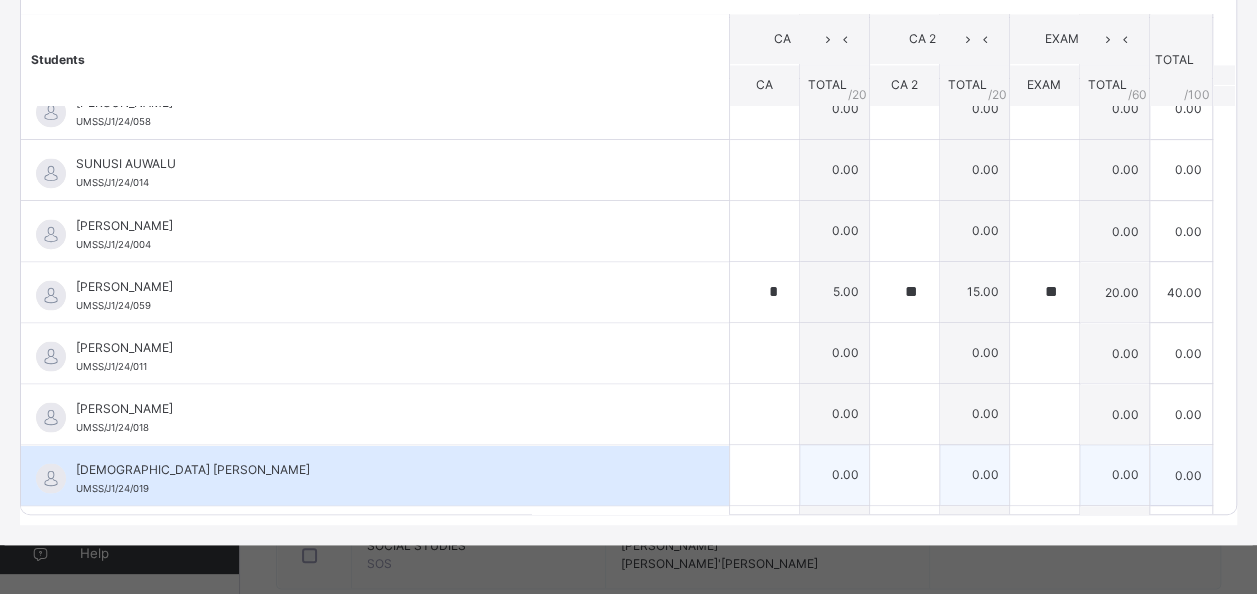 type on "**" 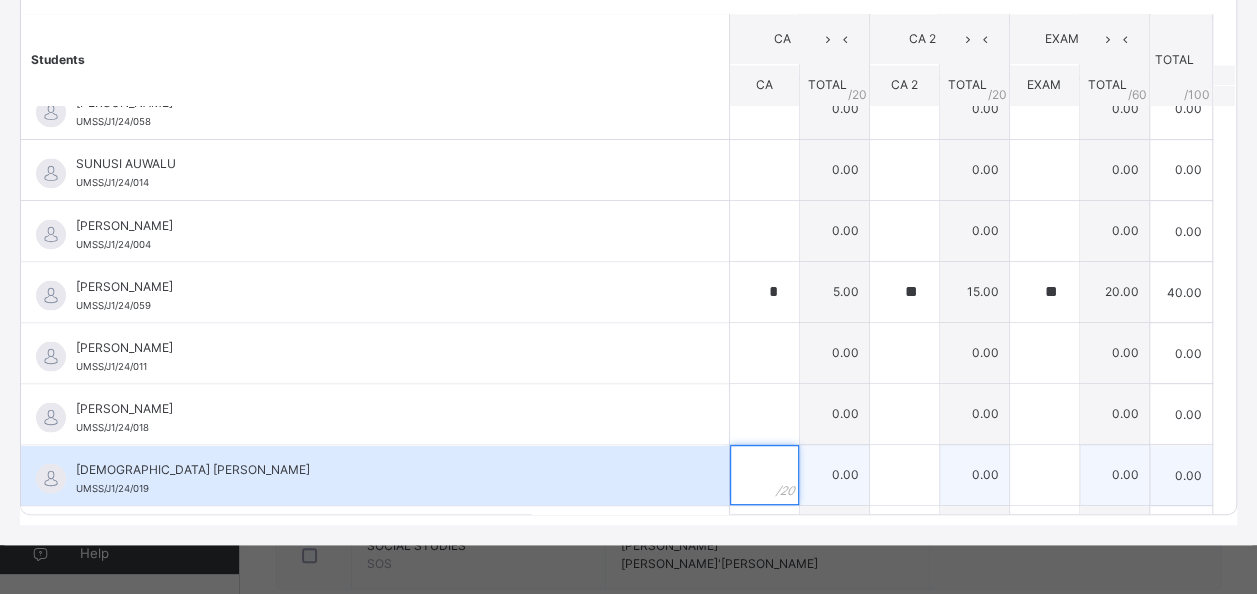 click at bounding box center [764, 475] 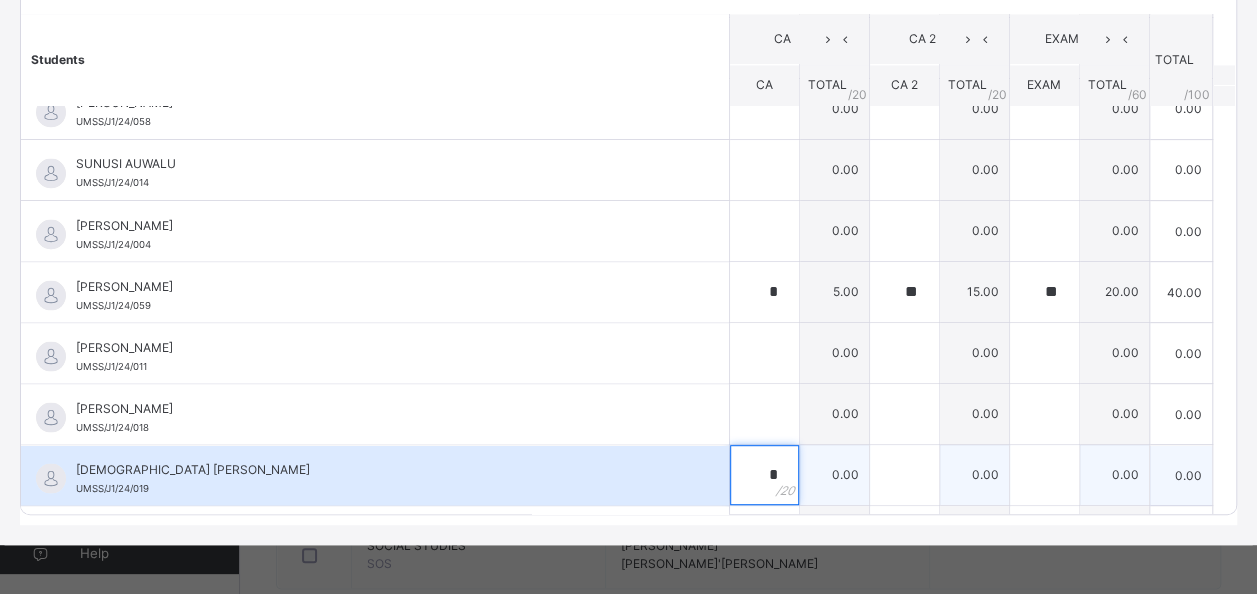 type on "*" 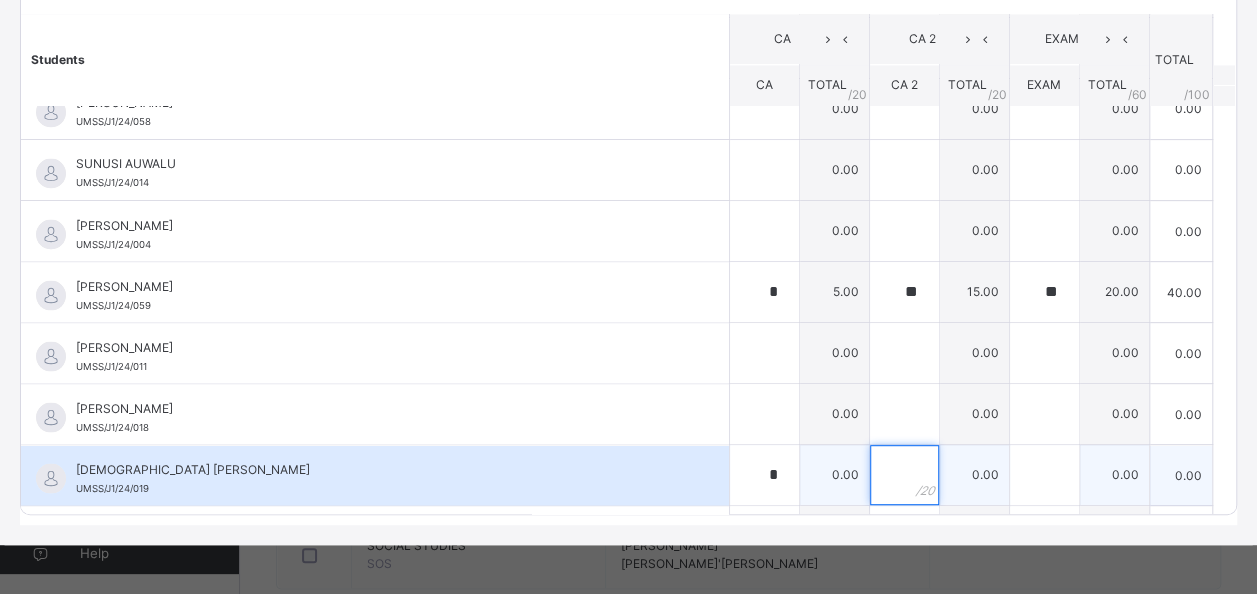 click at bounding box center (904, 475) 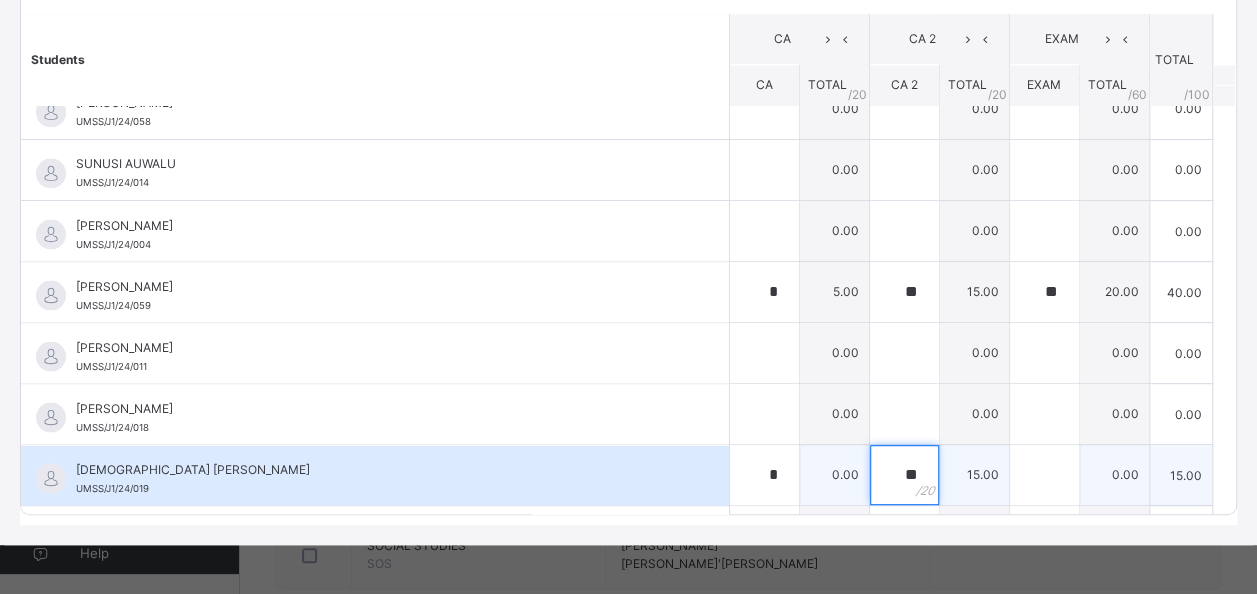 type on "**" 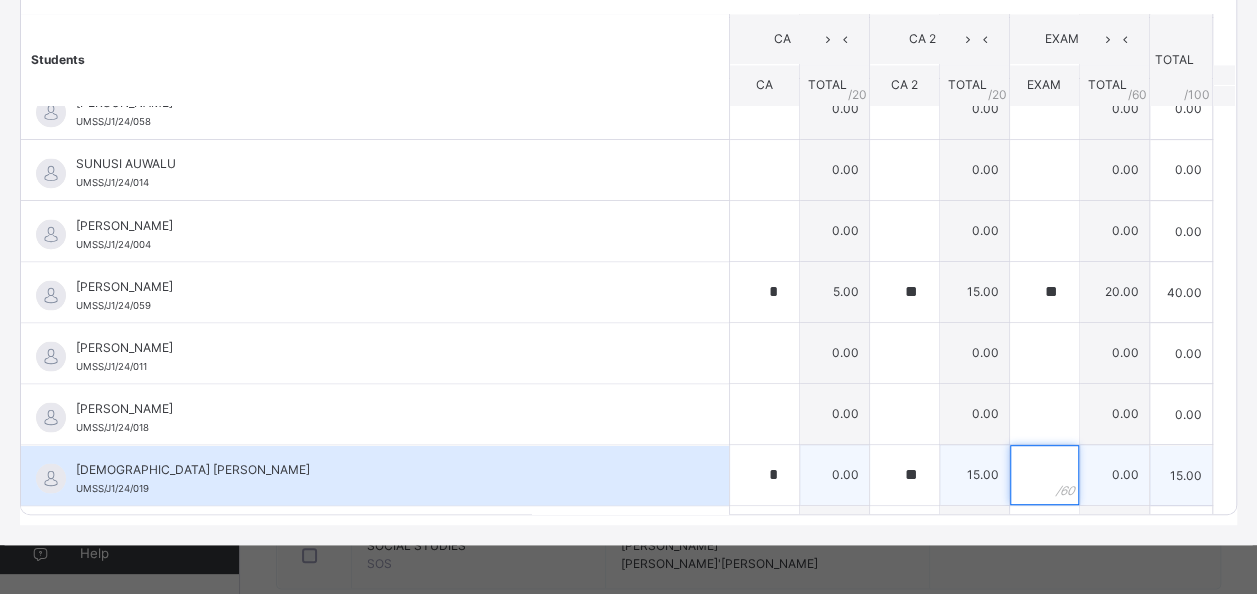 click at bounding box center [1044, 475] 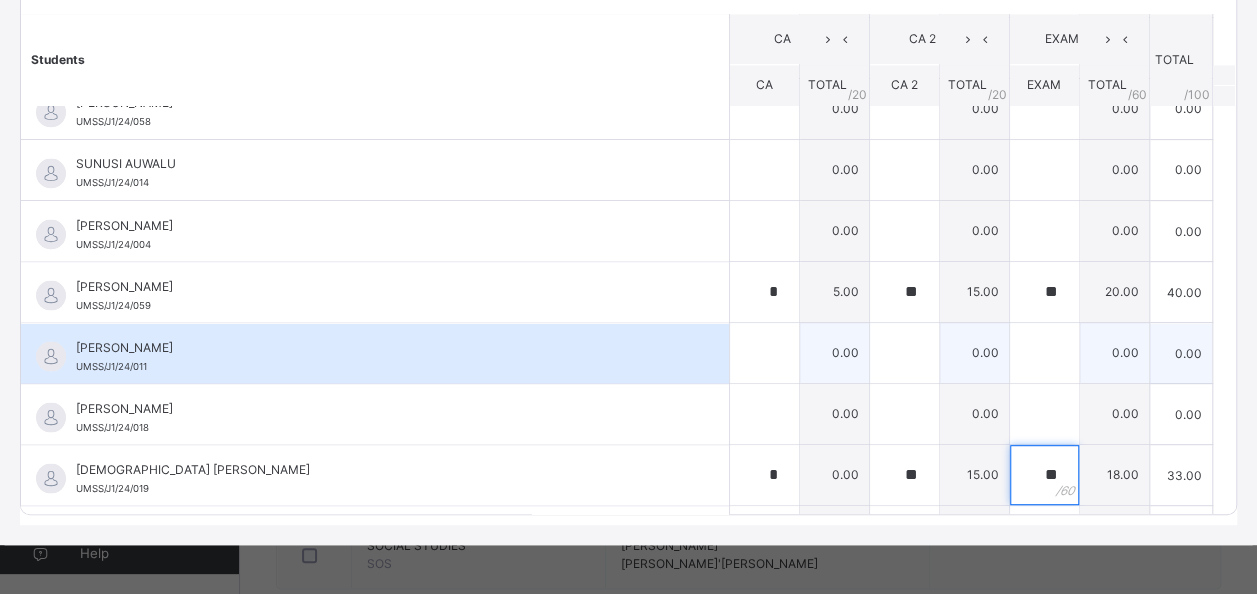 type on "**" 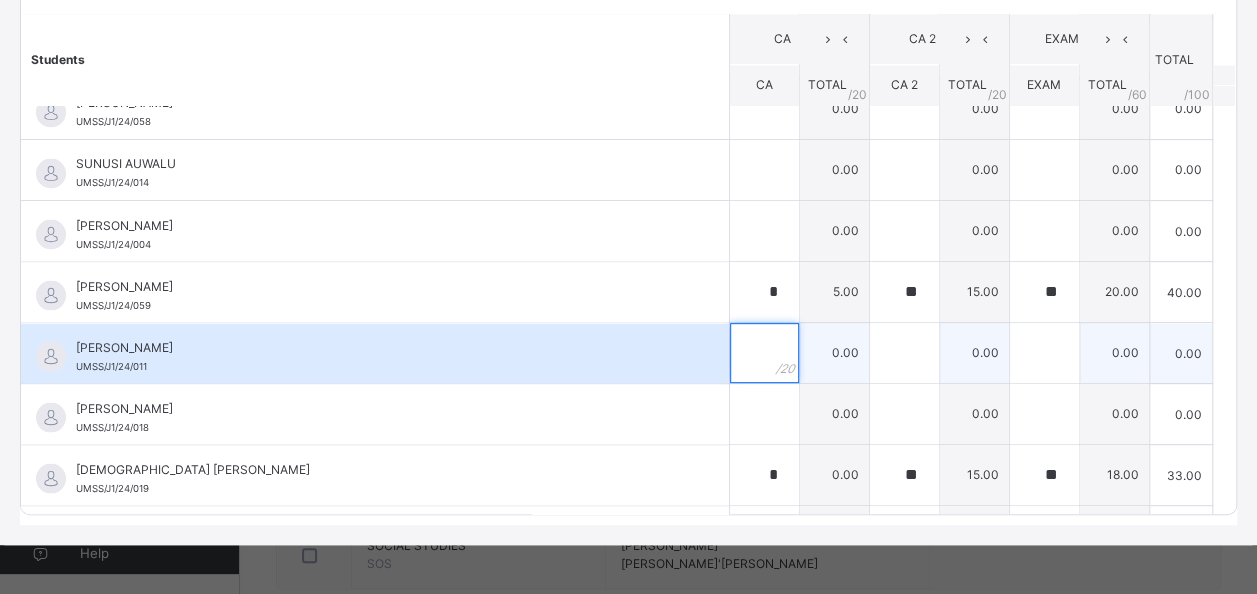 click at bounding box center [764, 353] 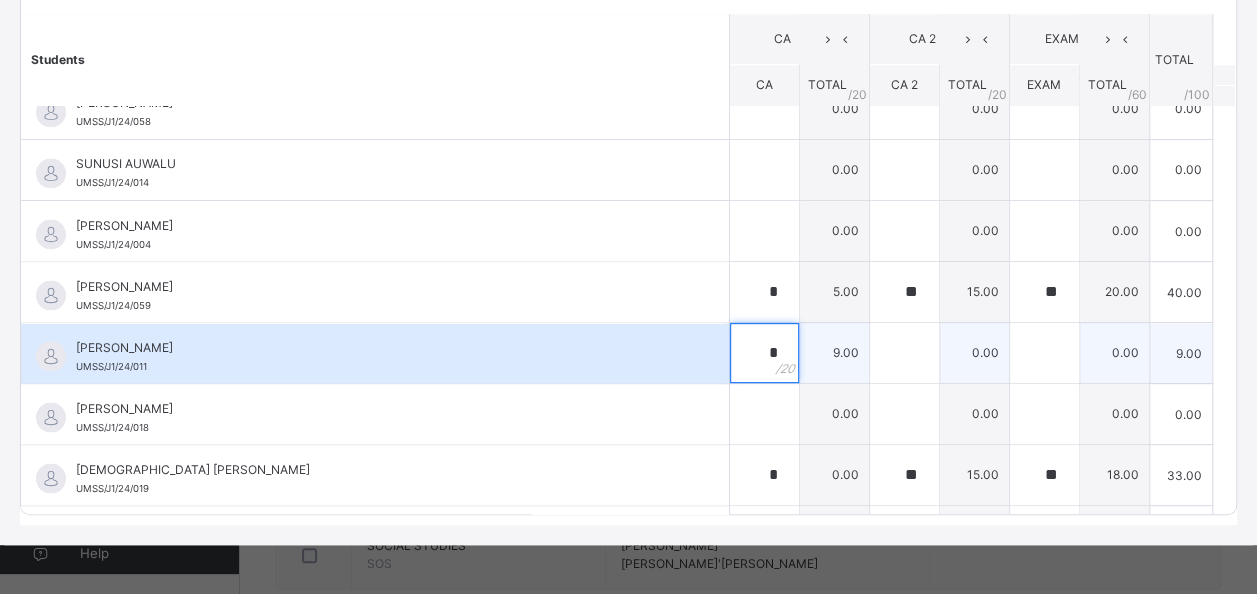 type on "*" 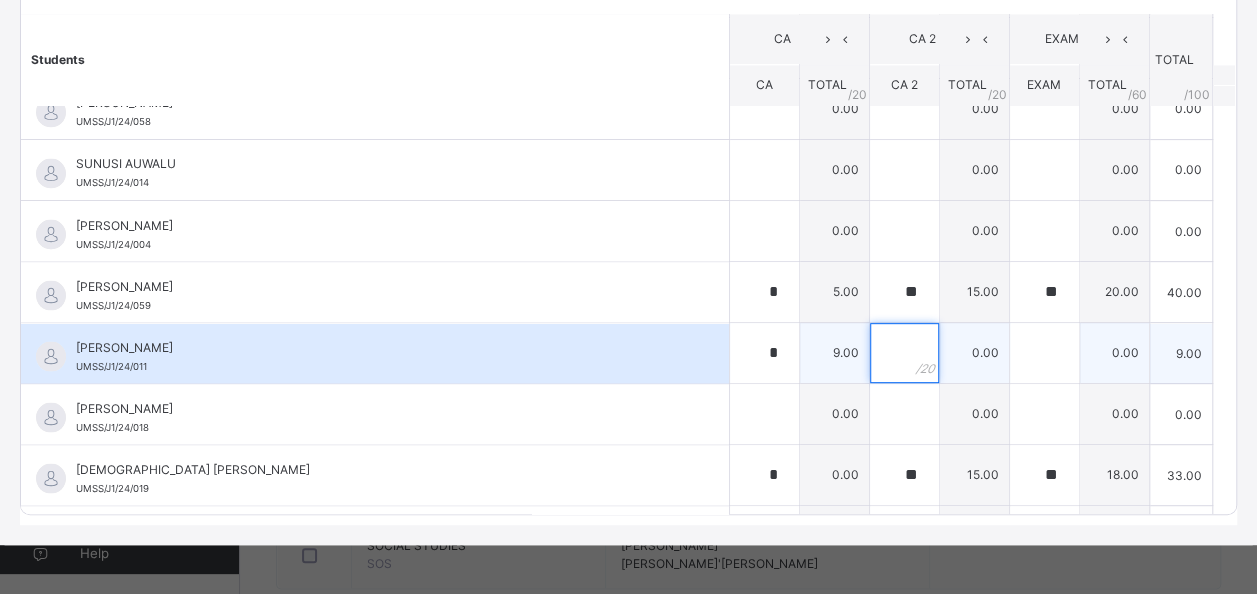 click at bounding box center [904, 353] 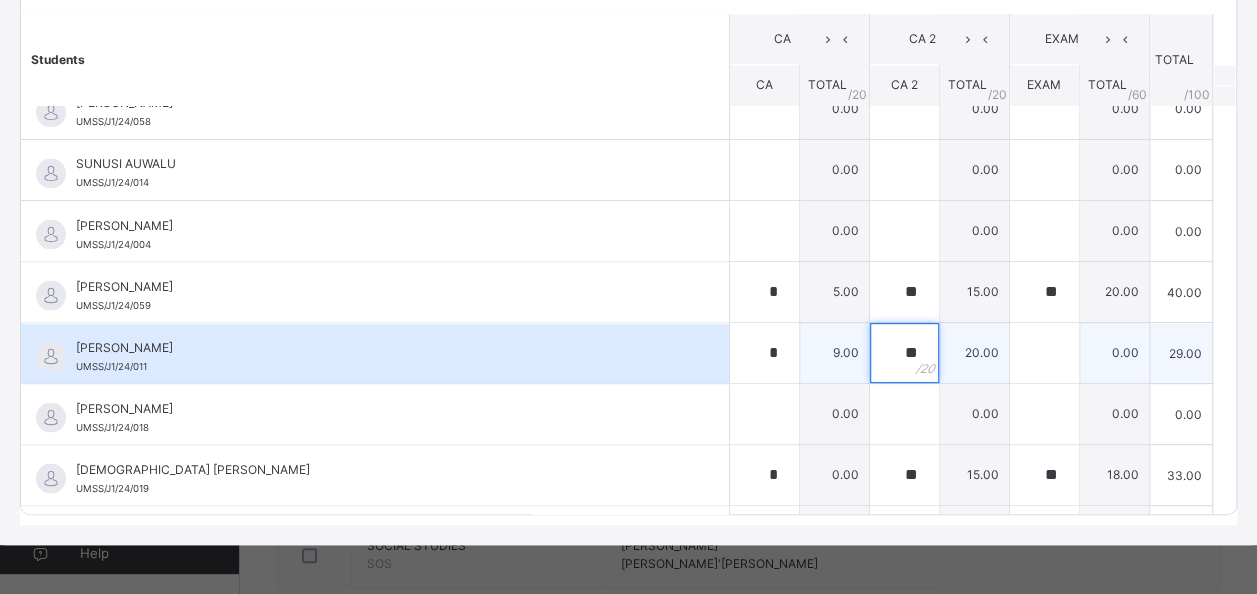 type on "**" 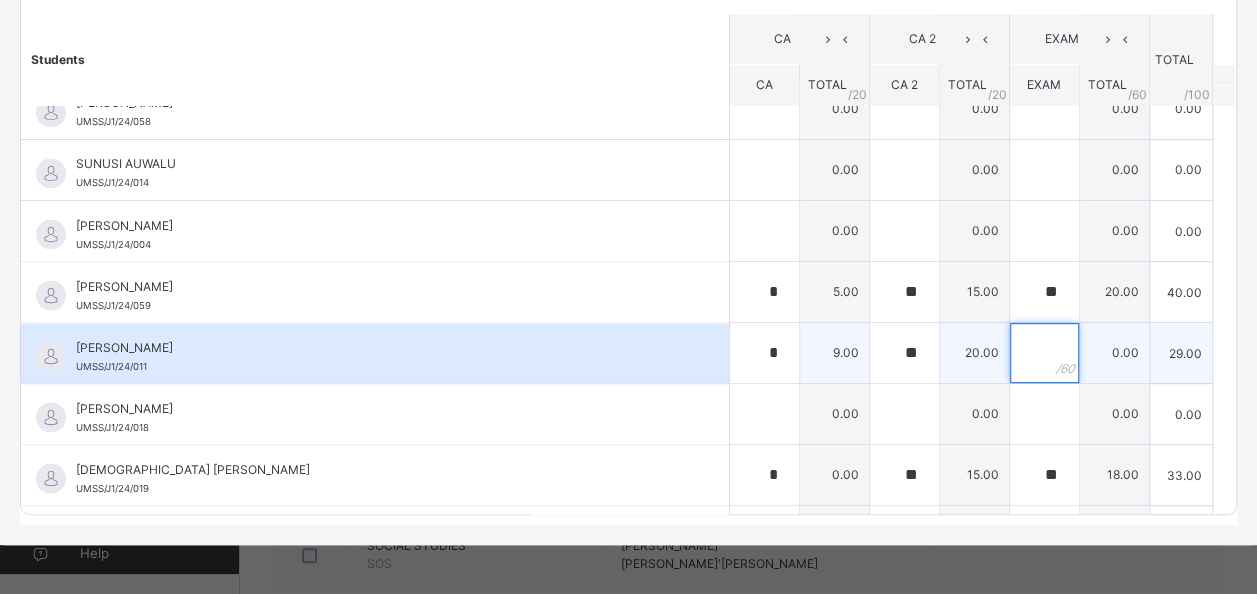 click at bounding box center [1044, 353] 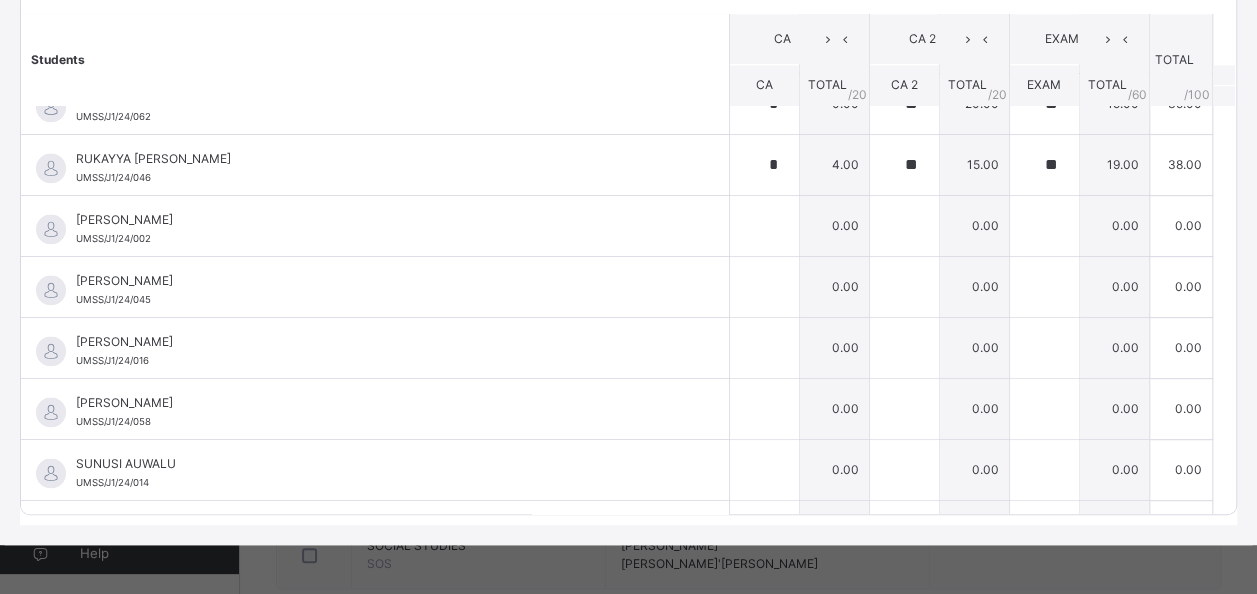 scroll, scrollTop: 1376, scrollLeft: 0, axis: vertical 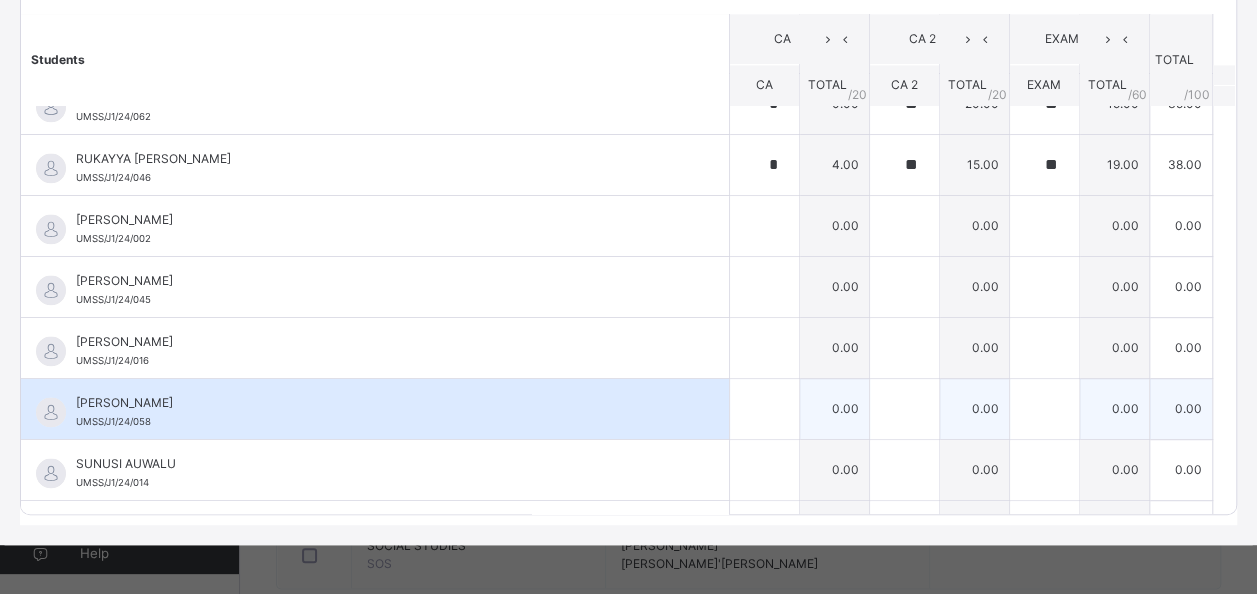 type on "**" 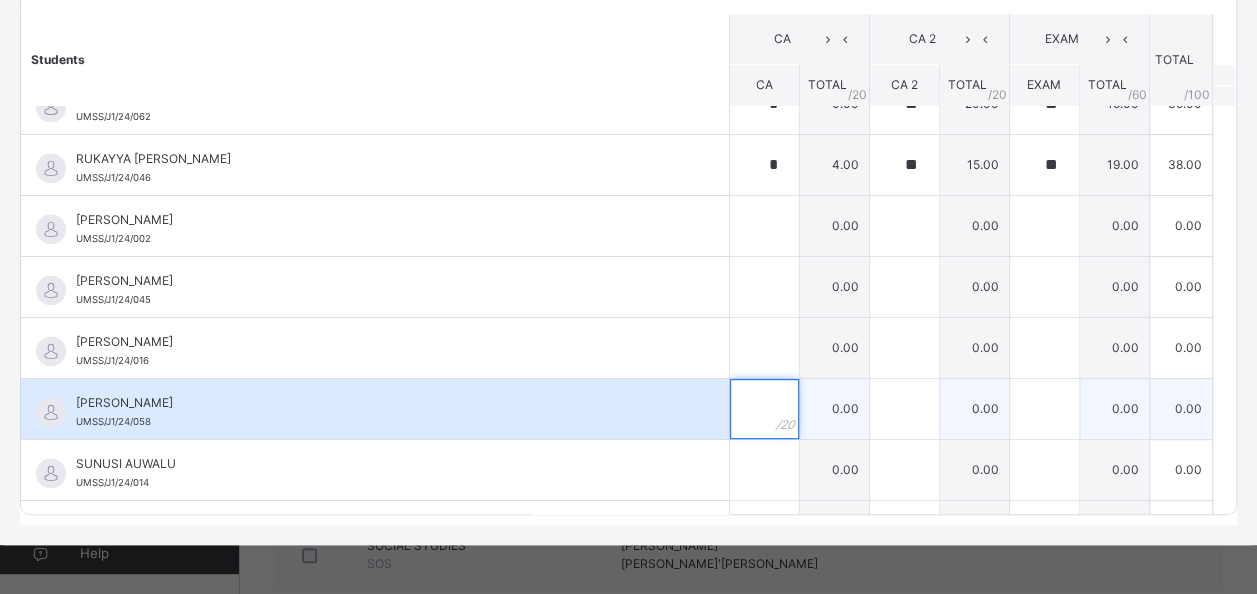 click at bounding box center [764, 409] 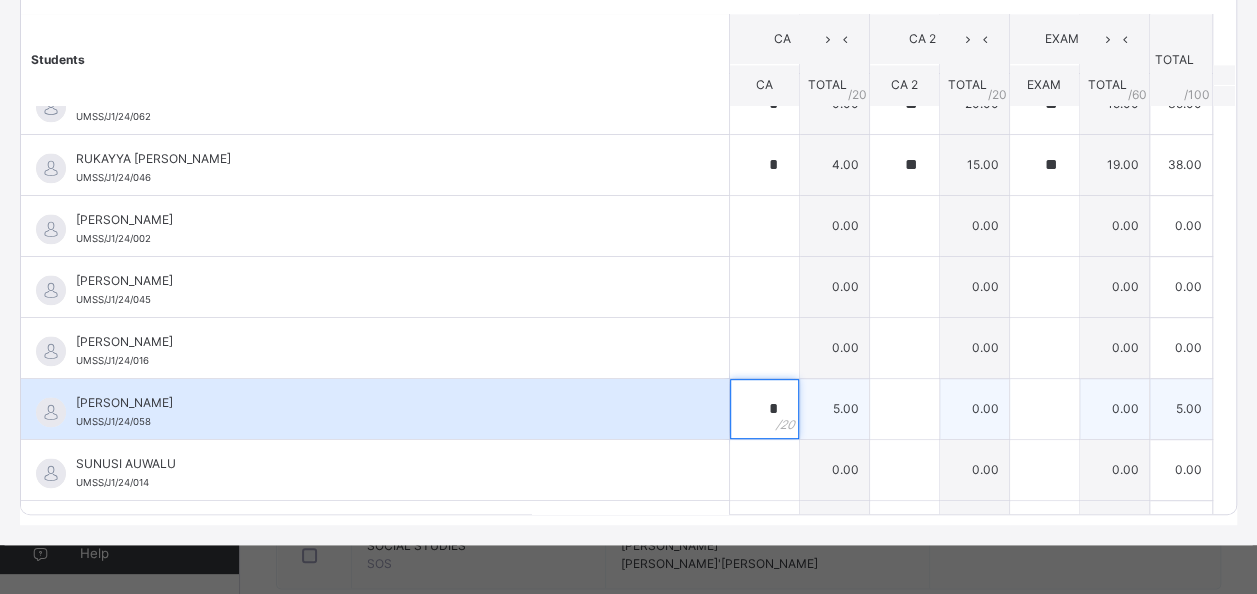 type on "*" 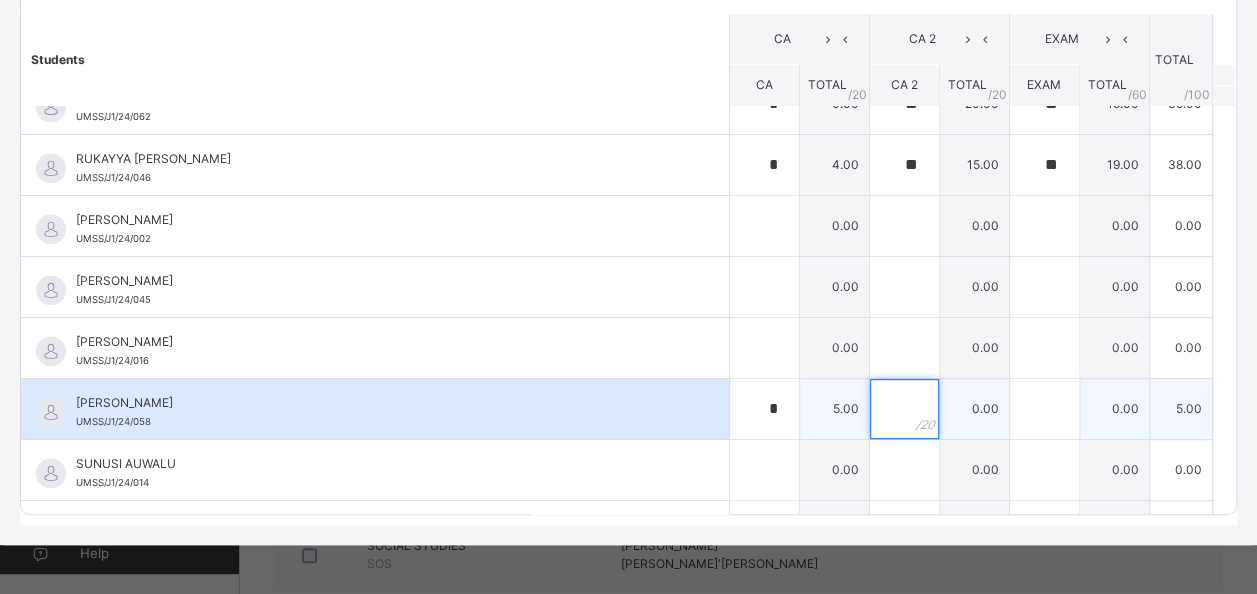 click at bounding box center [904, 409] 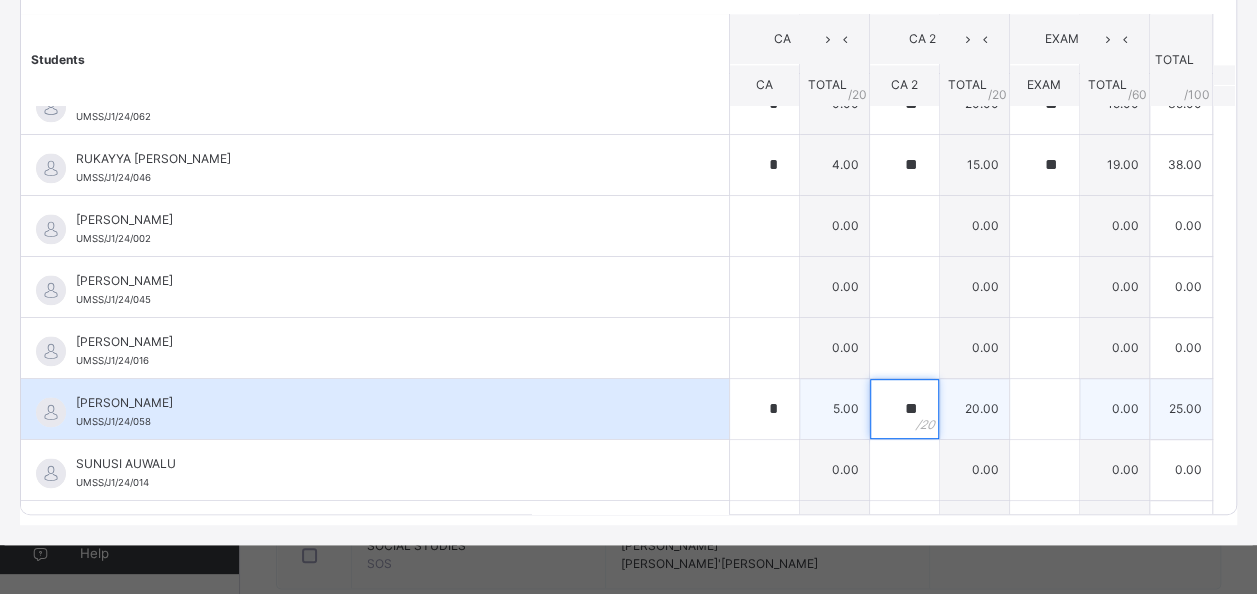 type on "**" 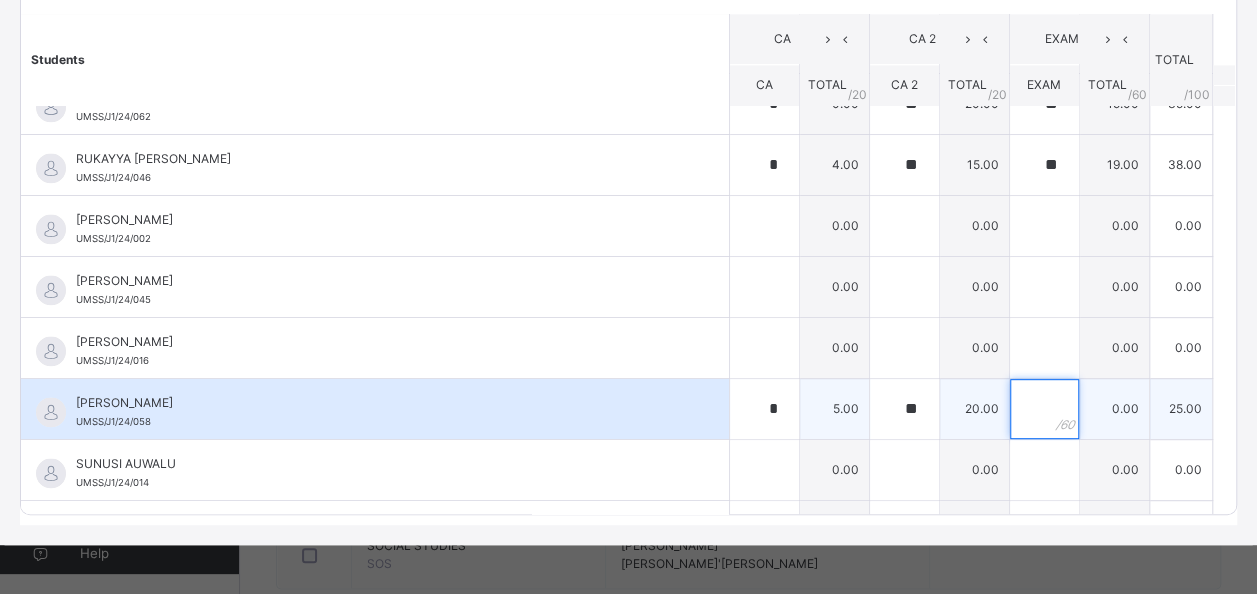 click at bounding box center [1044, 409] 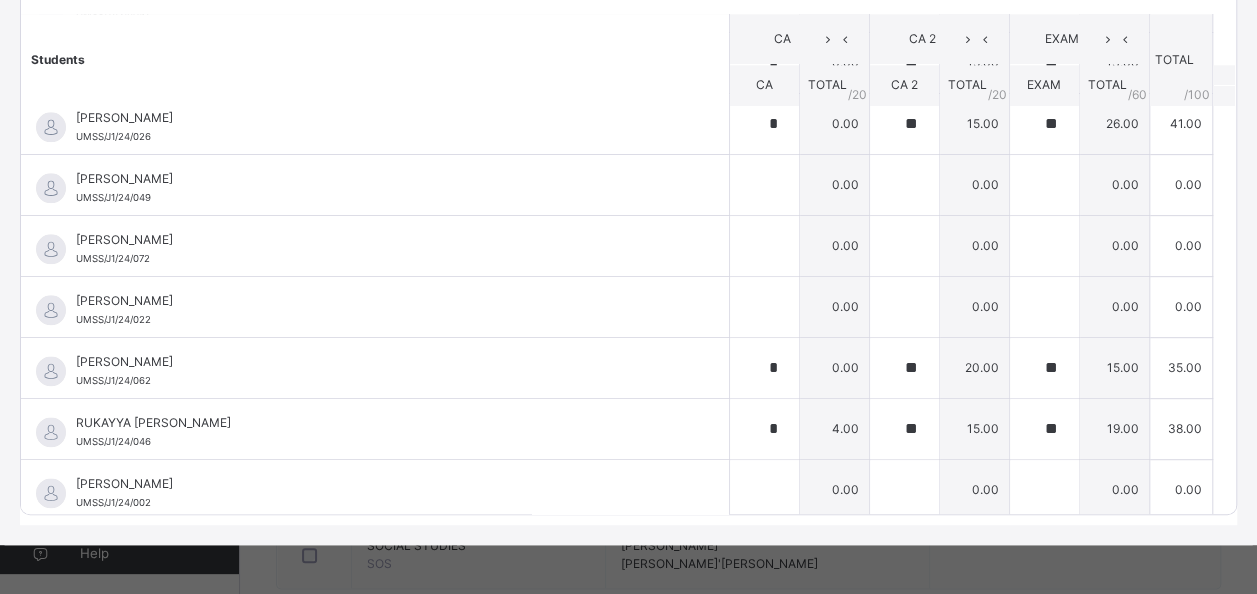 scroll, scrollTop: 976, scrollLeft: 0, axis: vertical 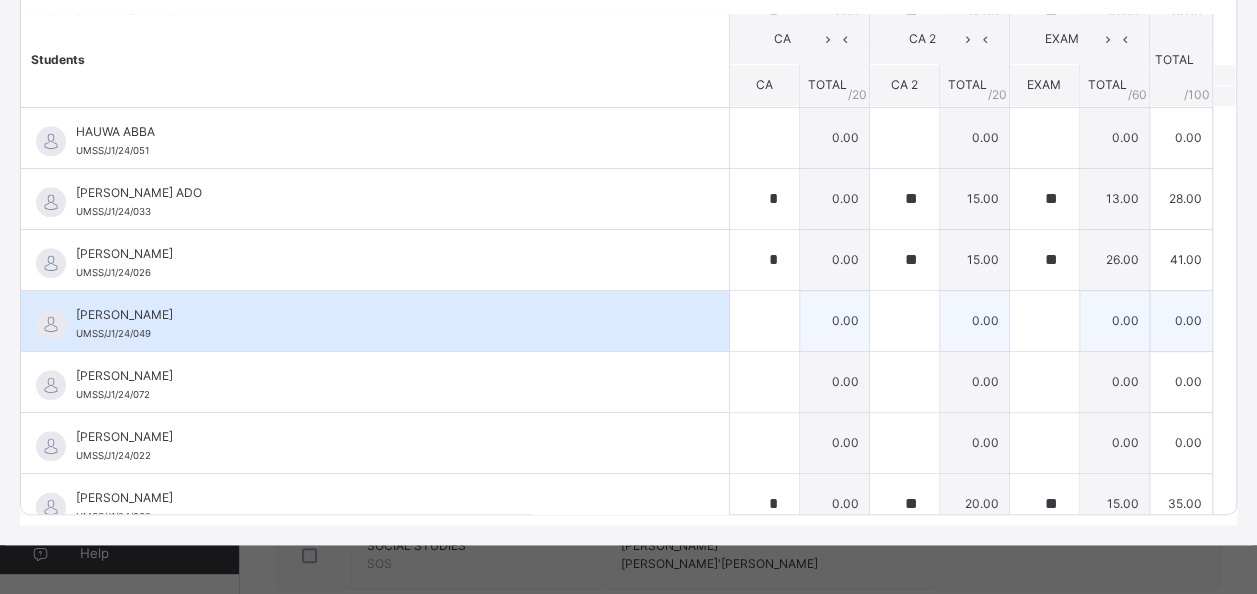 type on "**" 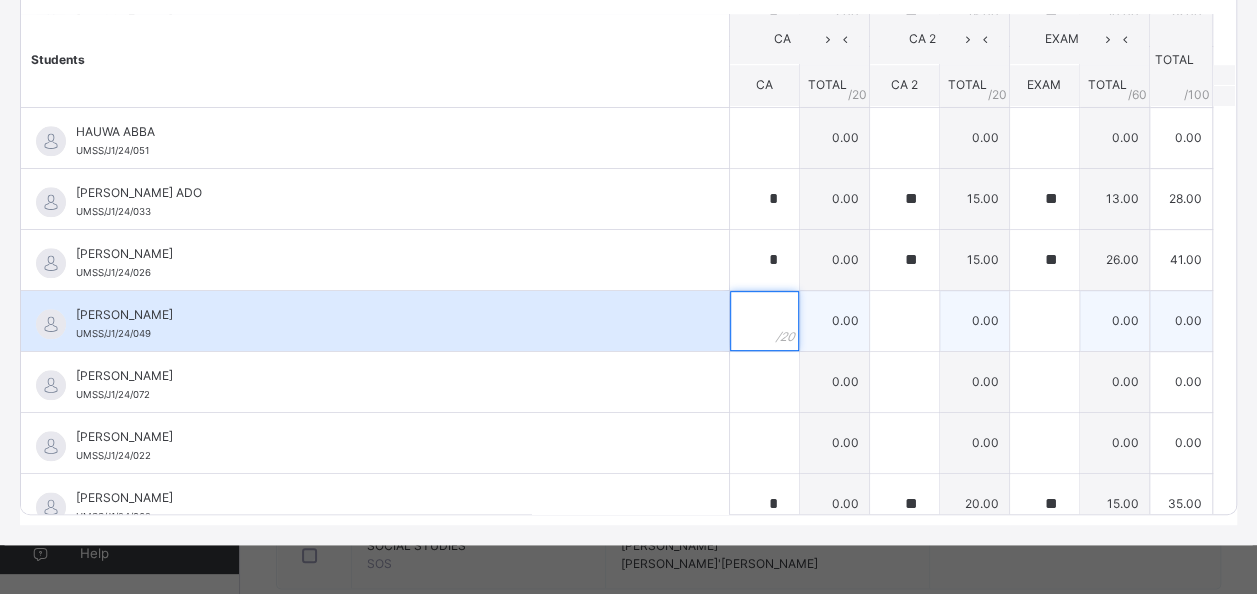 click at bounding box center [764, 321] 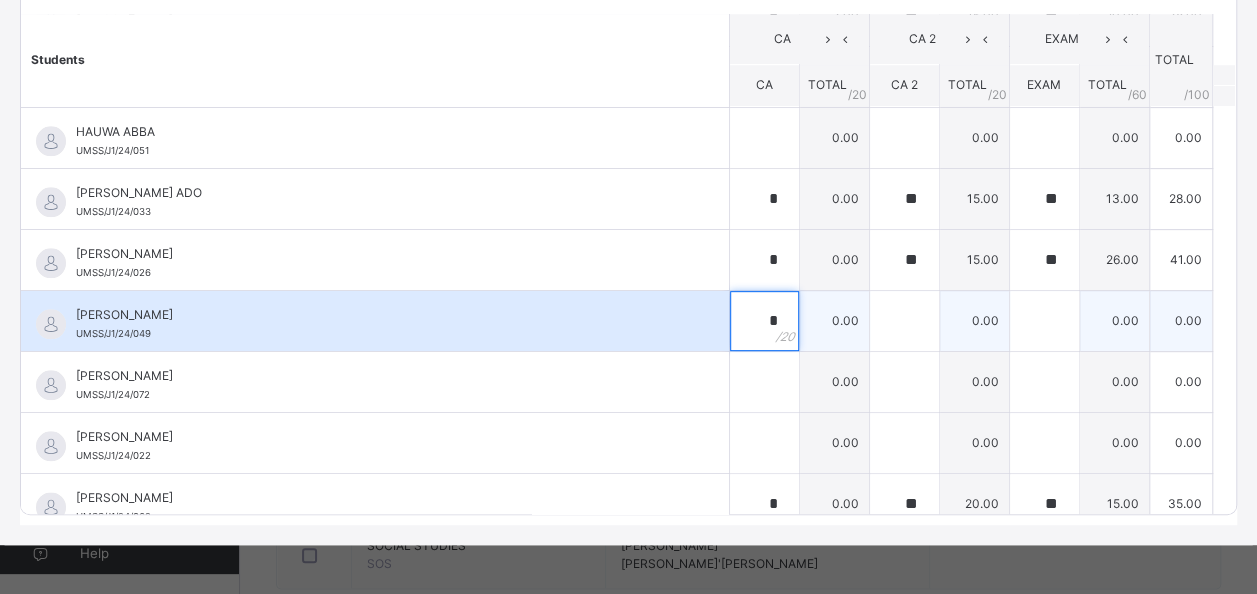 type on "*" 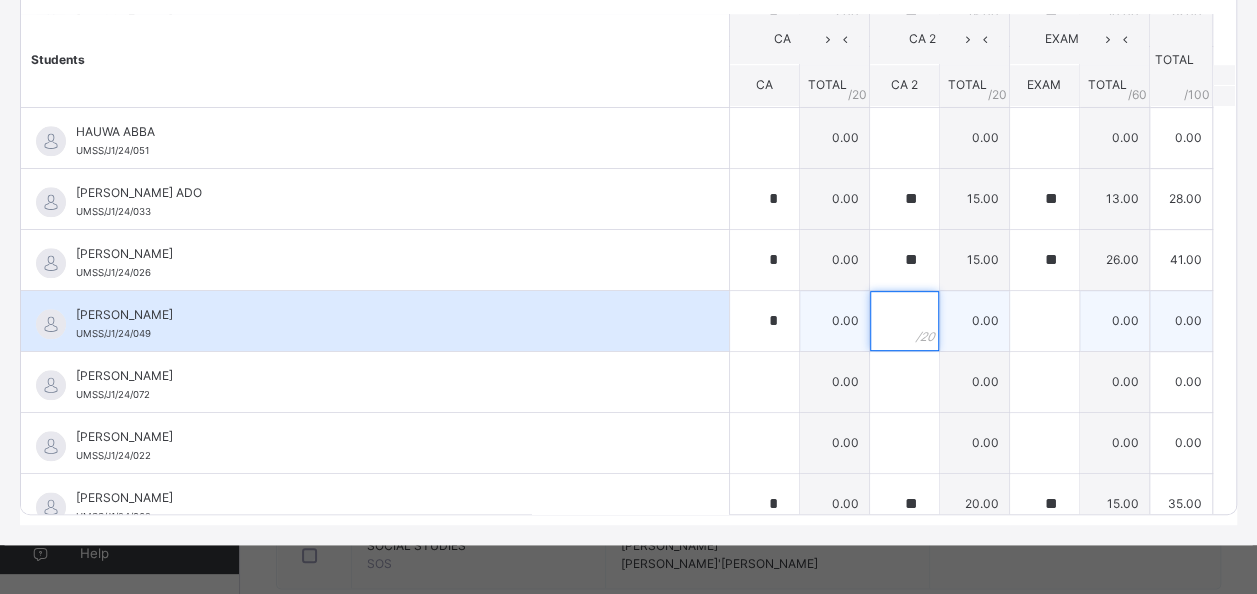 click at bounding box center [904, 321] 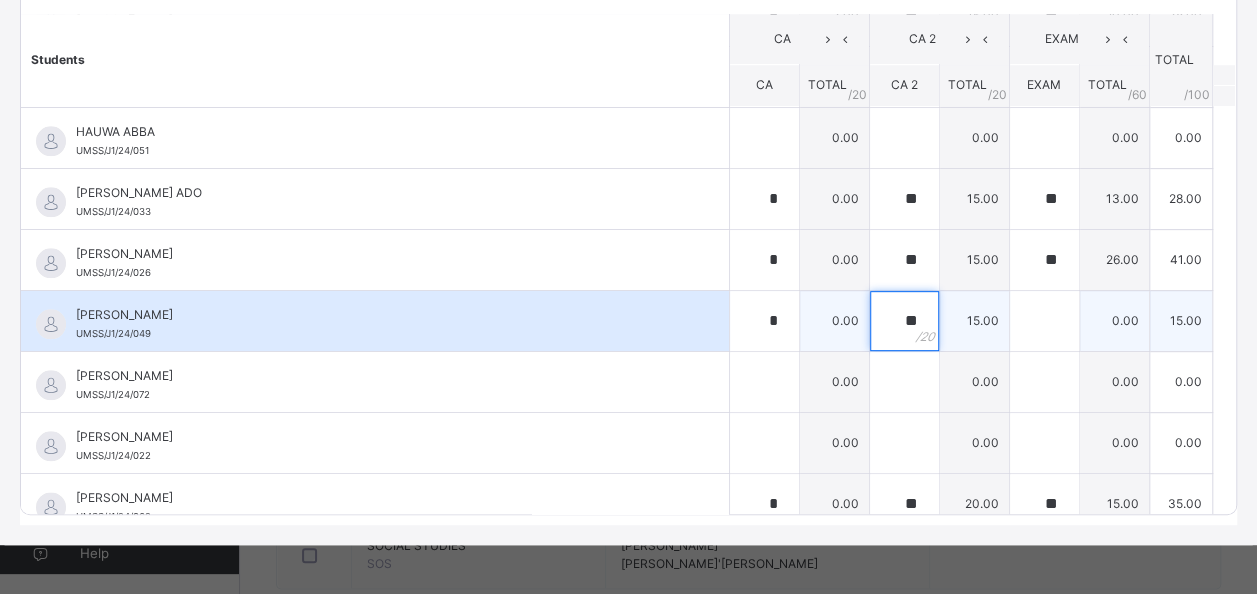 type on "**" 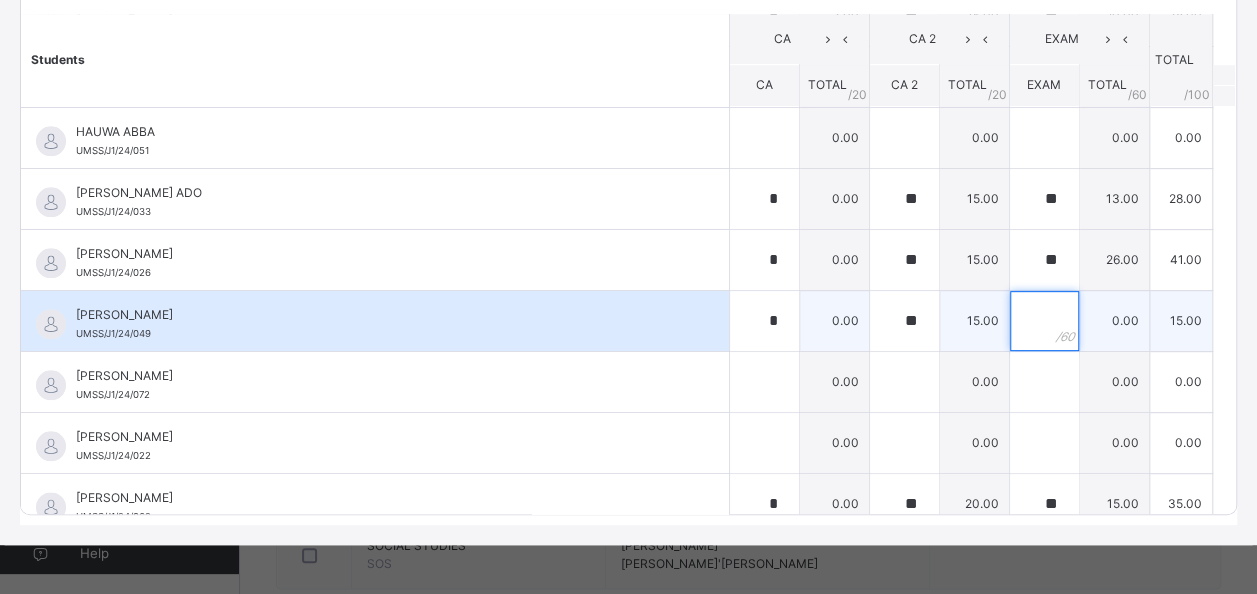 click at bounding box center [1044, 321] 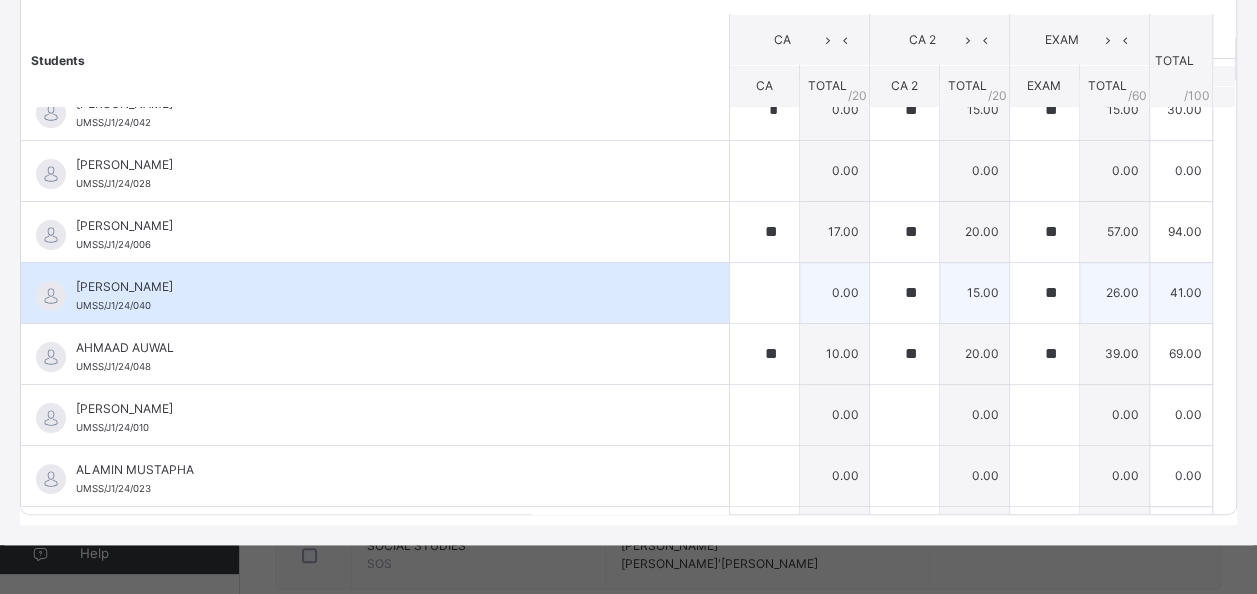 scroll, scrollTop: 0, scrollLeft: 0, axis: both 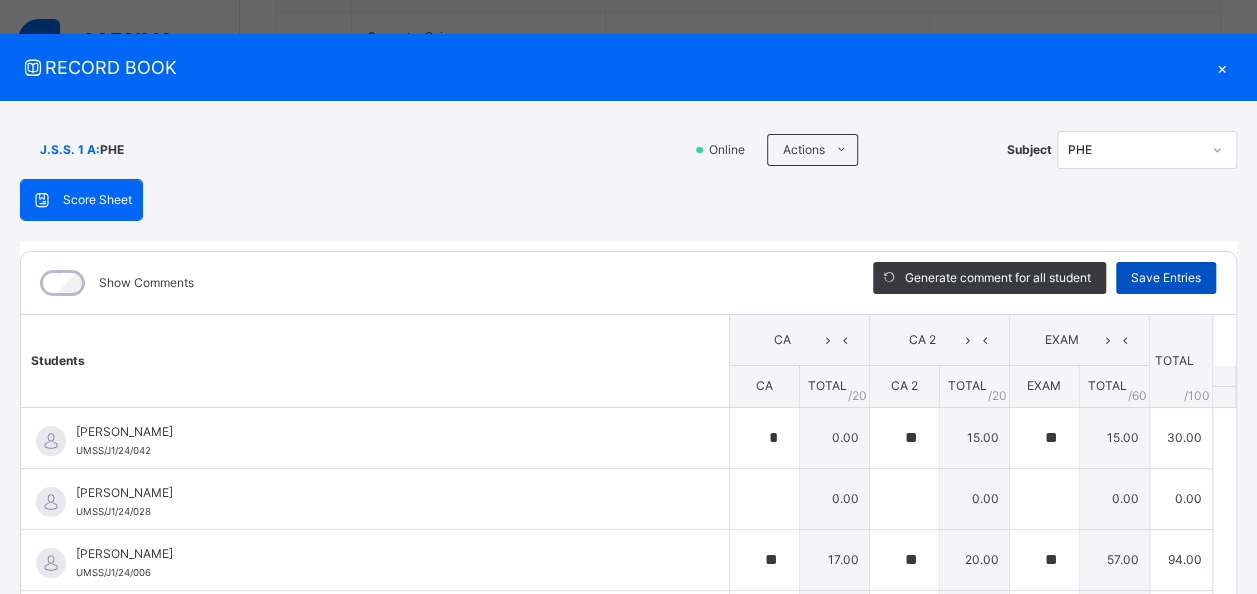 type on "**" 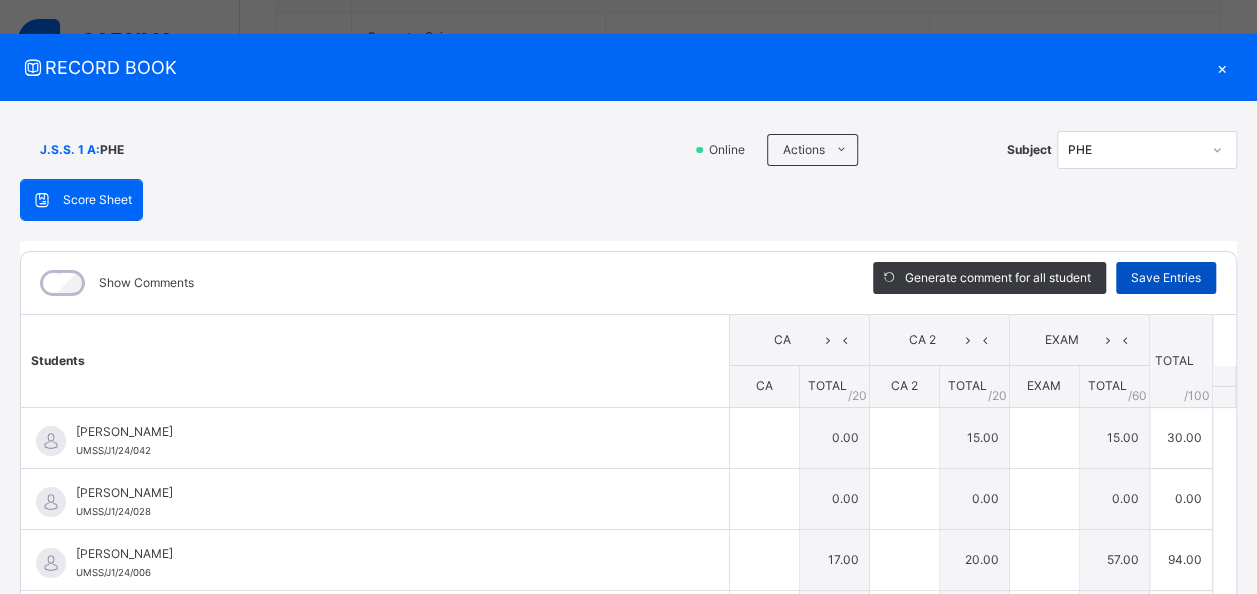 type on "**" 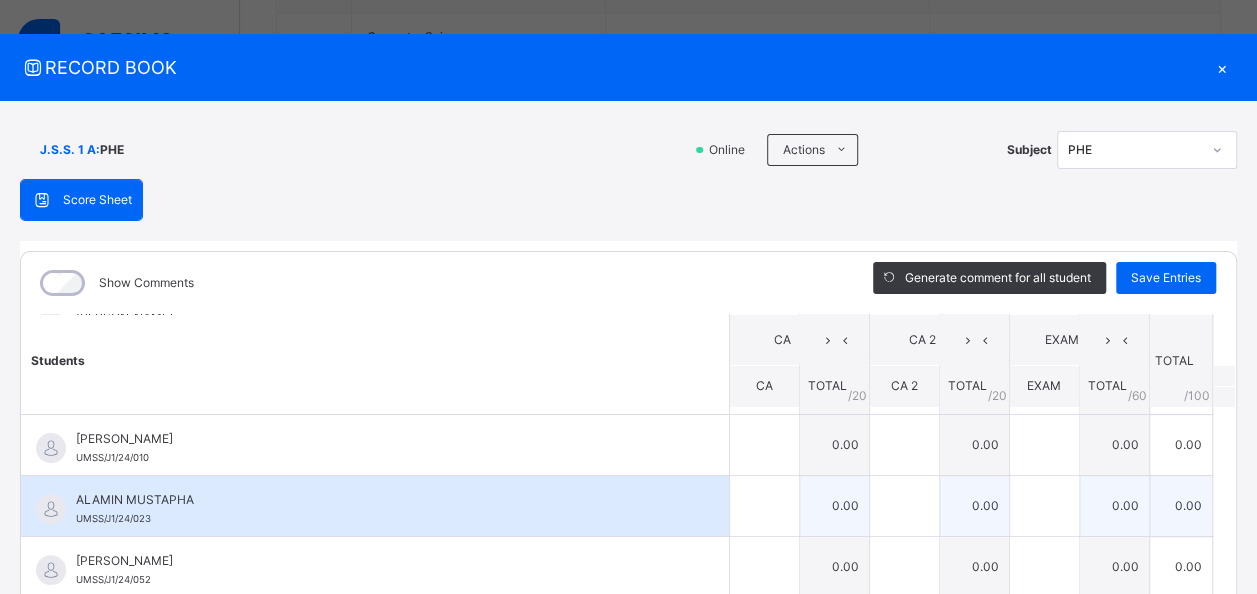 scroll, scrollTop: 300, scrollLeft: 0, axis: vertical 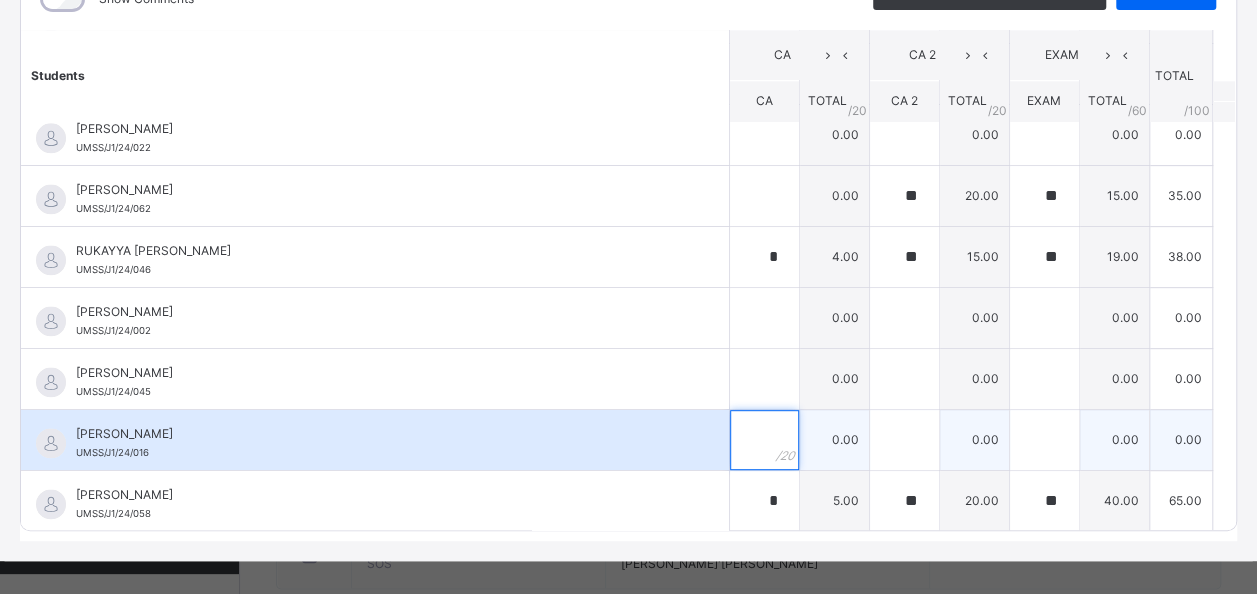 click at bounding box center [764, 440] 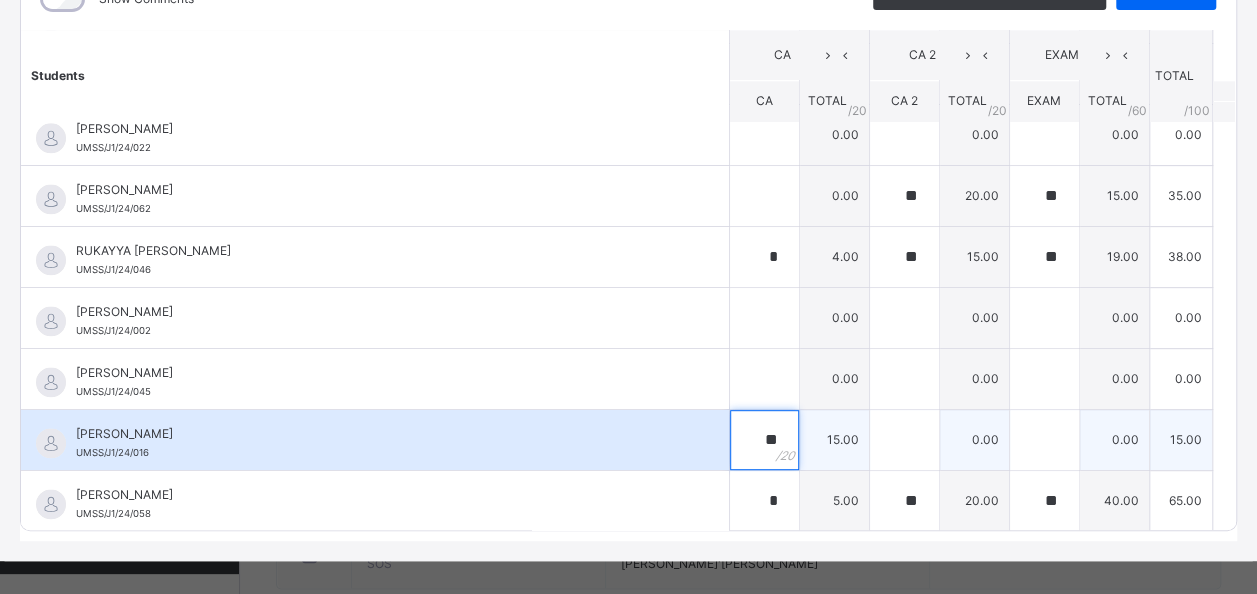 type on "**" 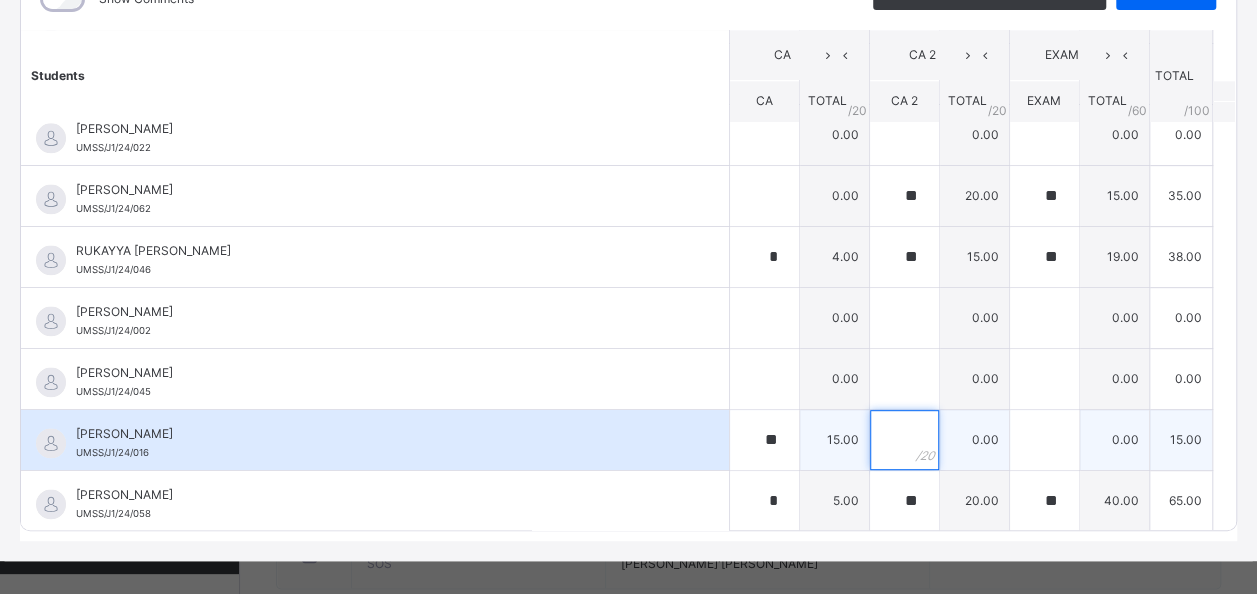 click at bounding box center [904, 440] 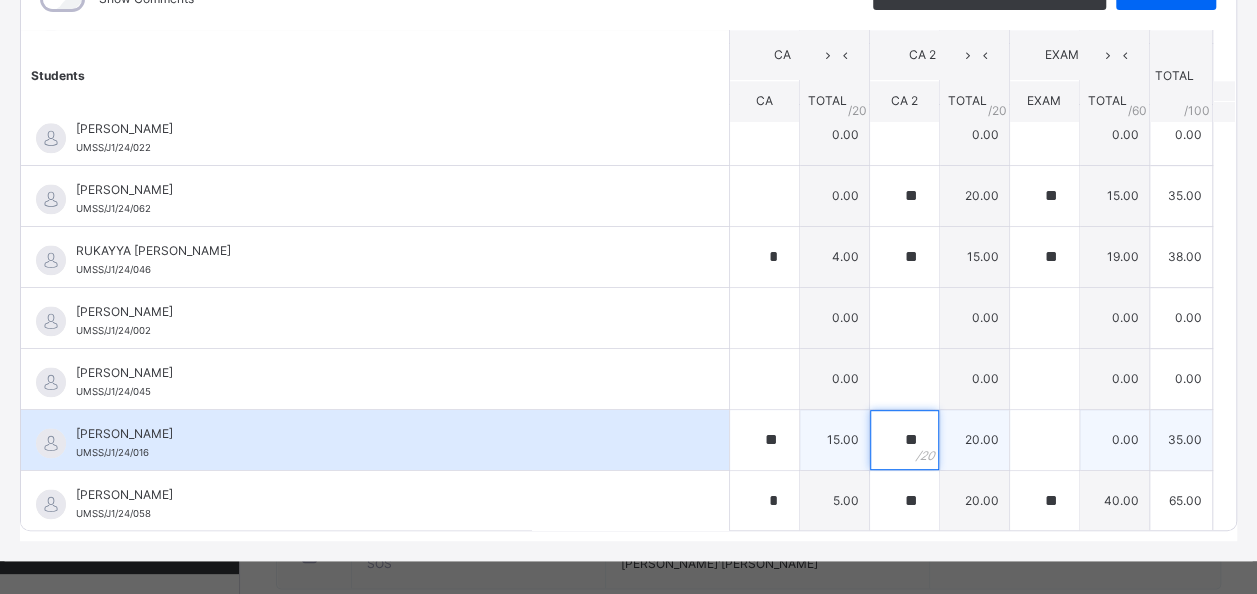 type on "**" 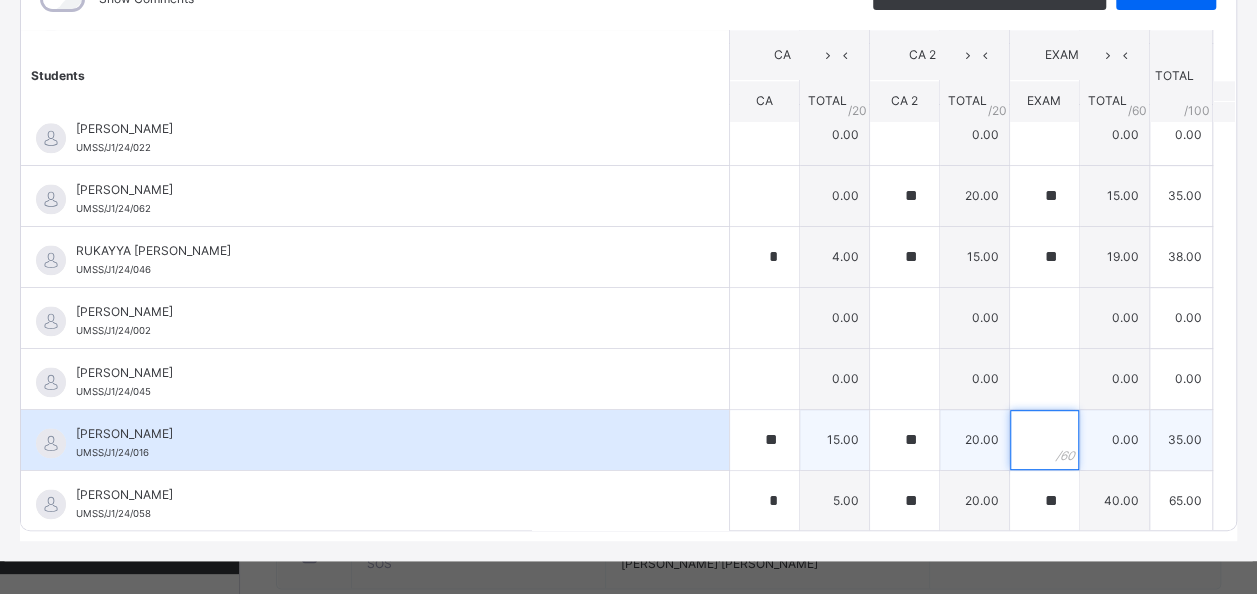 click at bounding box center (1044, 440) 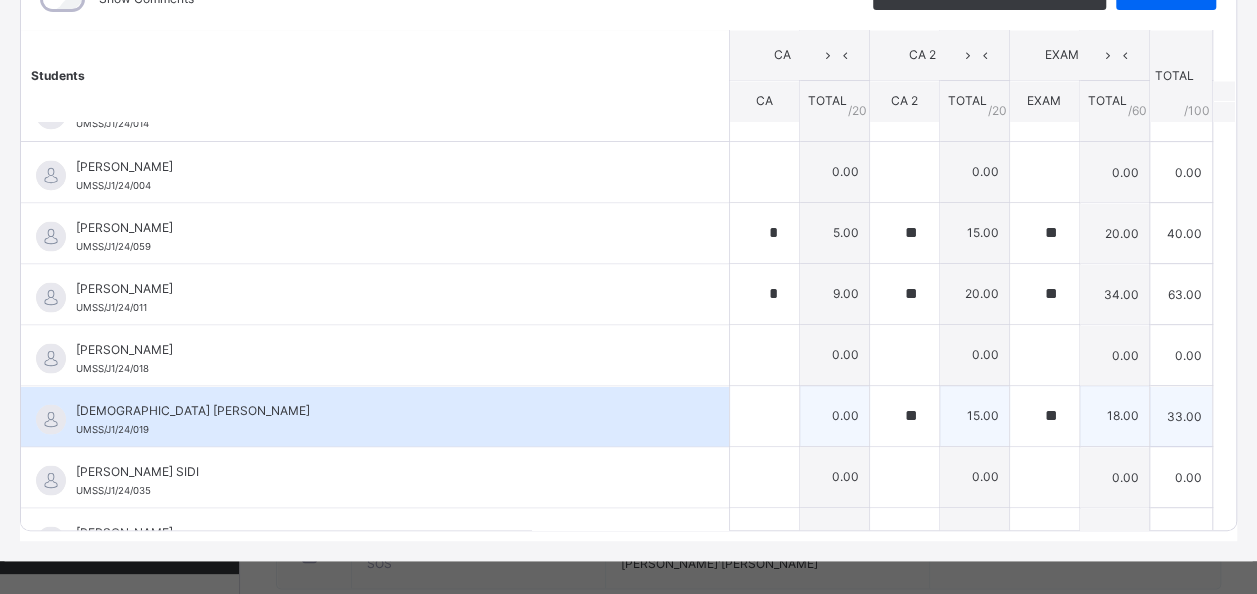 scroll, scrollTop: 1776, scrollLeft: 0, axis: vertical 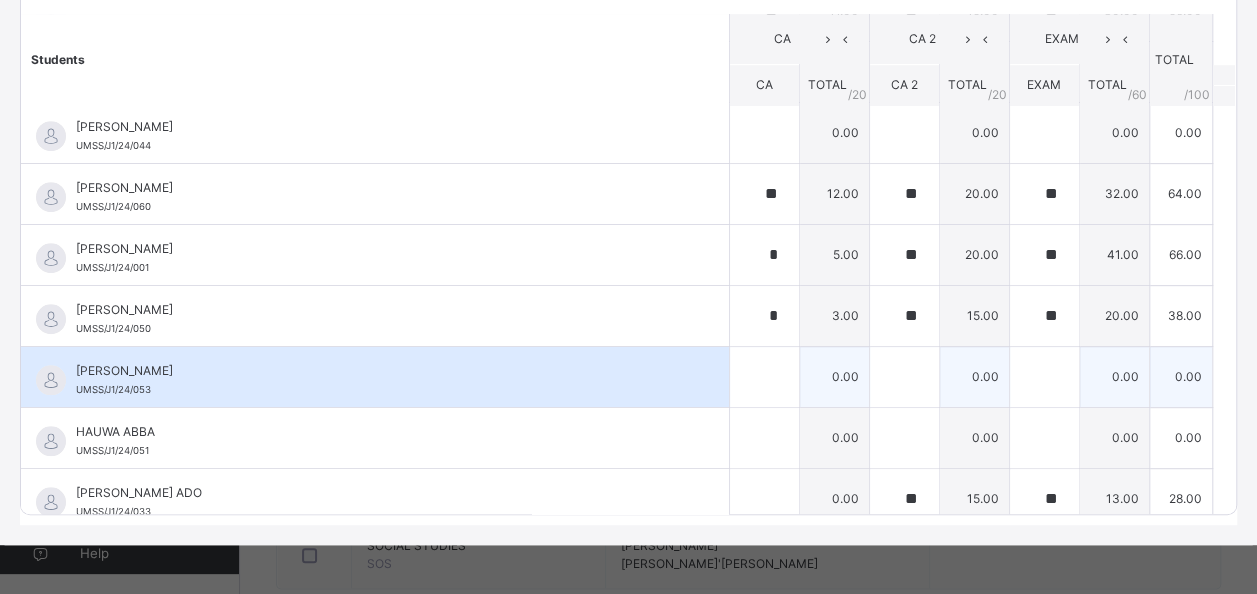 type on "**" 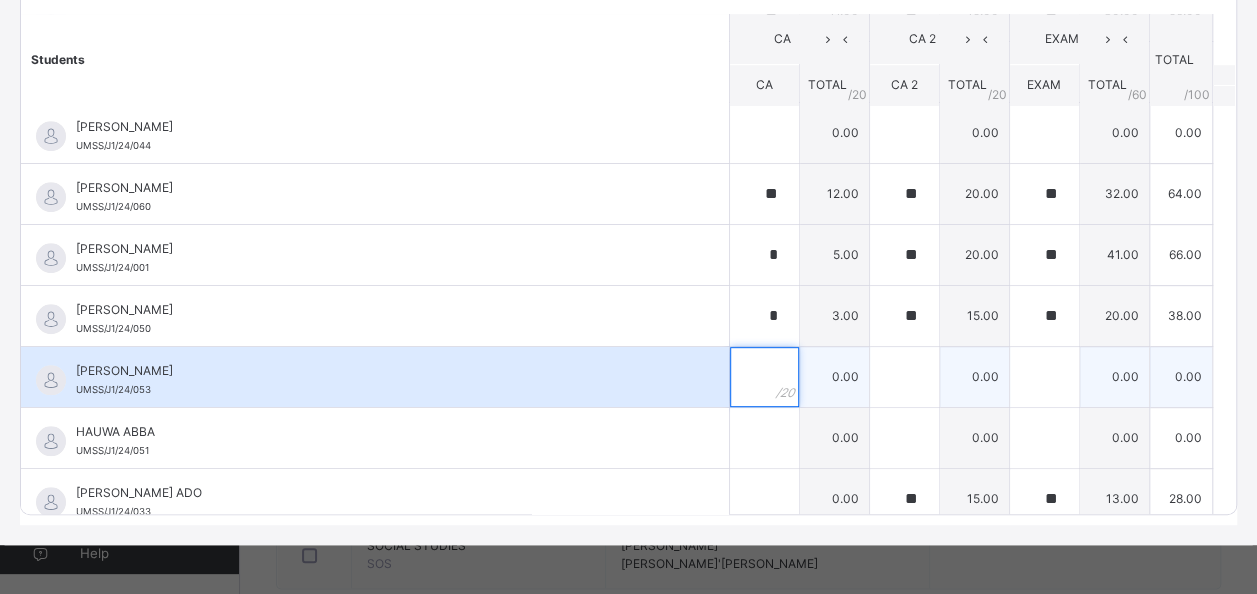 click at bounding box center (764, 377) 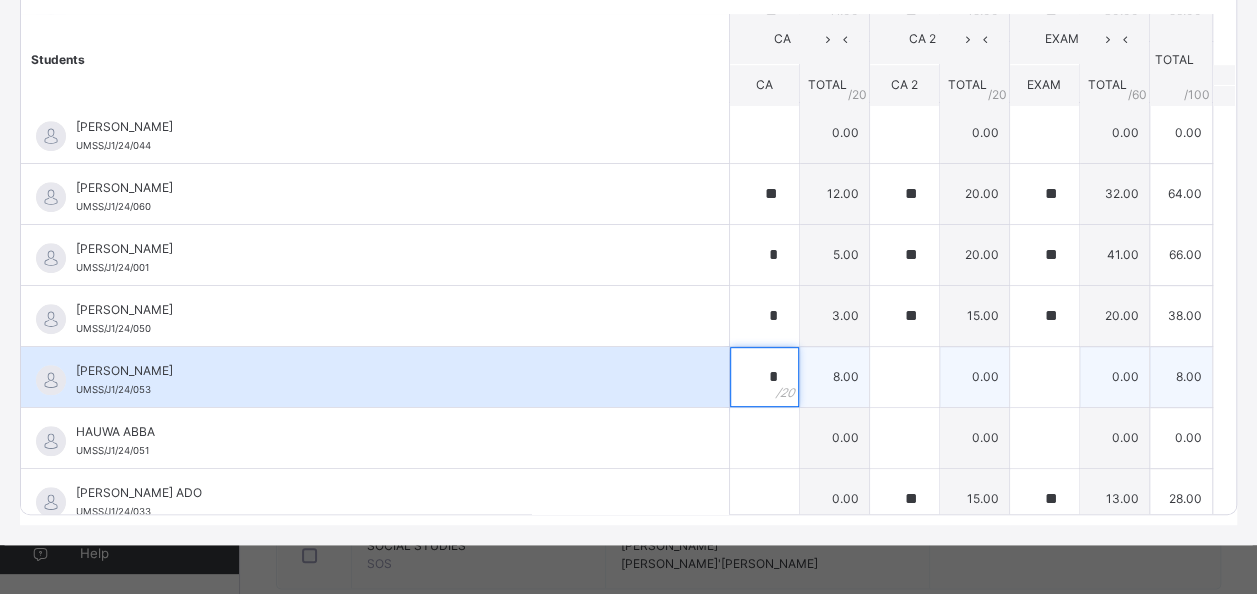 type on "*" 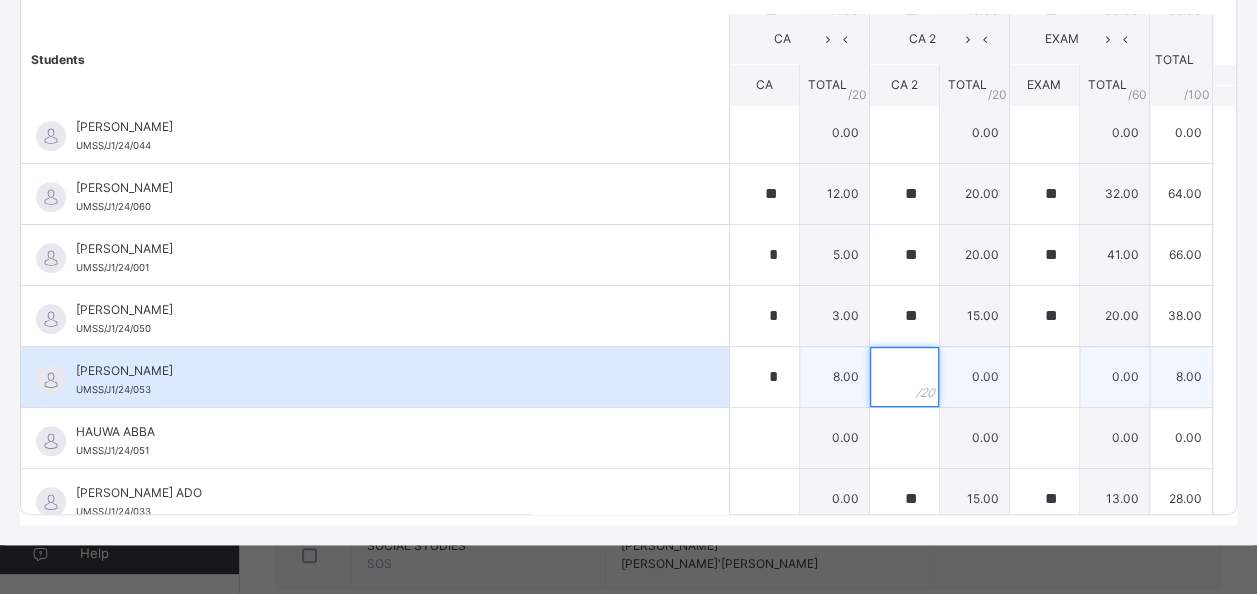 click at bounding box center (904, 377) 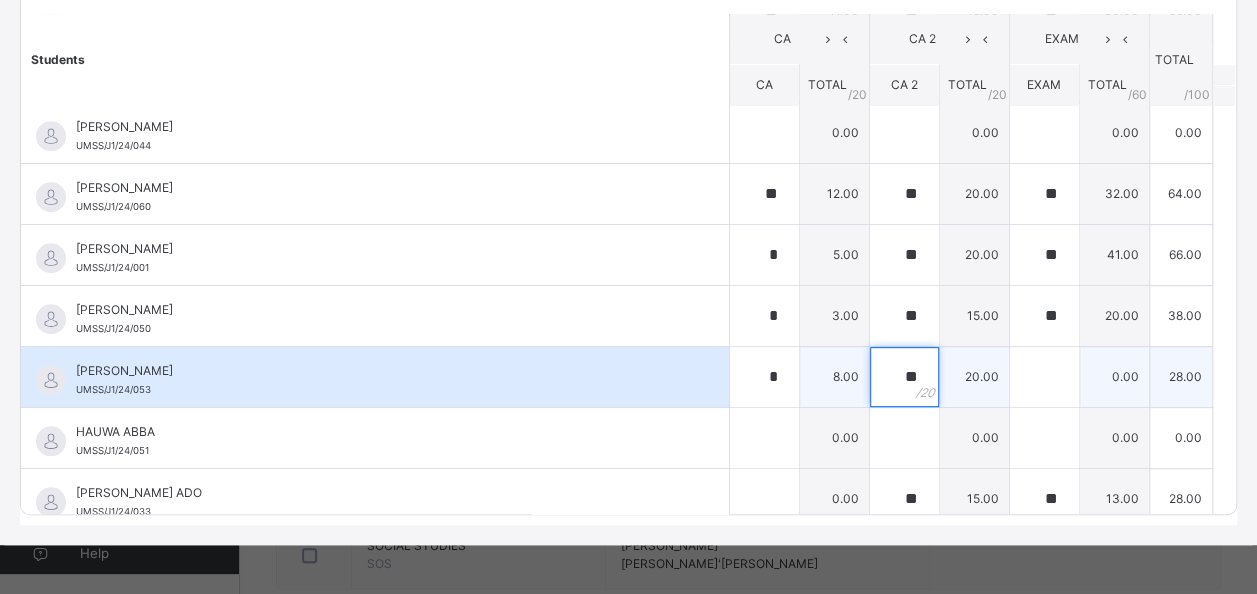 type on "**" 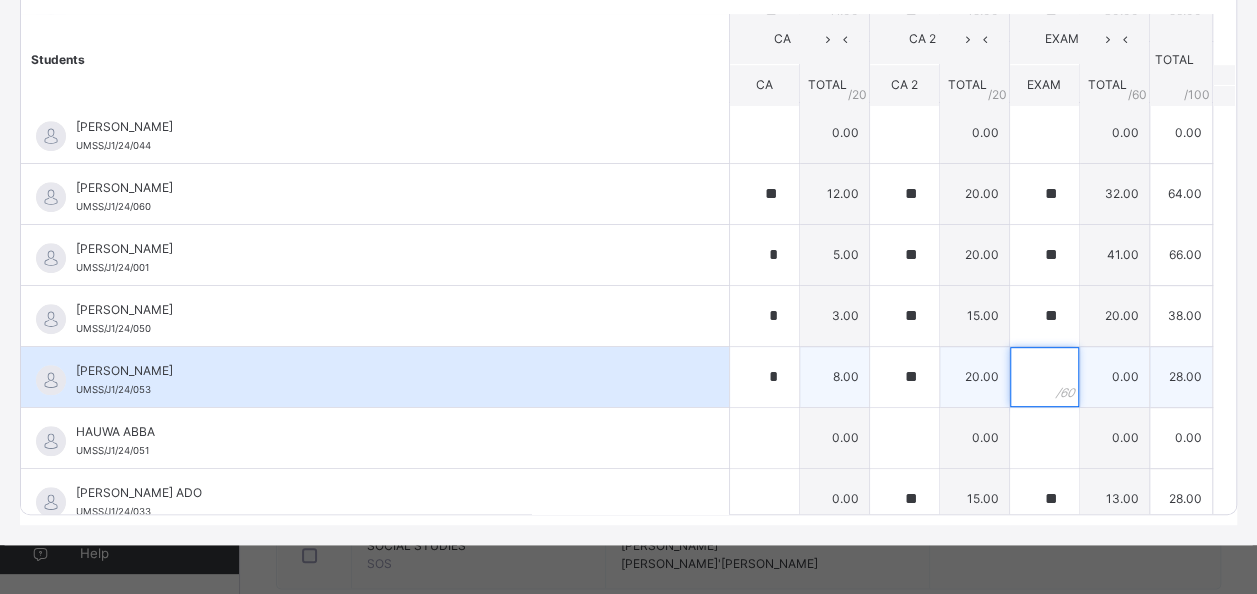 click at bounding box center [1044, 377] 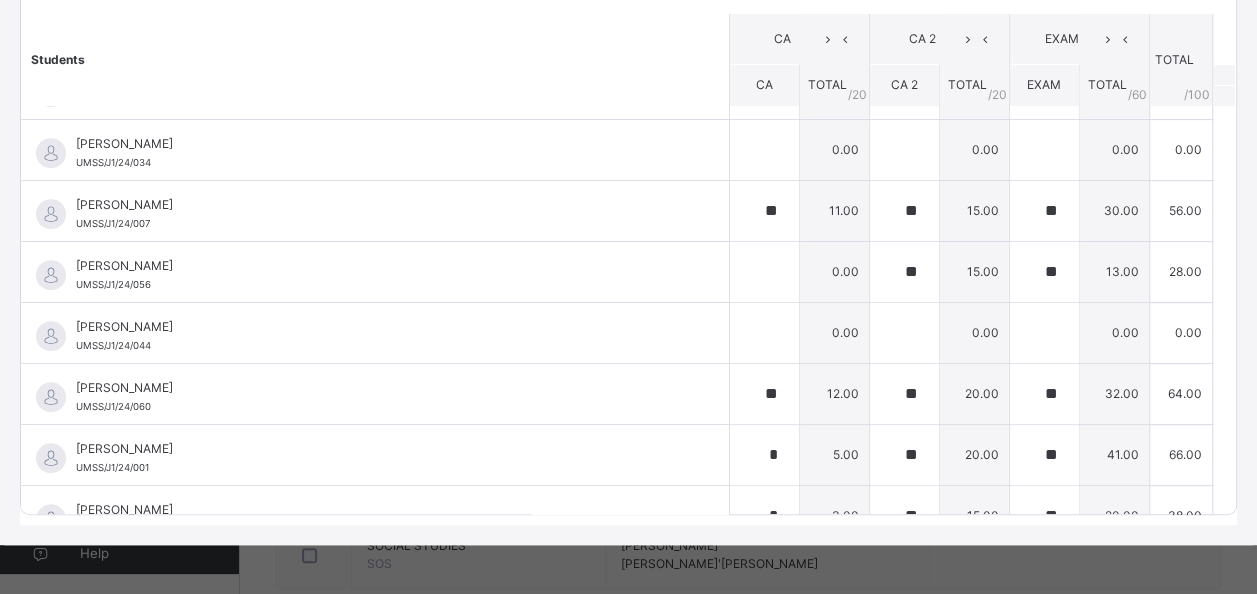 scroll, scrollTop: 376, scrollLeft: 0, axis: vertical 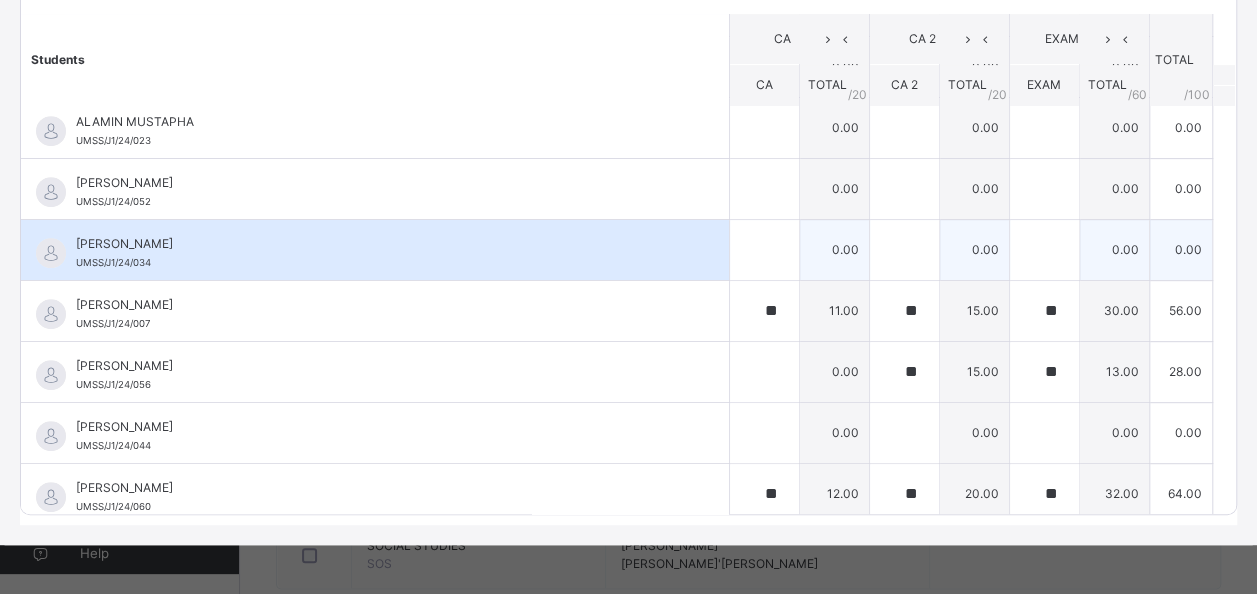 type on "**" 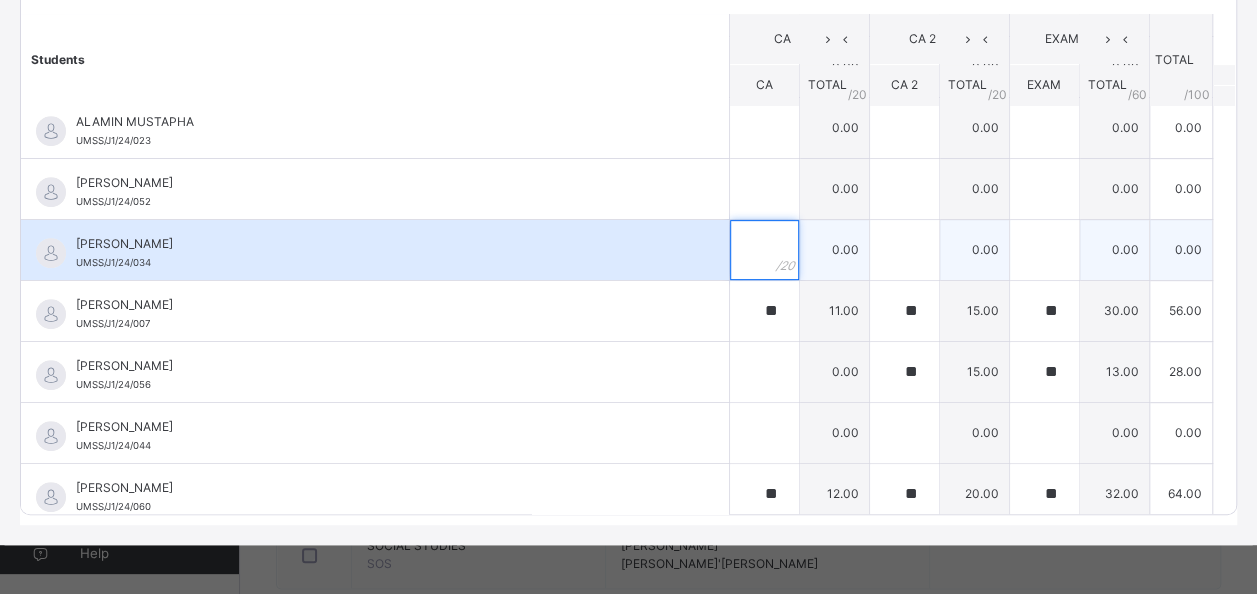 click at bounding box center (764, 250) 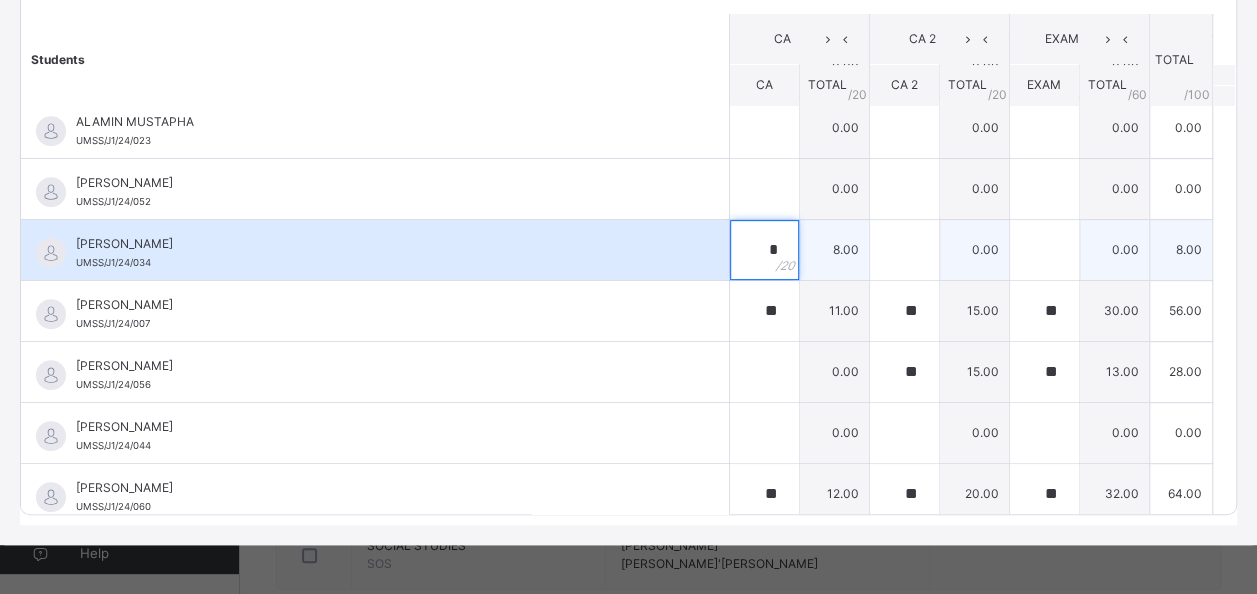 type on "*" 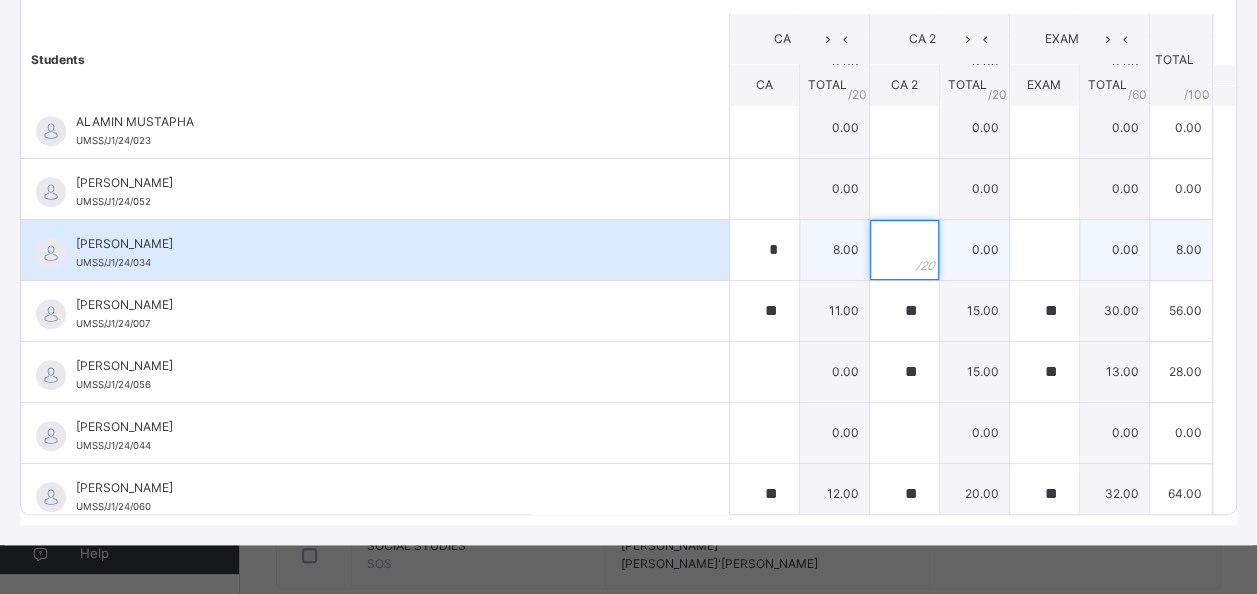 click at bounding box center [904, 250] 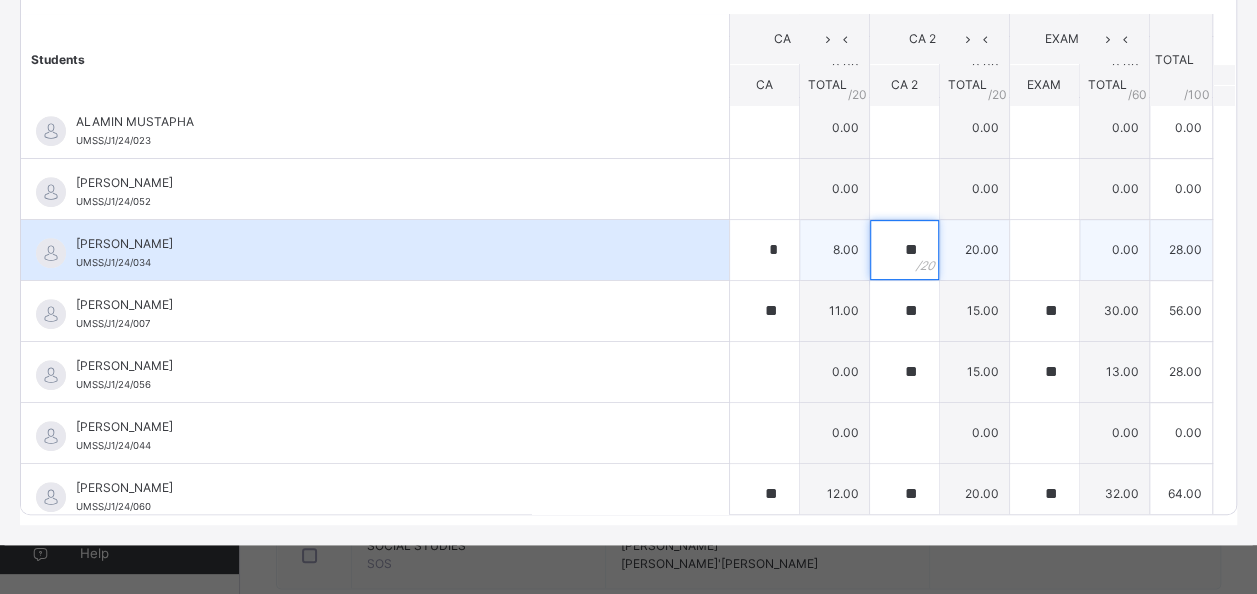 type on "**" 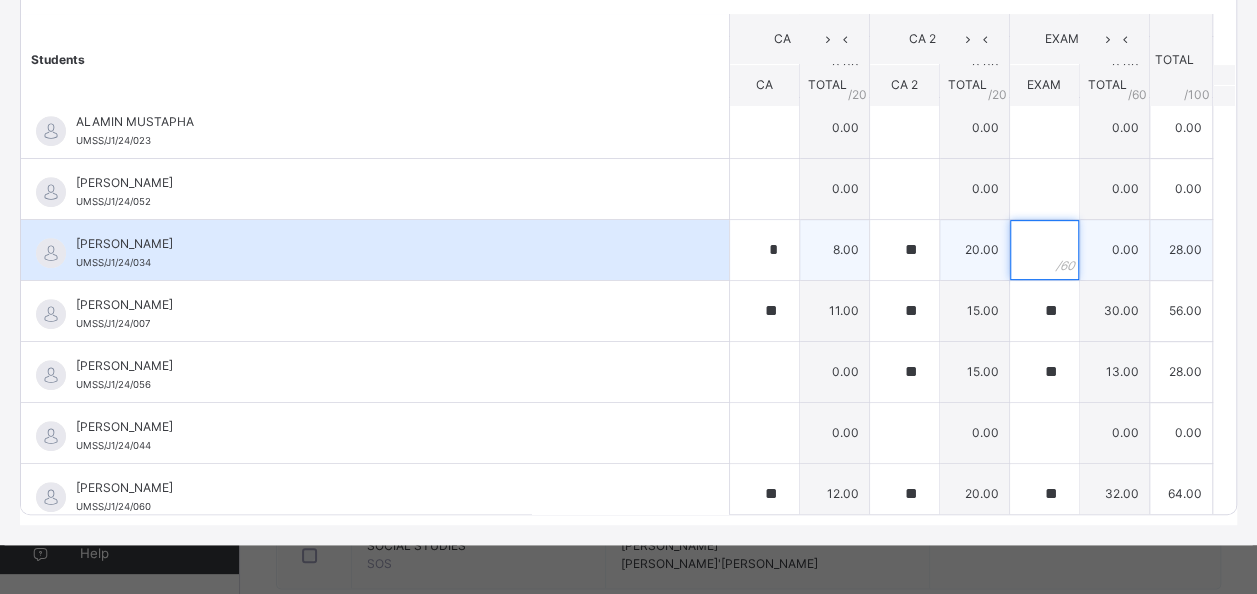 click at bounding box center [1044, 250] 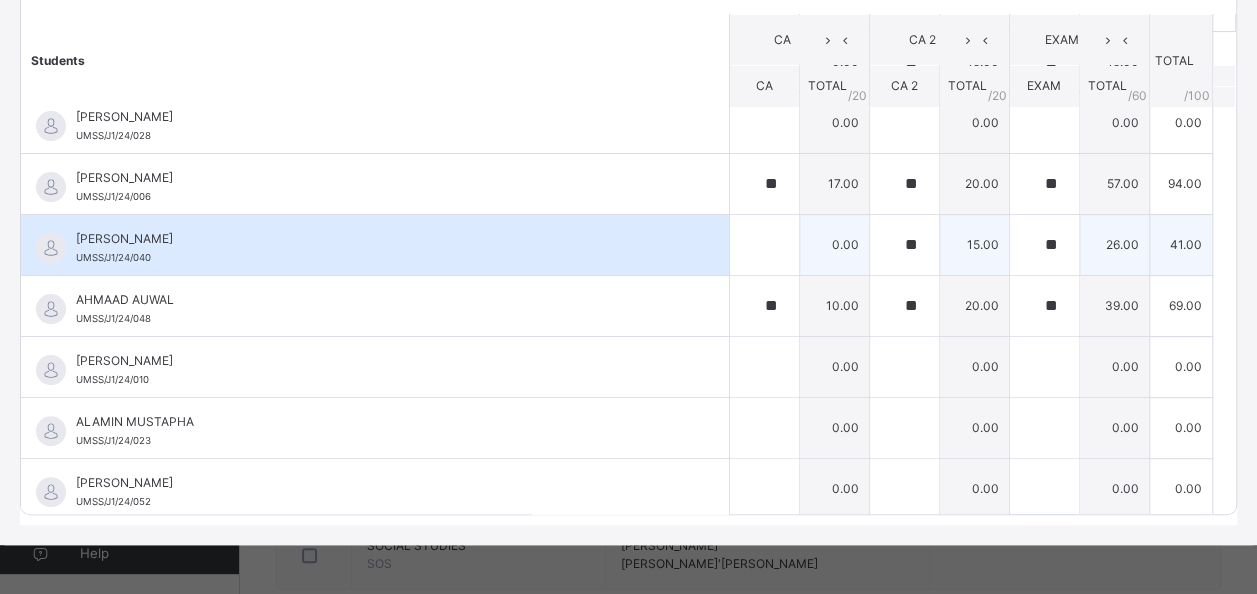 scroll, scrollTop: 0, scrollLeft: 0, axis: both 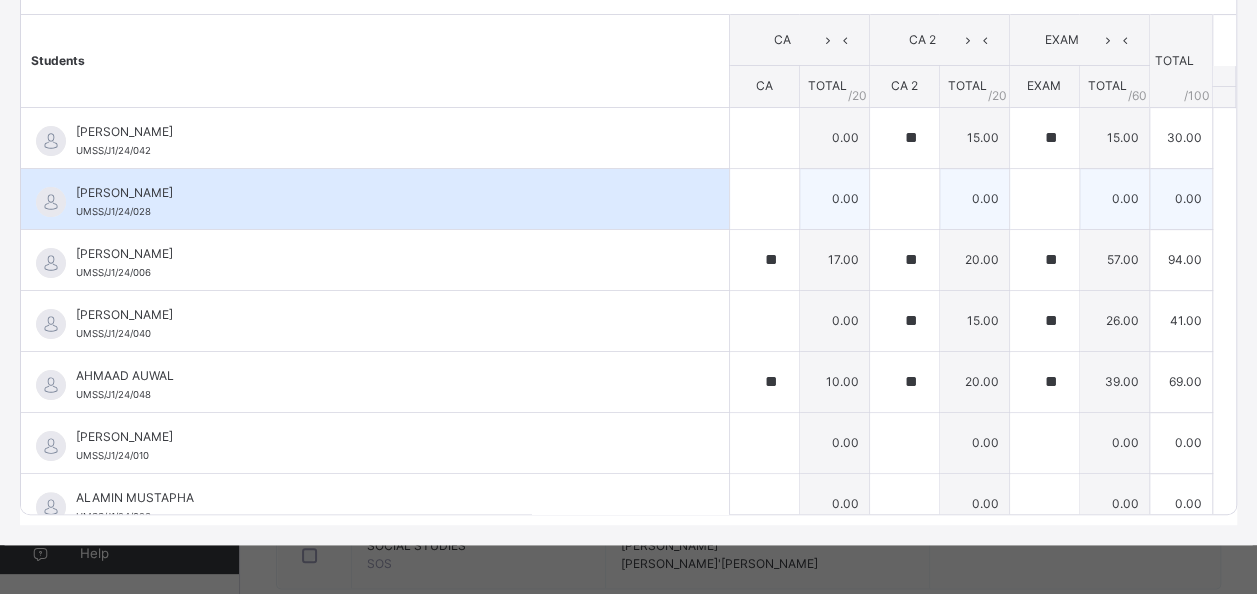 type on "**" 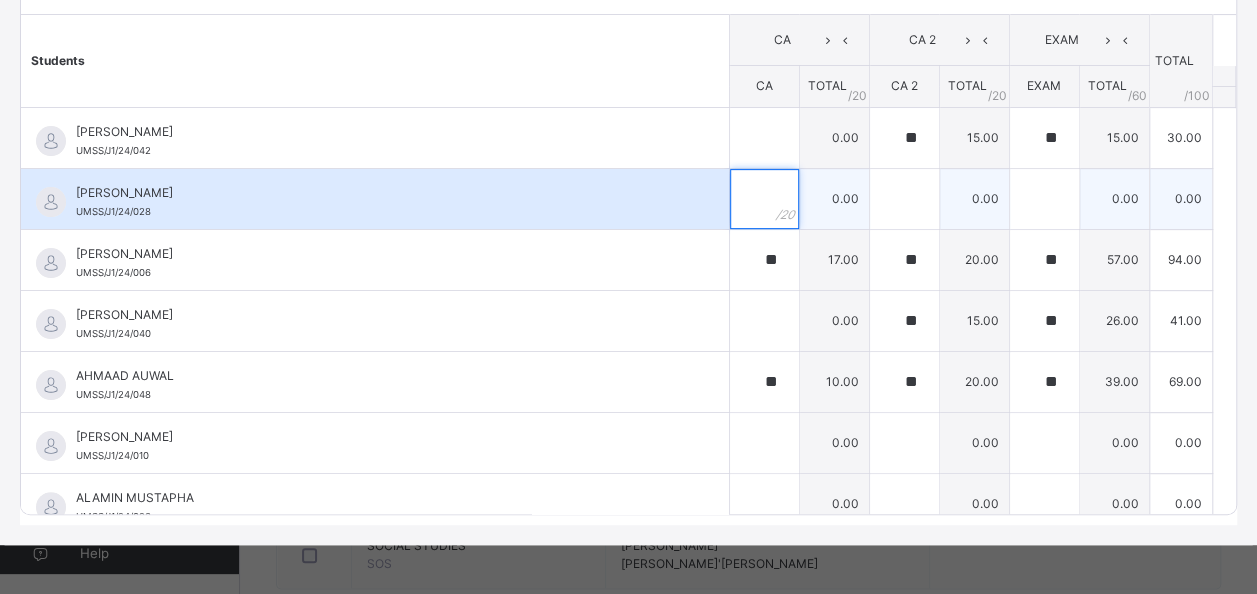 click at bounding box center [764, 199] 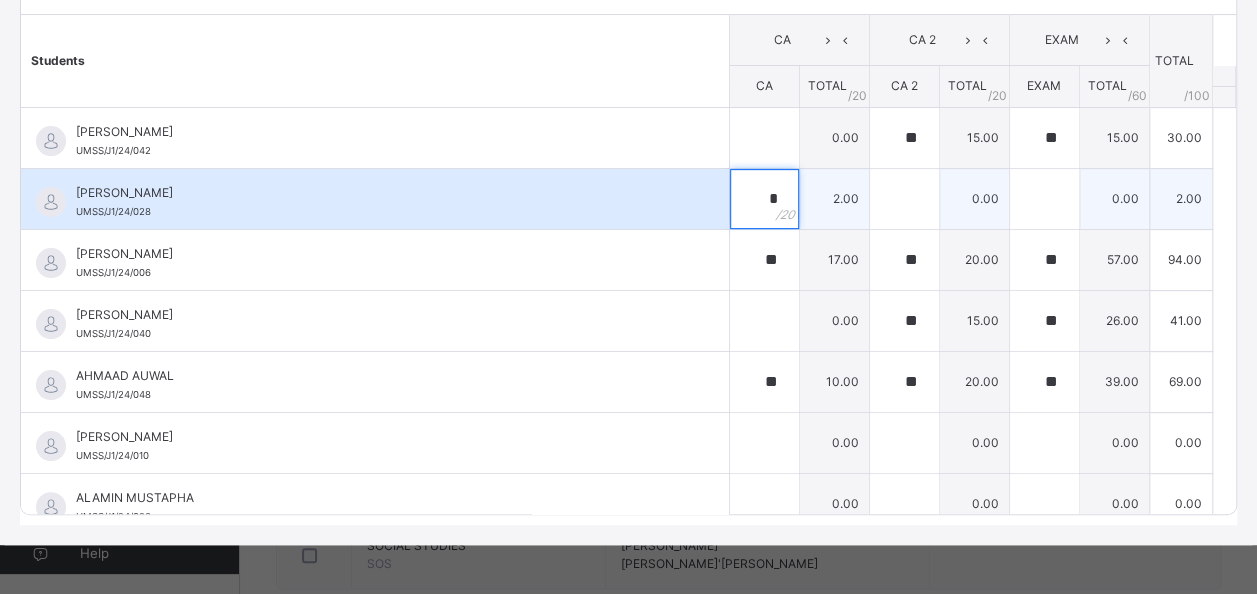 type on "*" 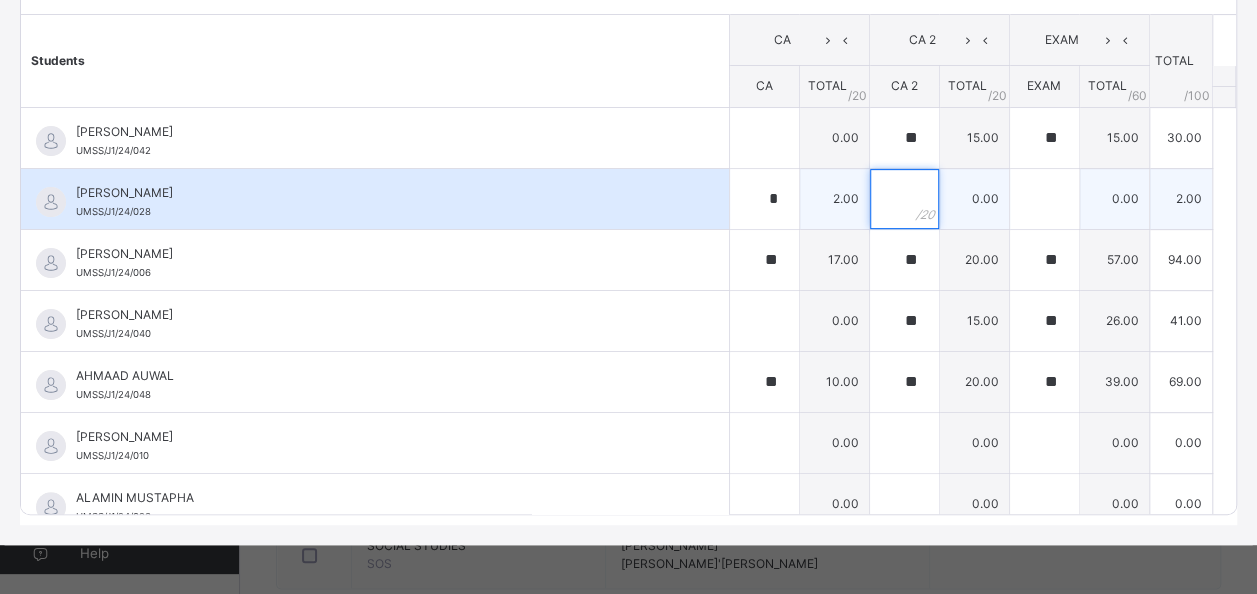 click at bounding box center (904, 199) 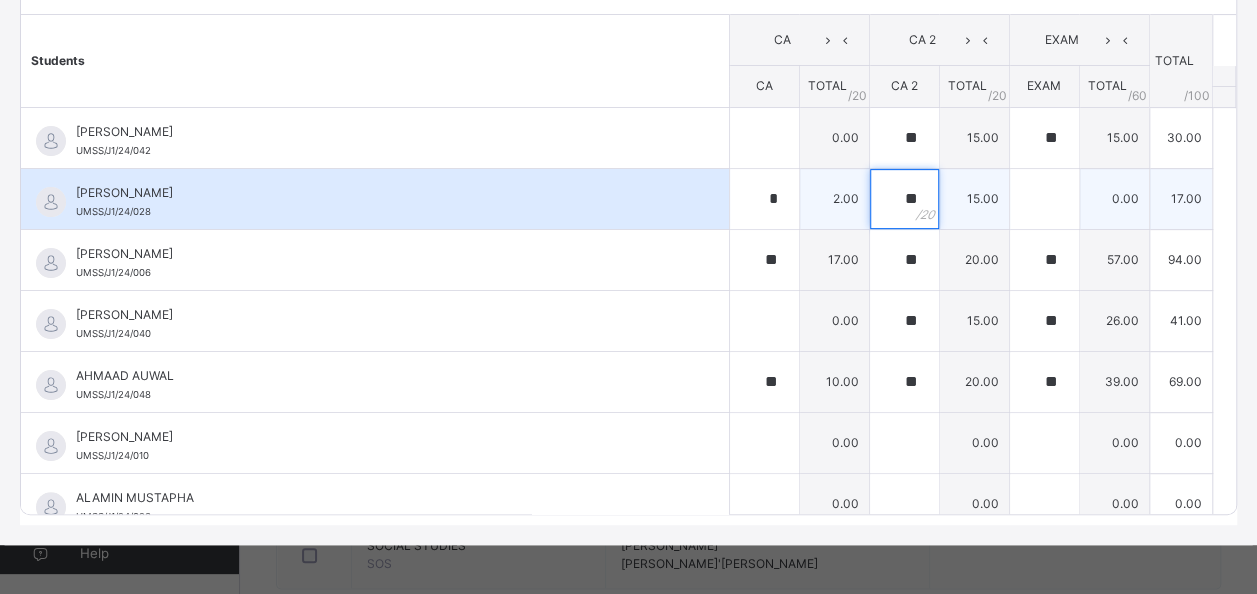 type on "**" 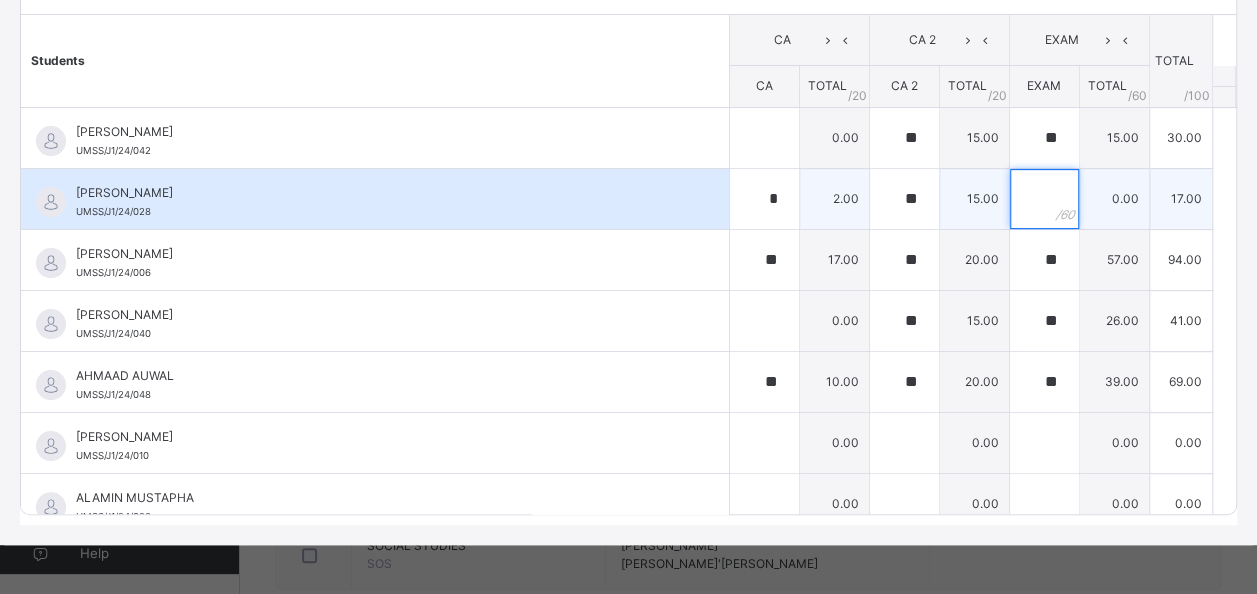 click at bounding box center (1044, 199) 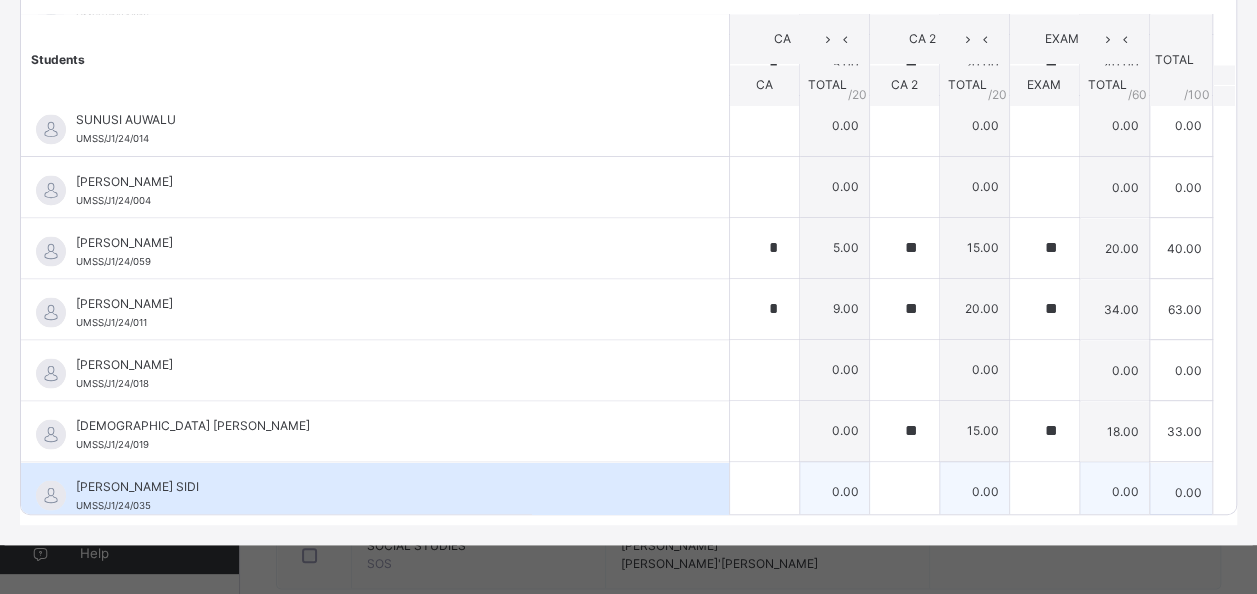 scroll, scrollTop: 1676, scrollLeft: 0, axis: vertical 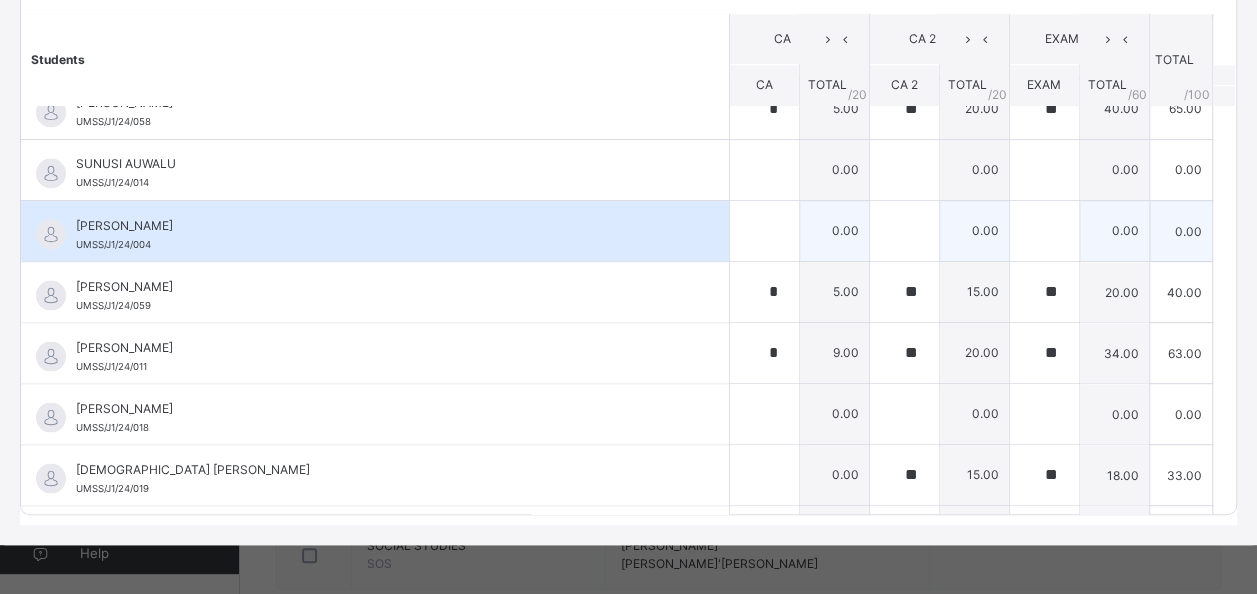 type on "**" 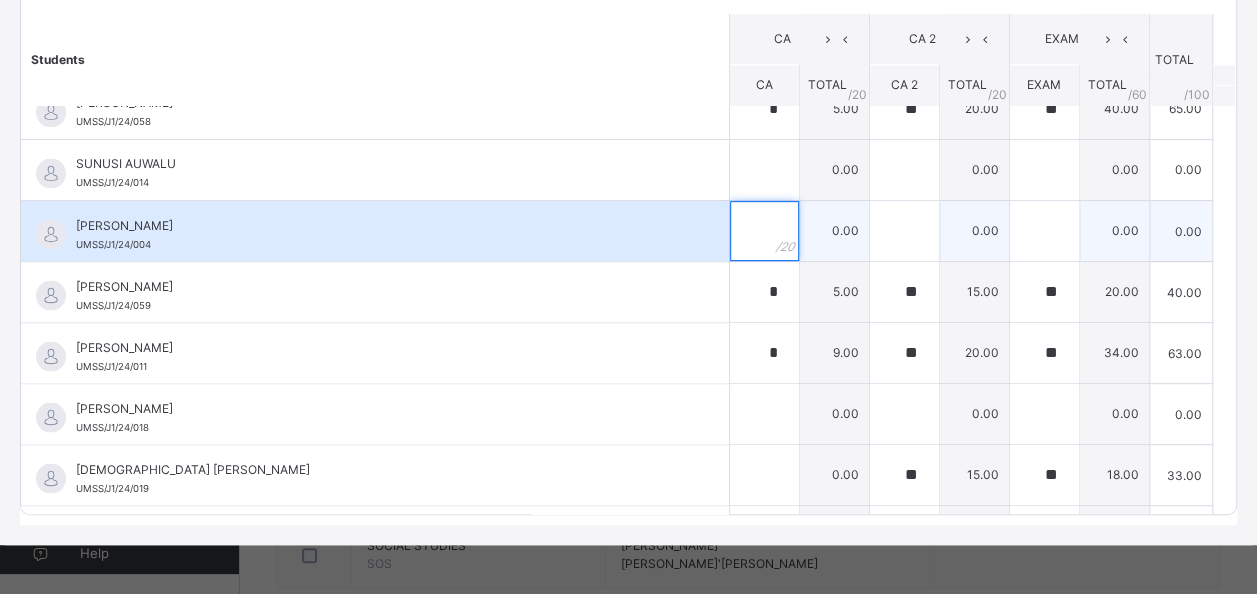 click at bounding box center (764, 231) 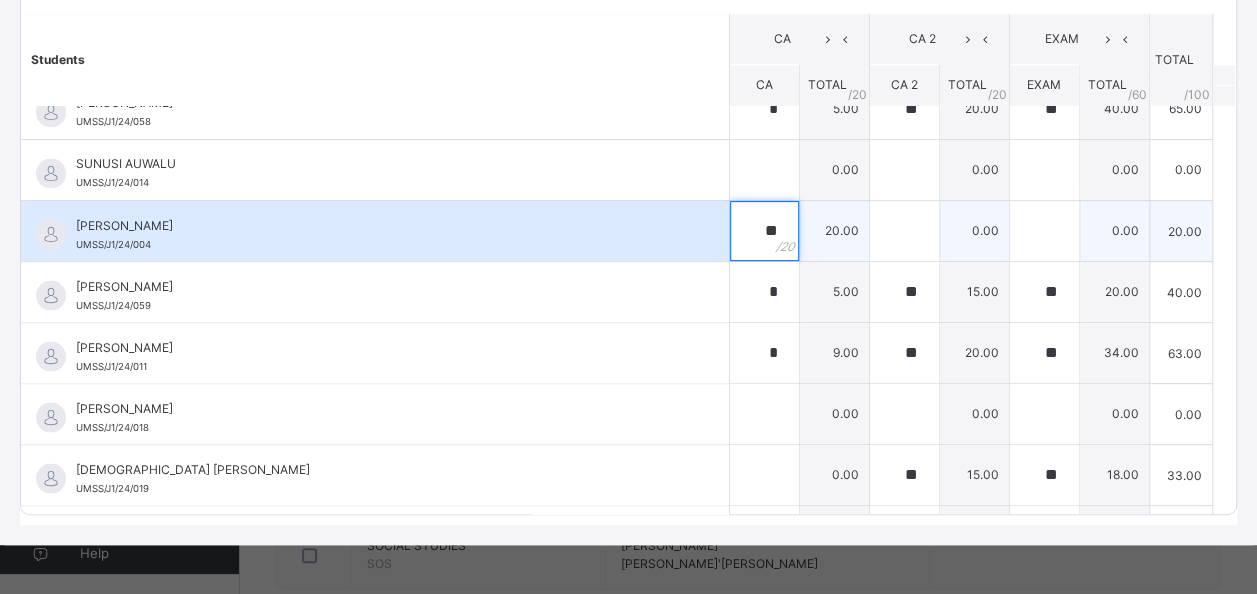type on "**" 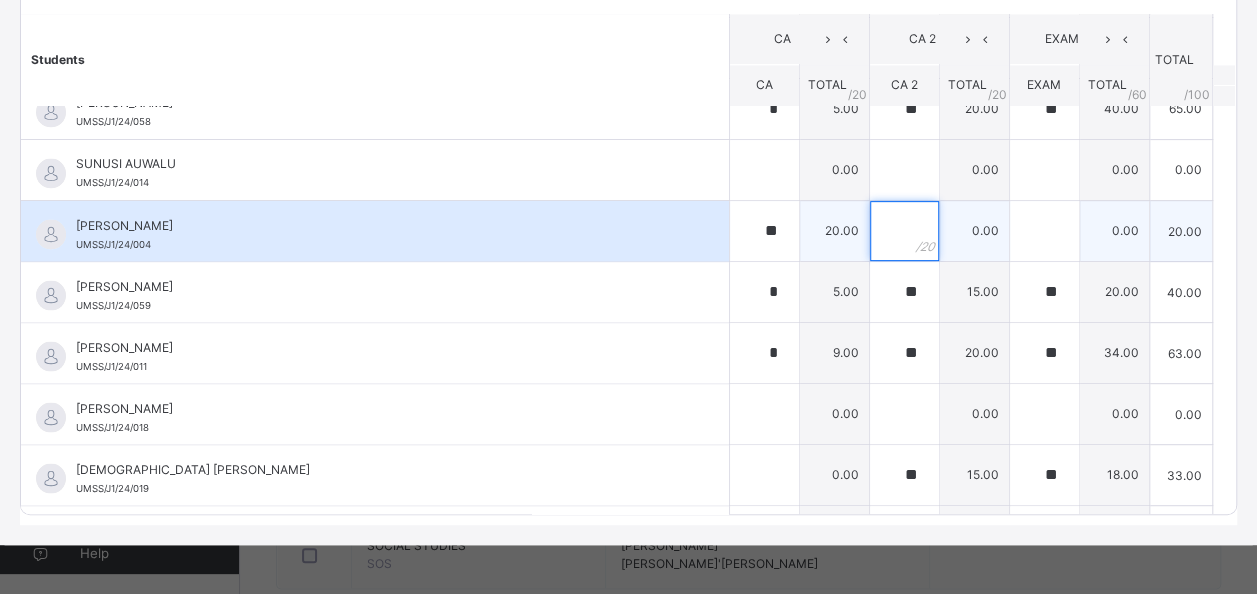 click at bounding box center (904, 231) 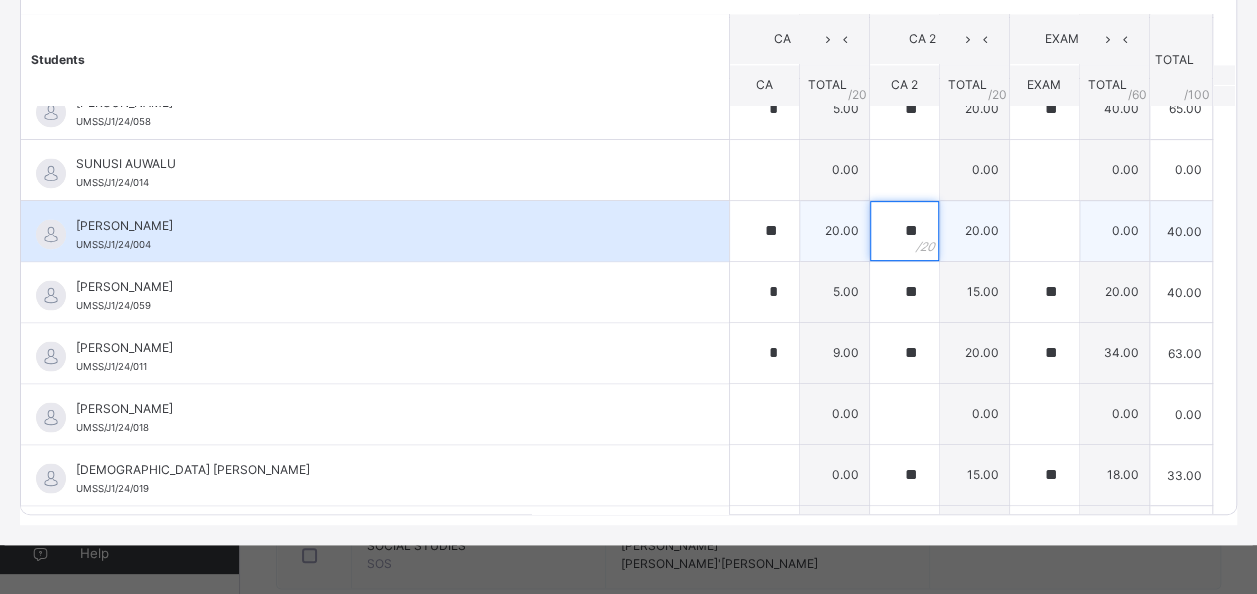 type on "**" 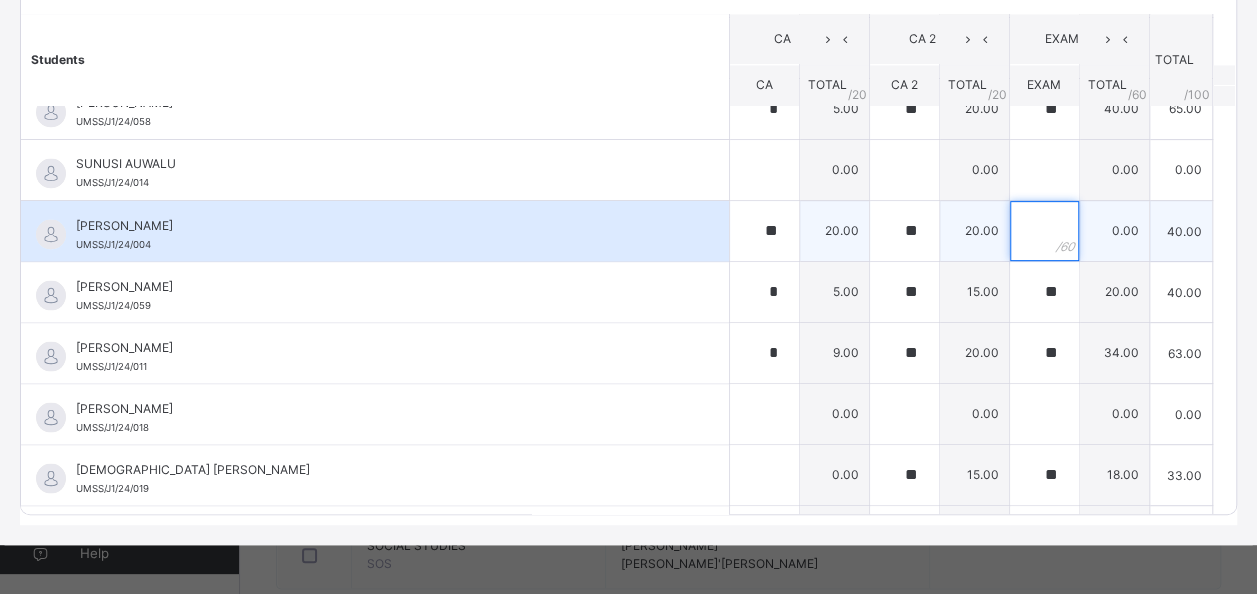 click at bounding box center [1044, 231] 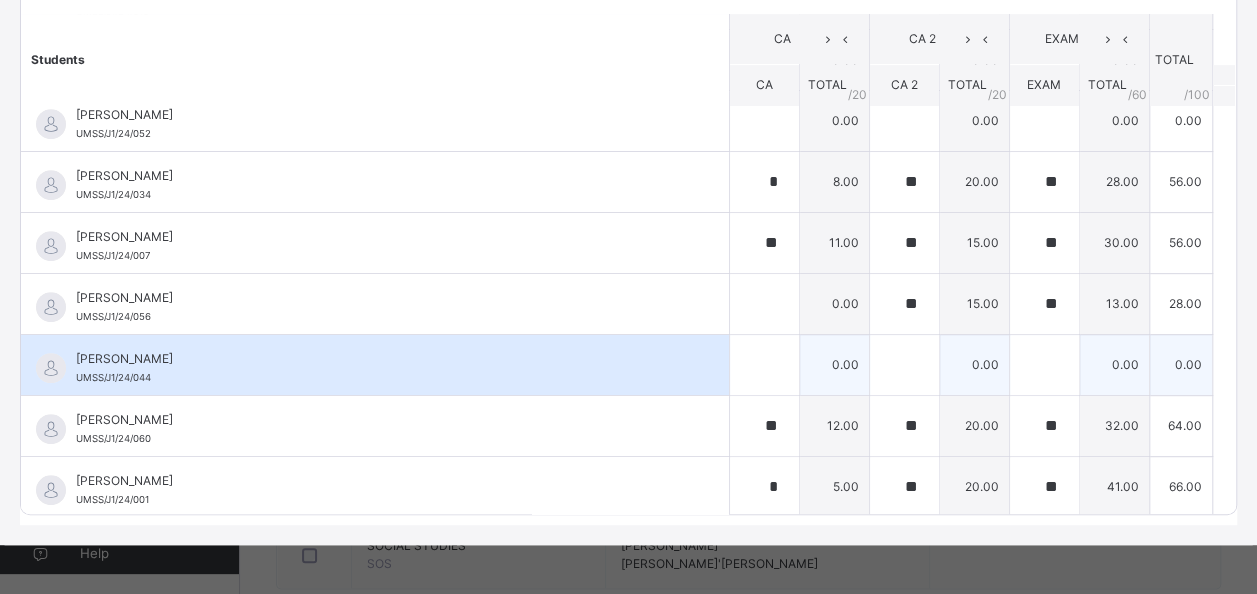 scroll, scrollTop: 476, scrollLeft: 0, axis: vertical 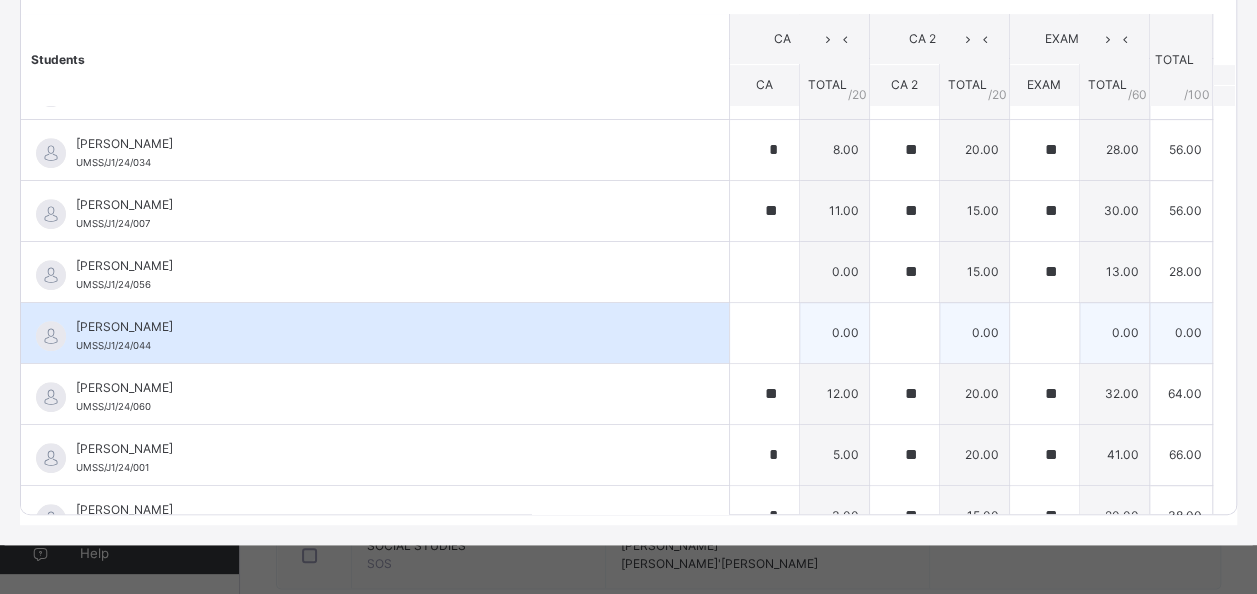 type on "**" 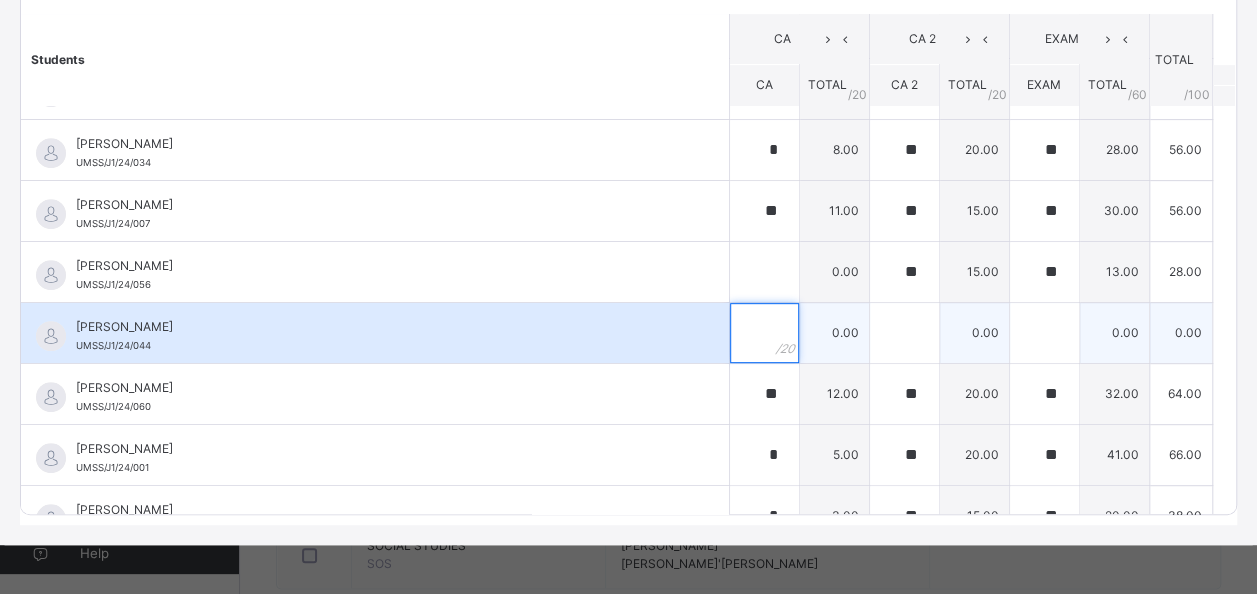 click at bounding box center [764, 333] 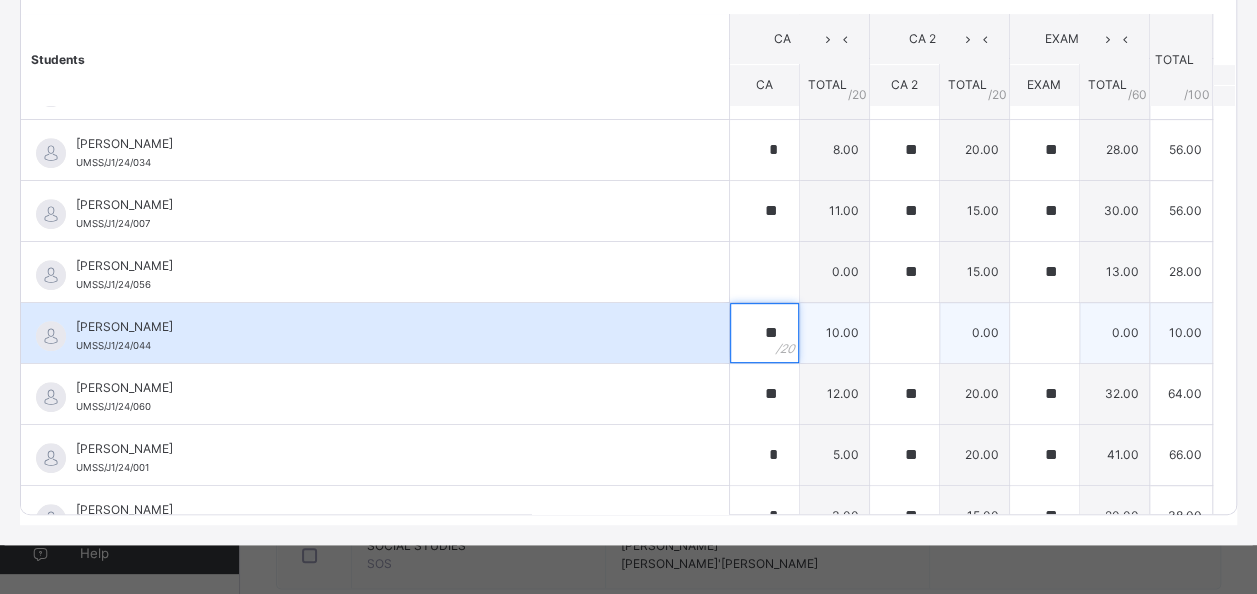 type on "**" 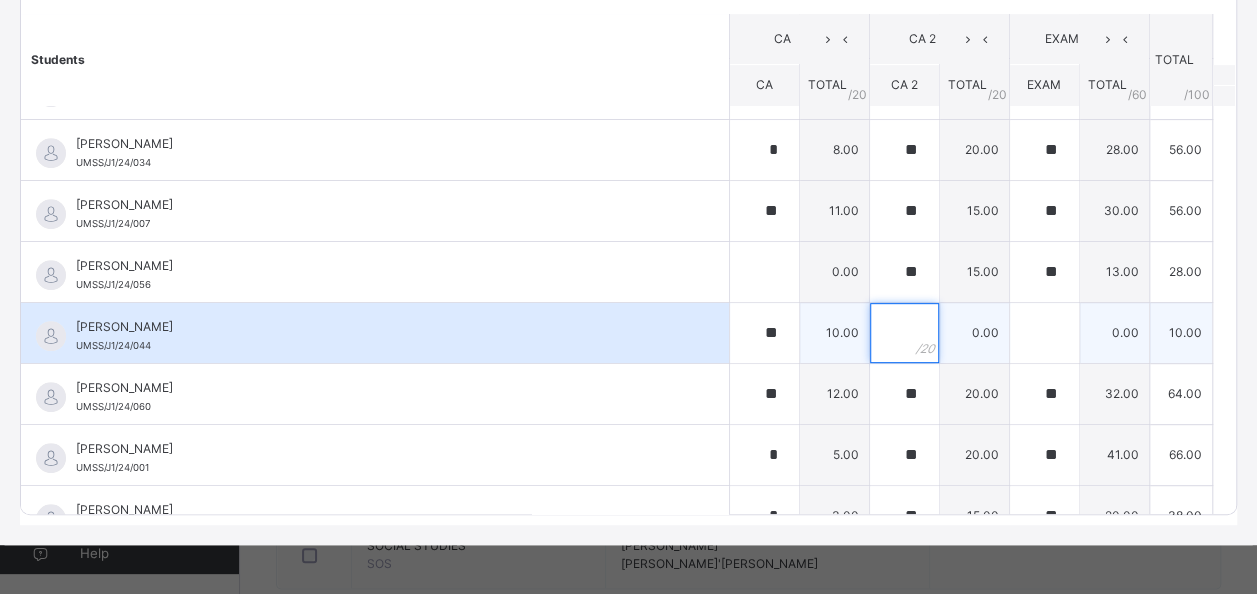 click at bounding box center (904, 333) 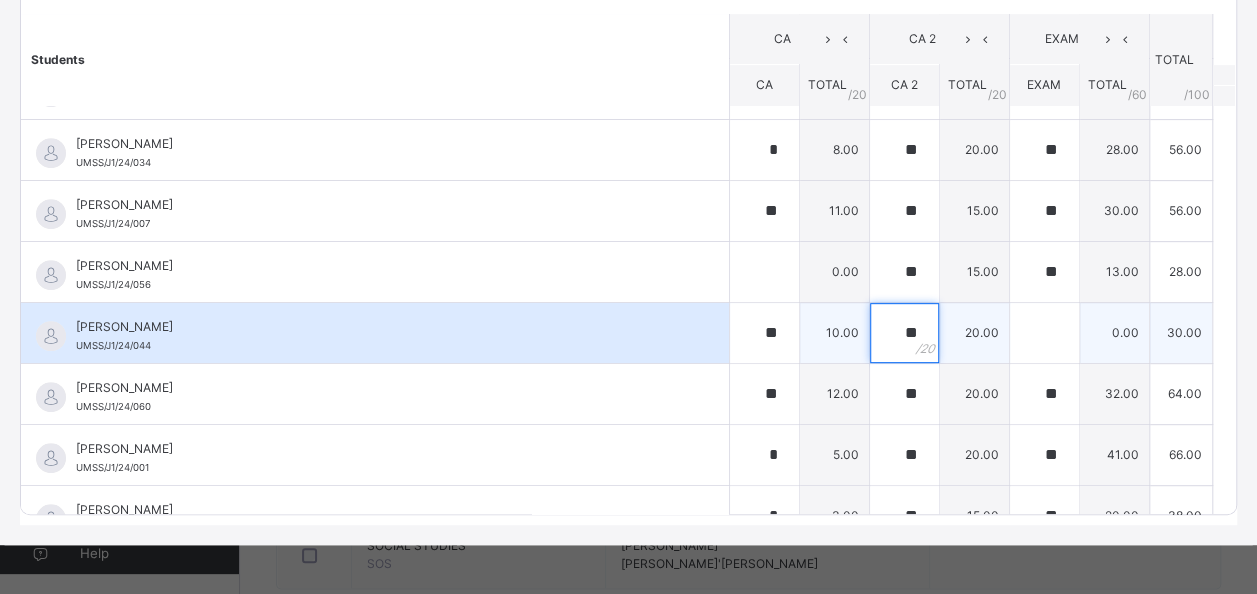 type on "**" 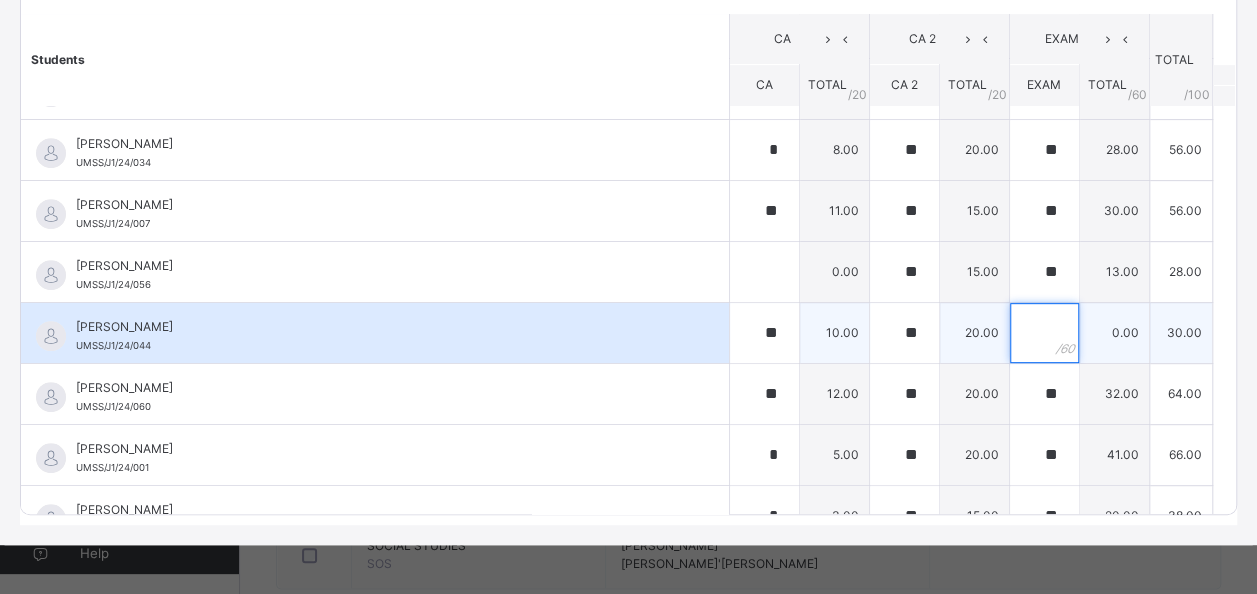 click at bounding box center (1044, 333) 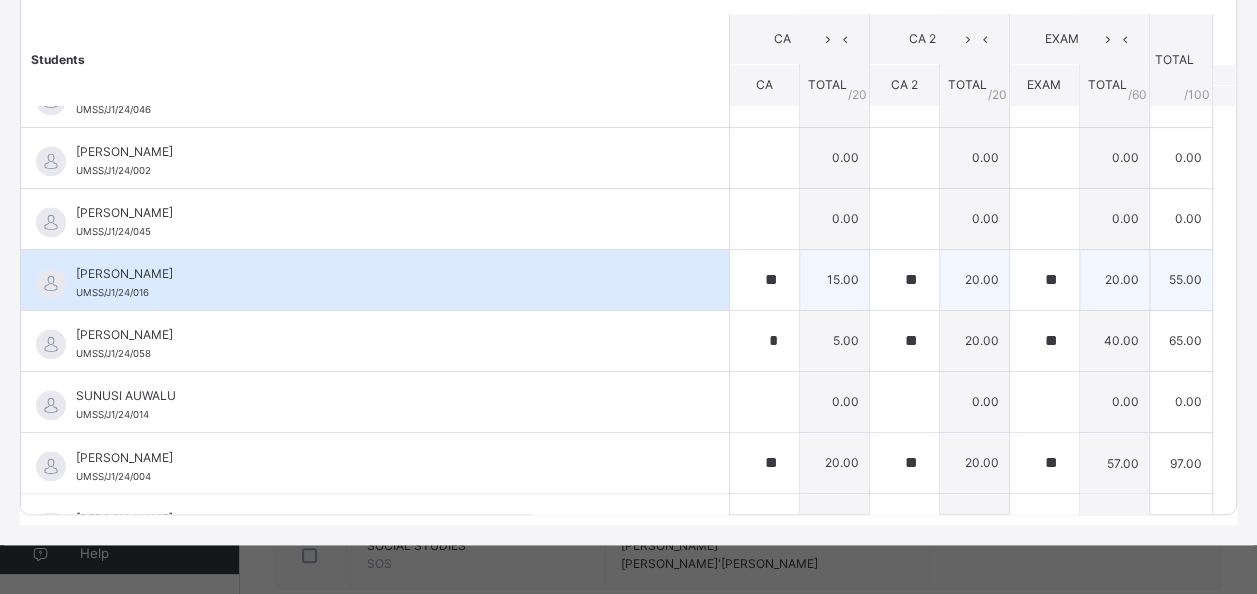scroll, scrollTop: 1476, scrollLeft: 0, axis: vertical 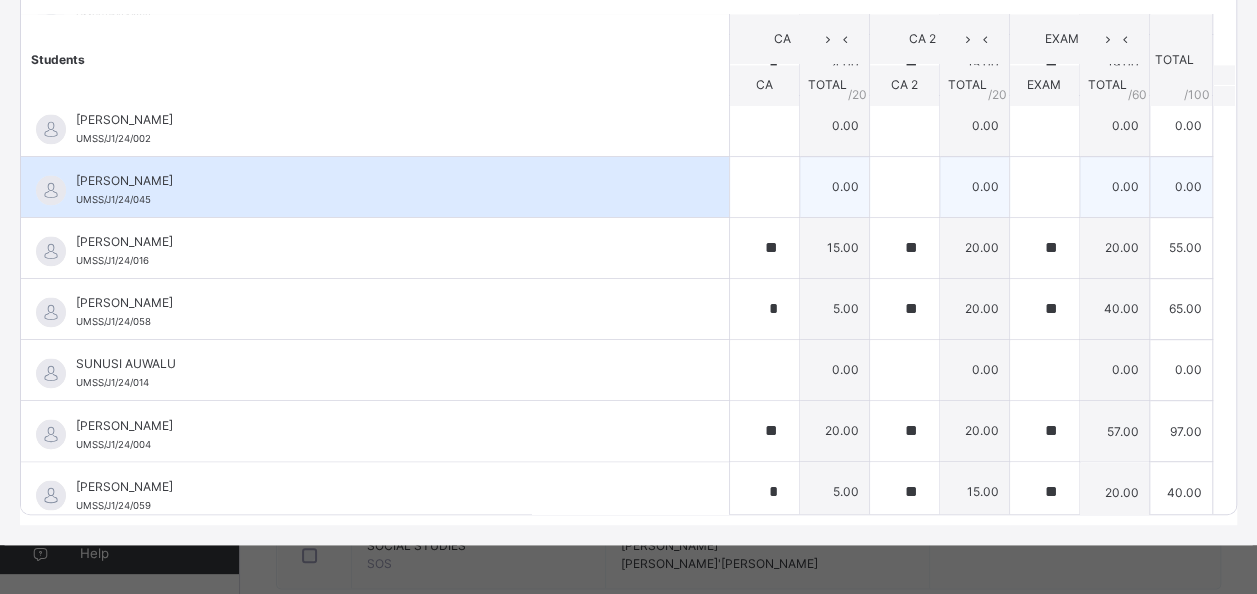 type on "**" 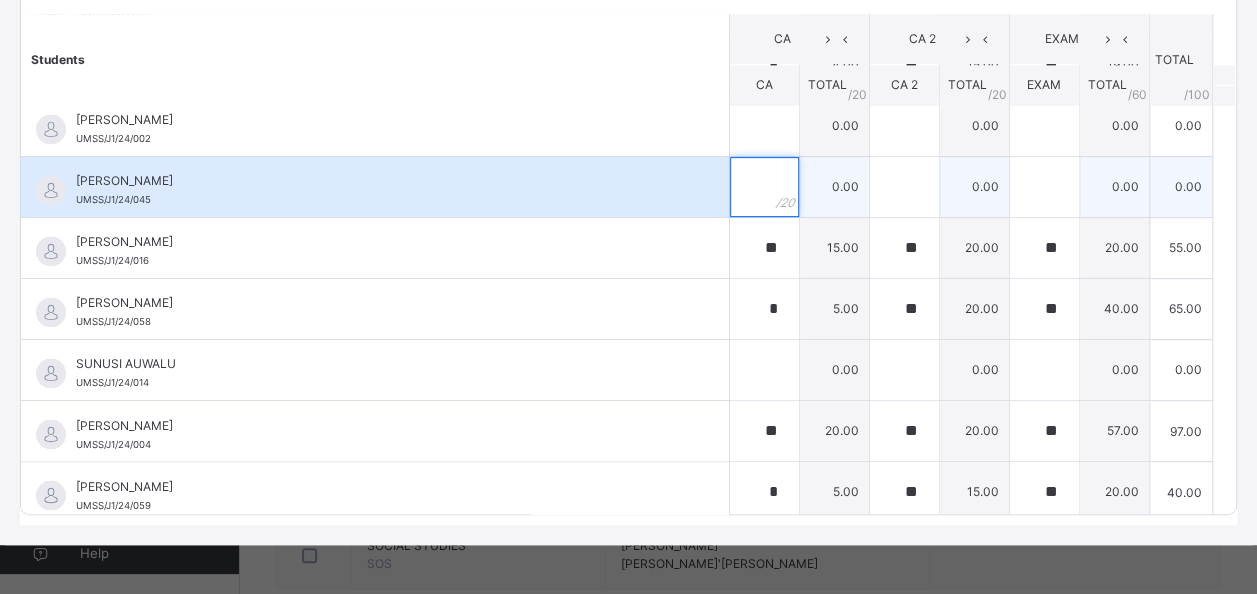 click at bounding box center [764, 187] 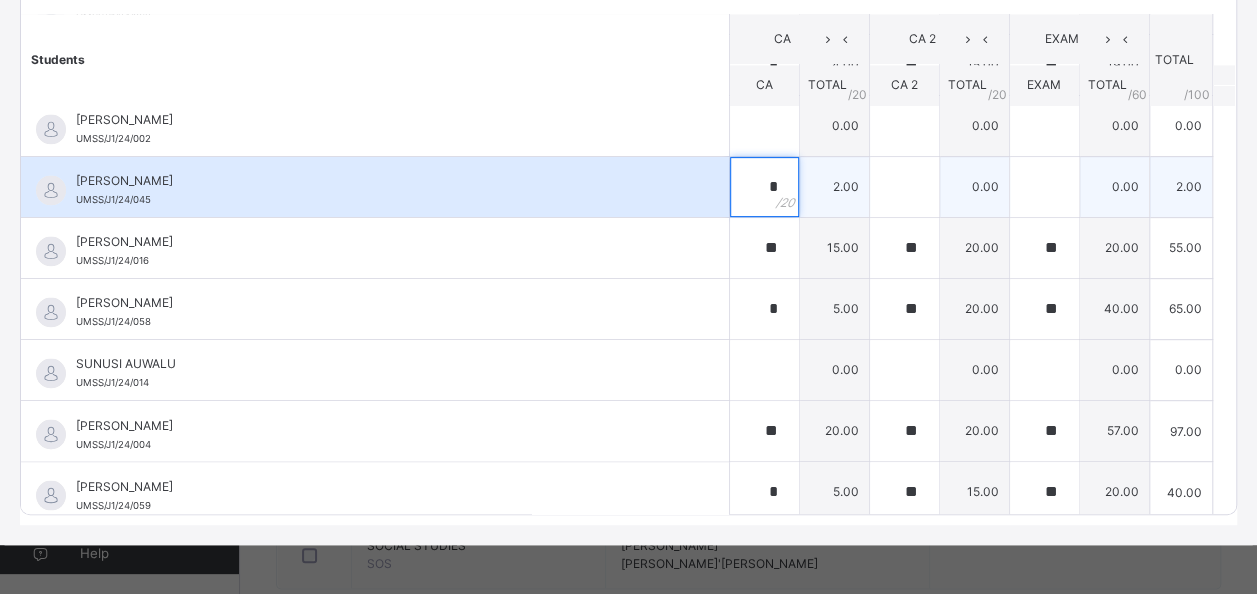 type on "*" 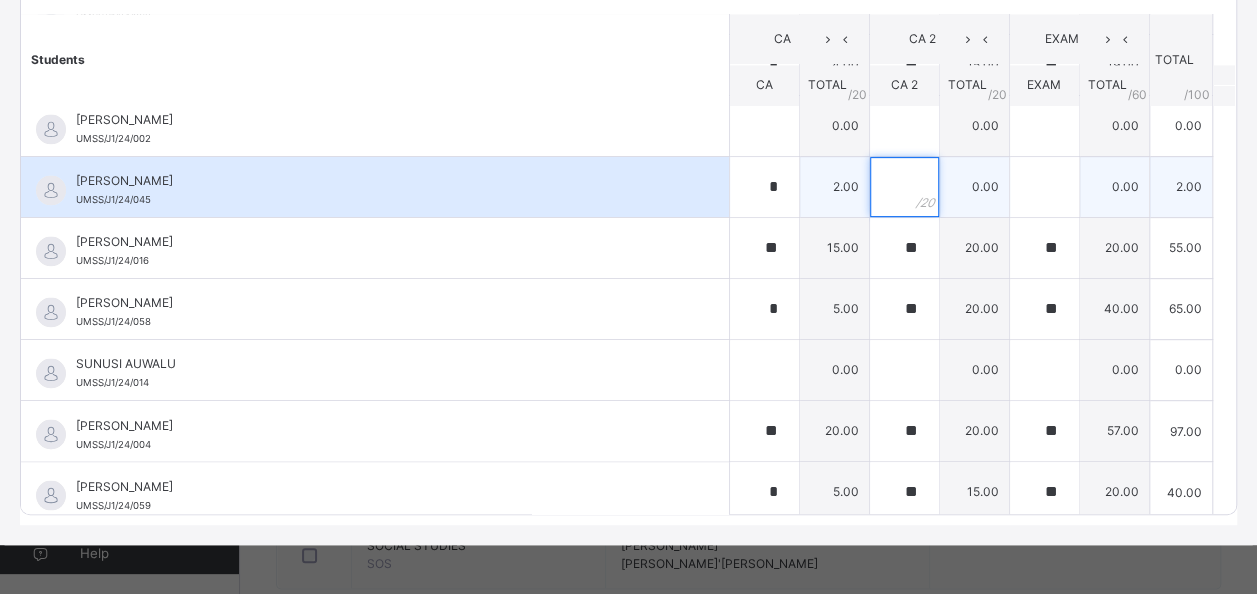 click at bounding box center [904, 187] 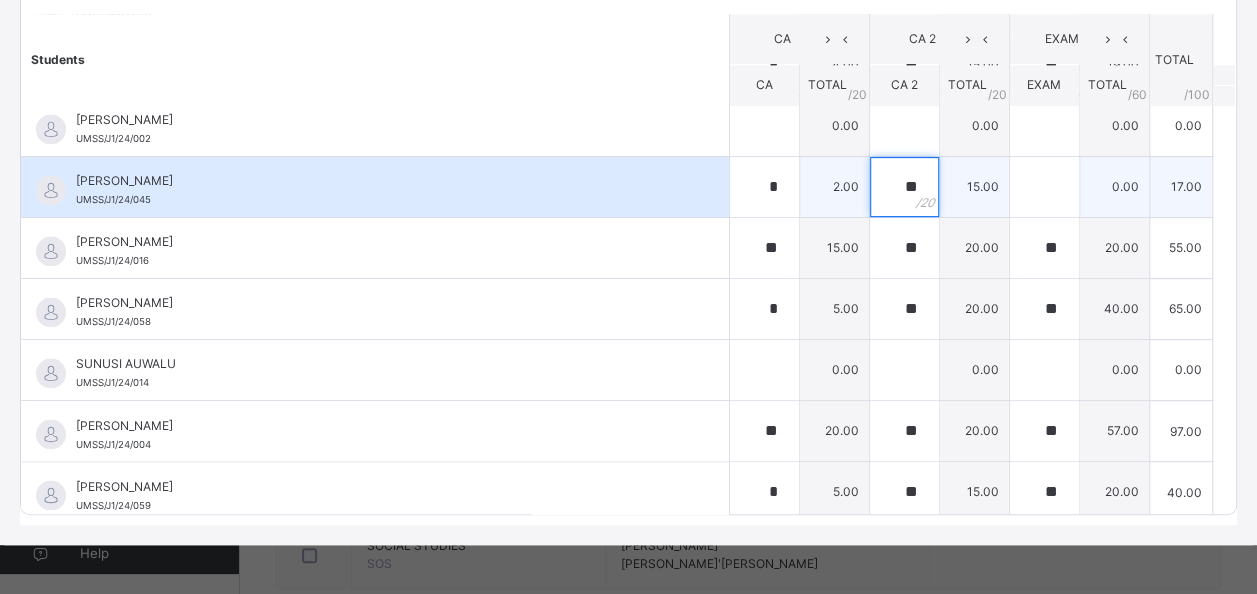 type on "**" 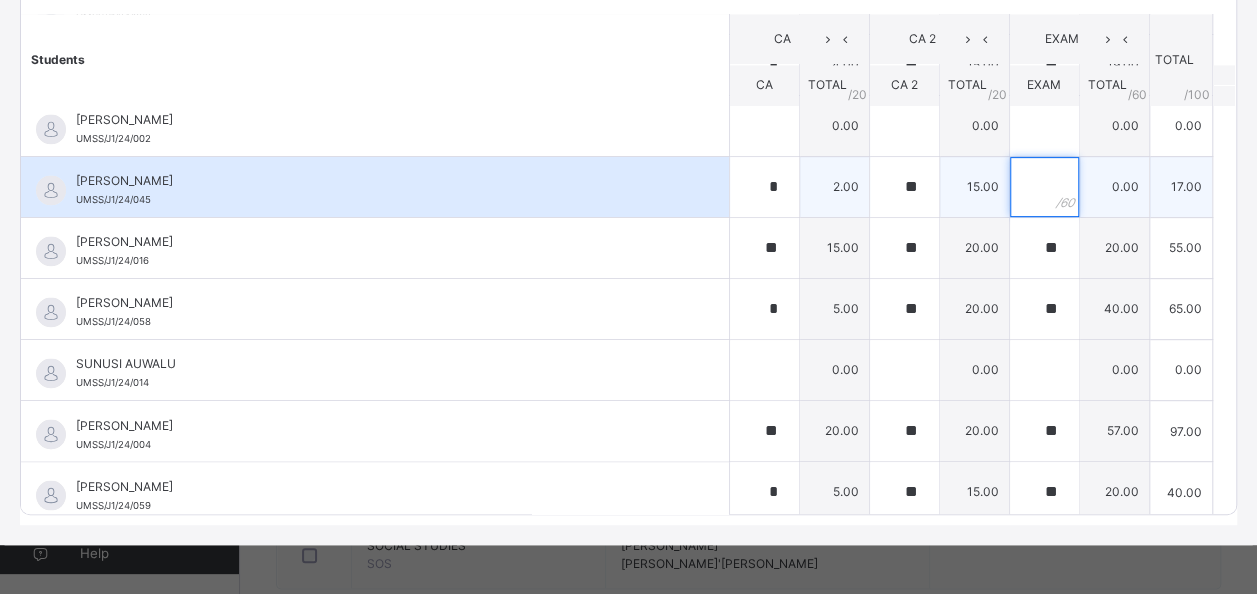 click at bounding box center [1044, 187] 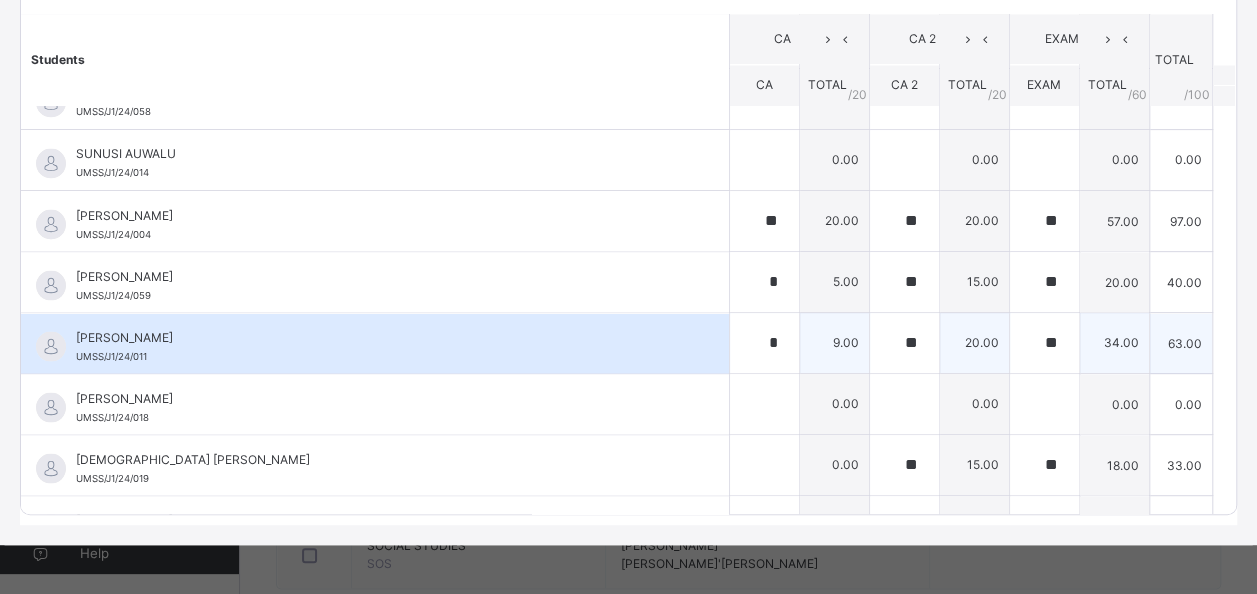 scroll, scrollTop: 1776, scrollLeft: 0, axis: vertical 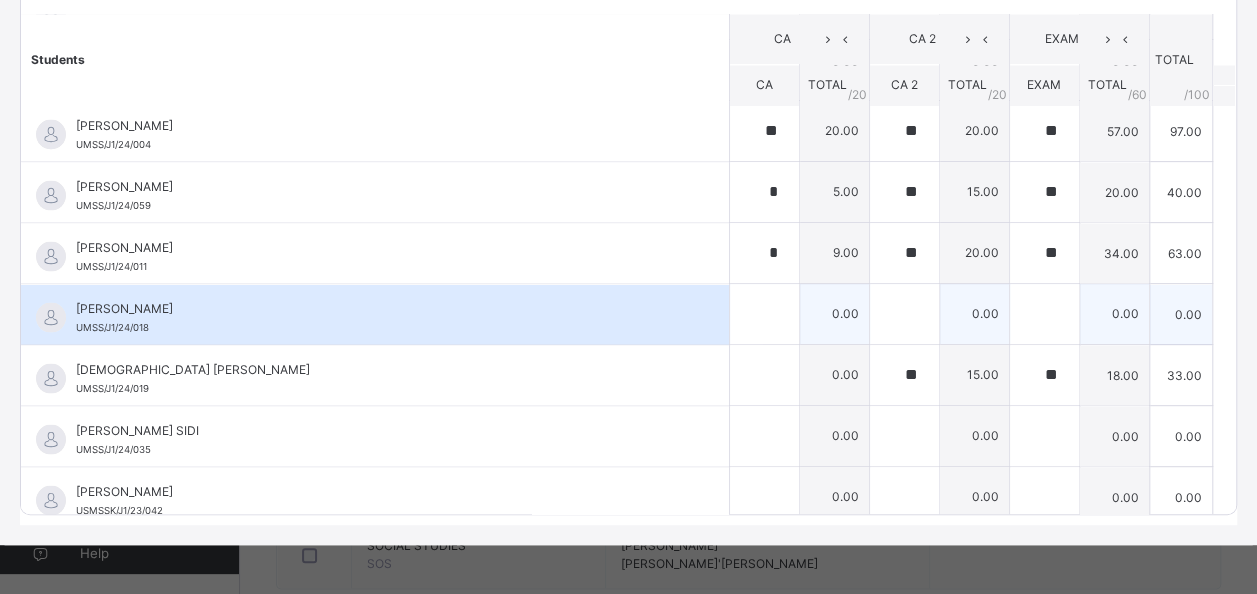 type on "**" 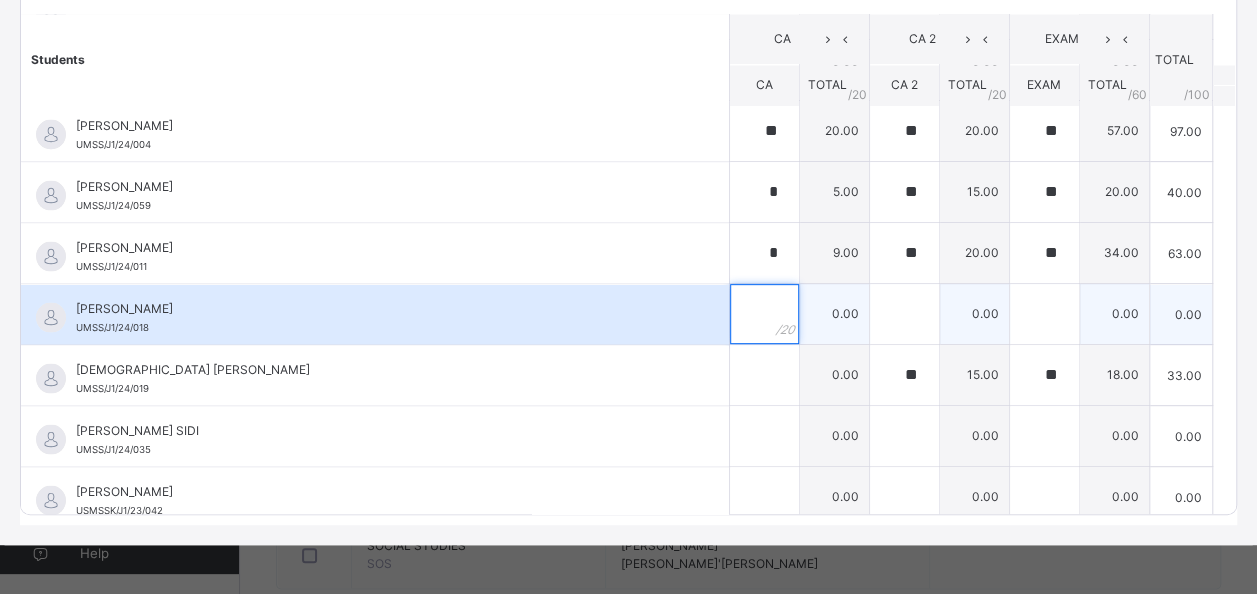 click at bounding box center [764, 314] 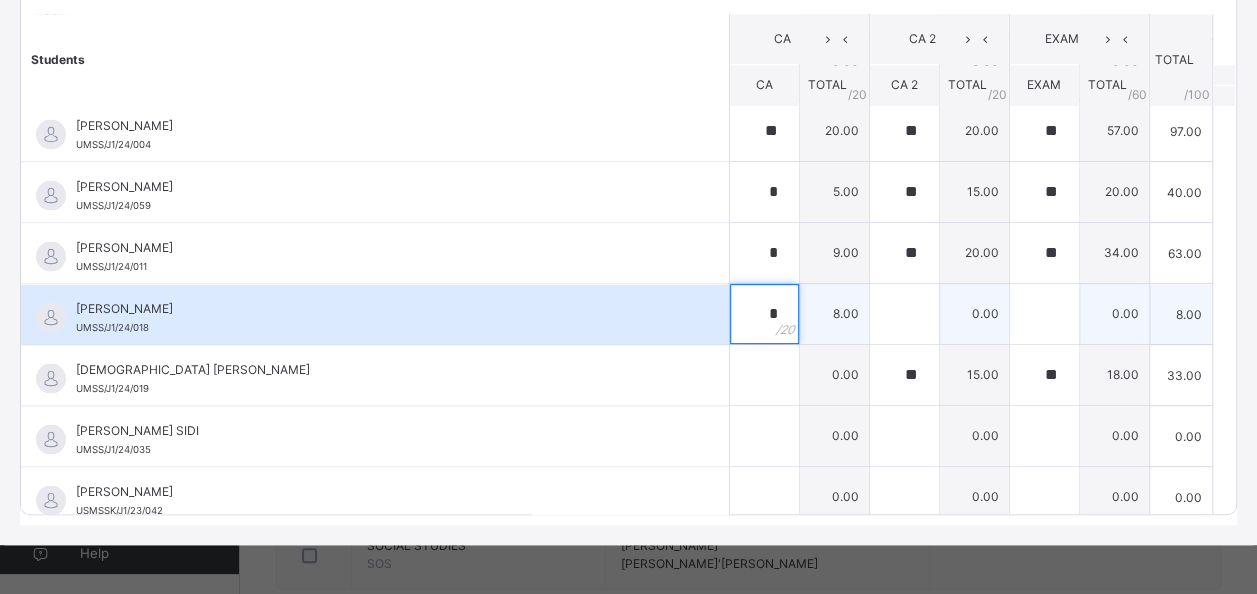 type on "*" 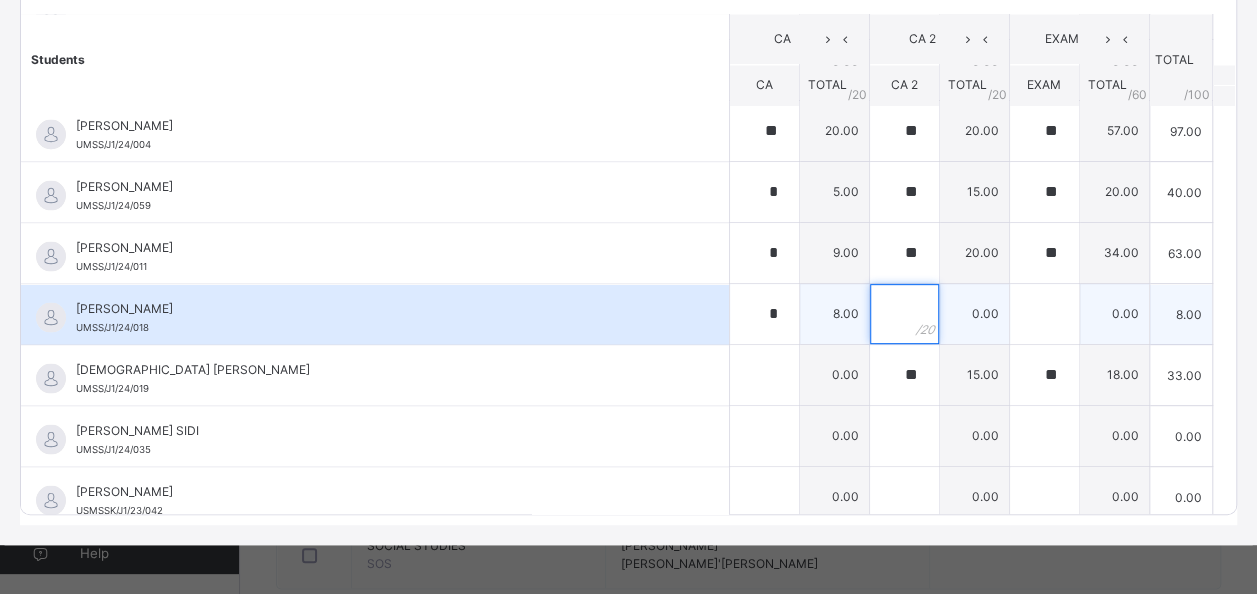 click at bounding box center [904, 314] 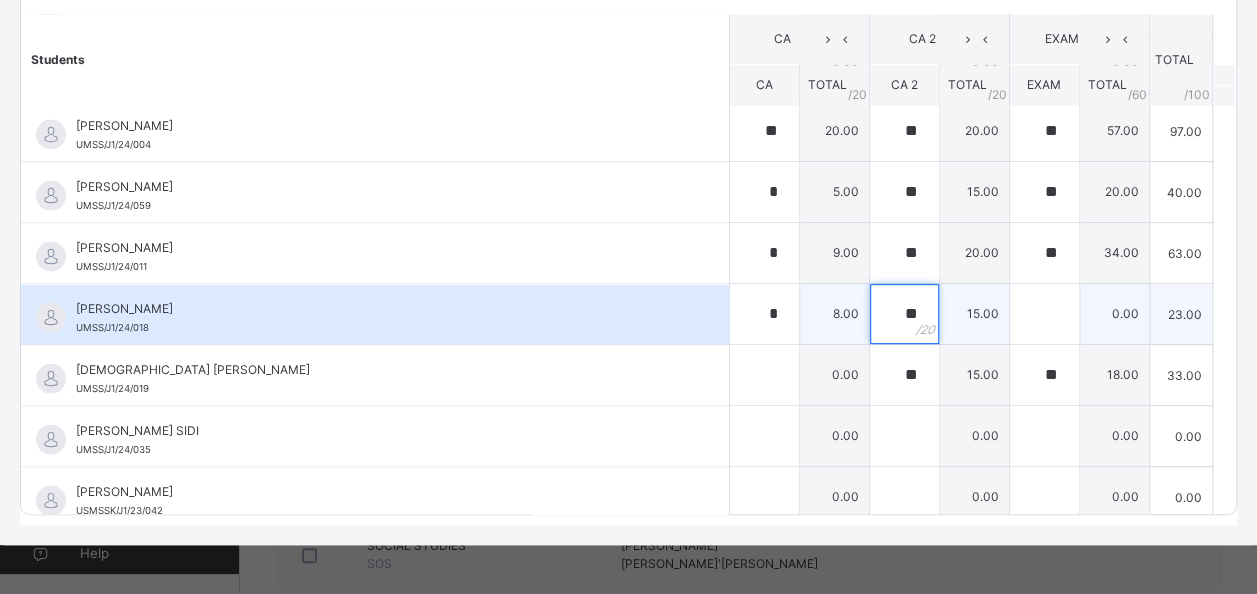type on "**" 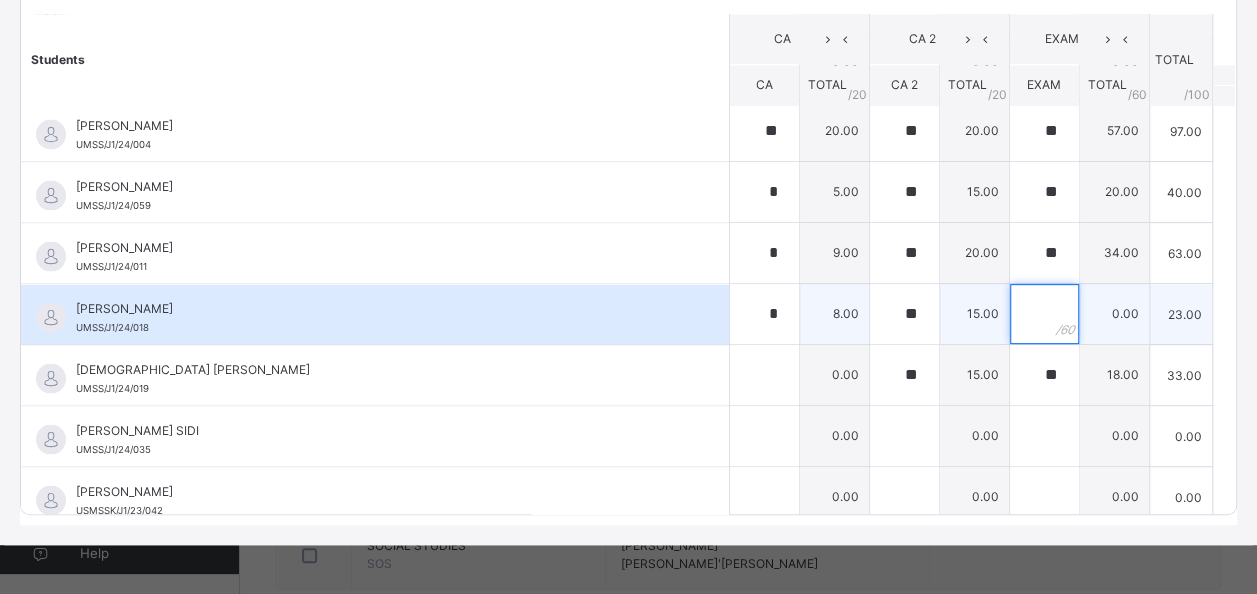 click at bounding box center [1044, 314] 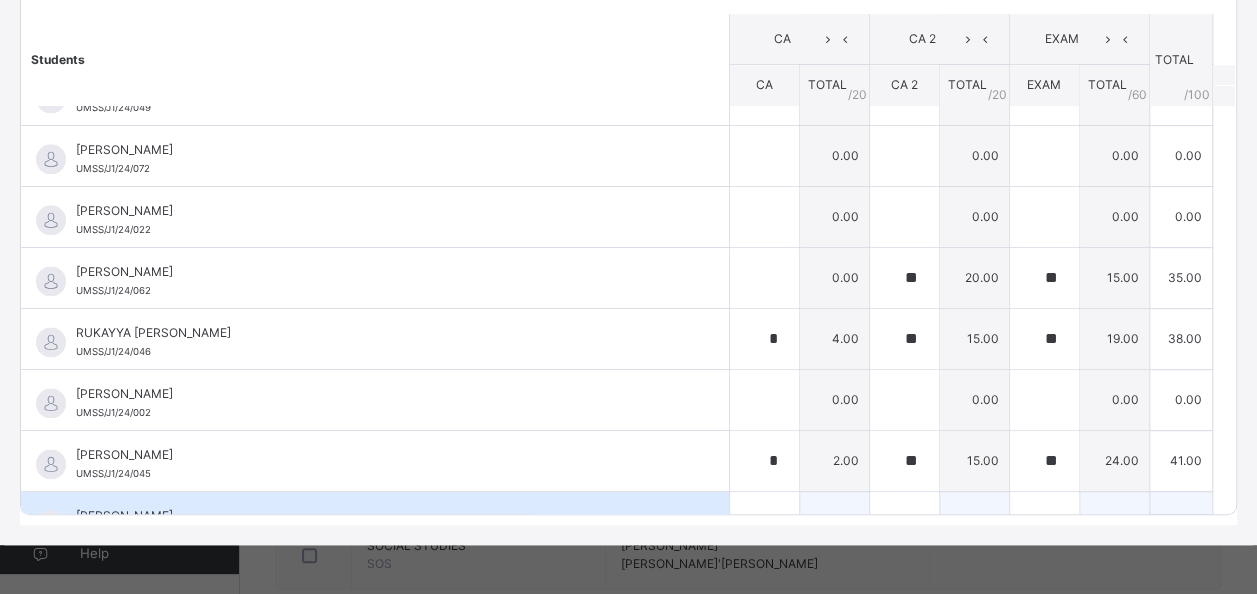 scroll, scrollTop: 1176, scrollLeft: 0, axis: vertical 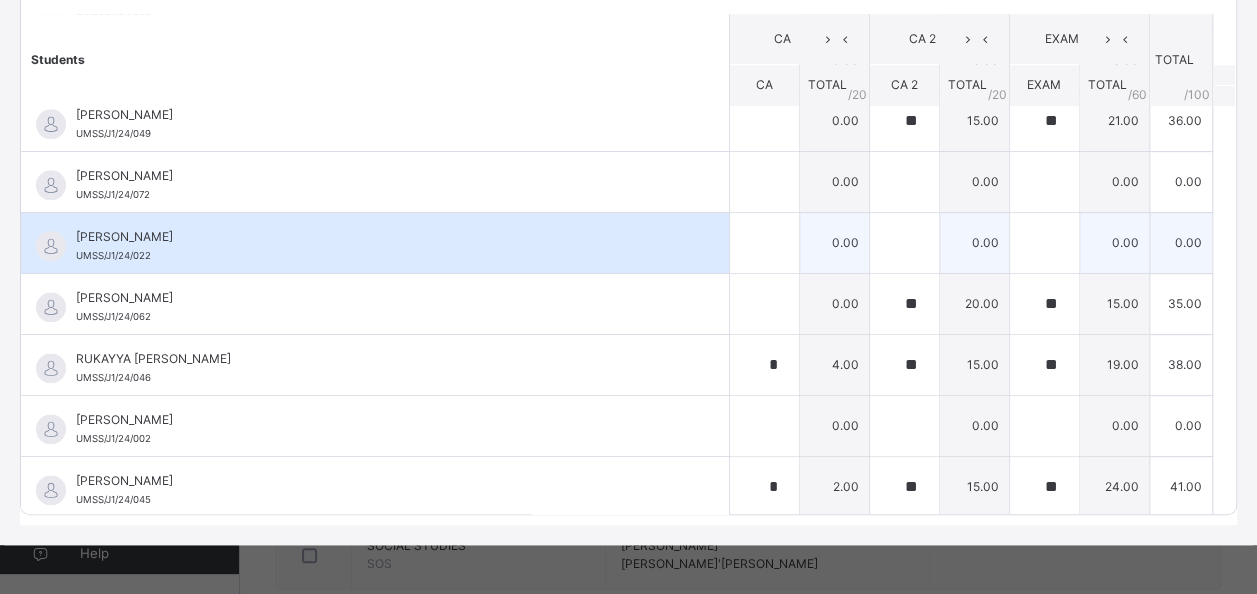 type on "**" 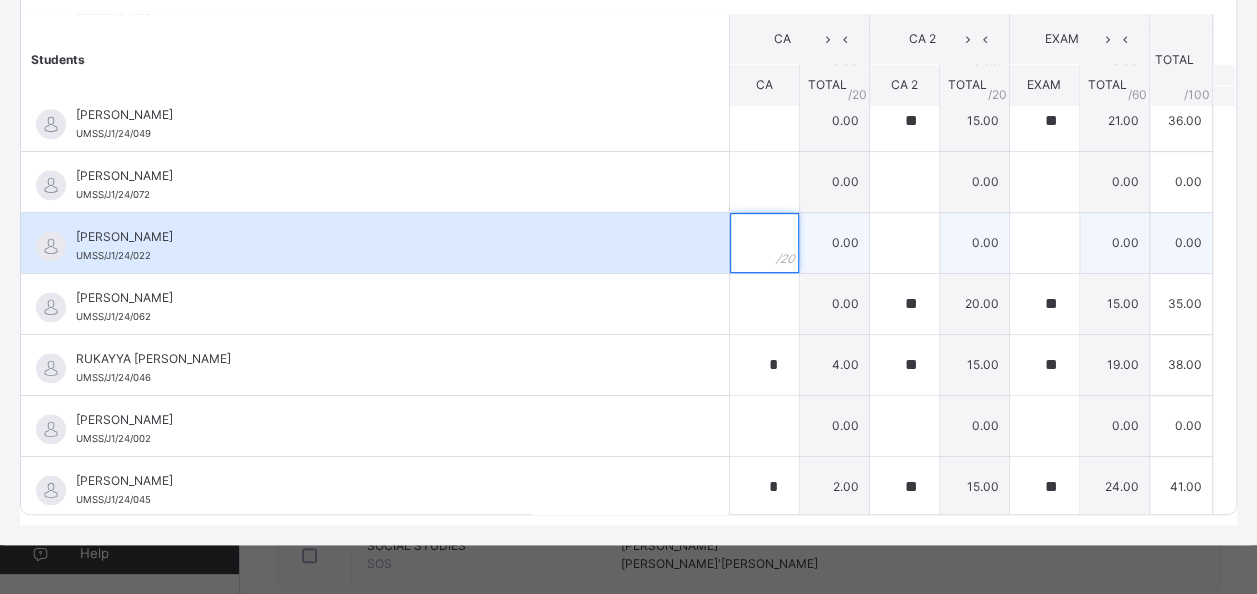click at bounding box center [764, 243] 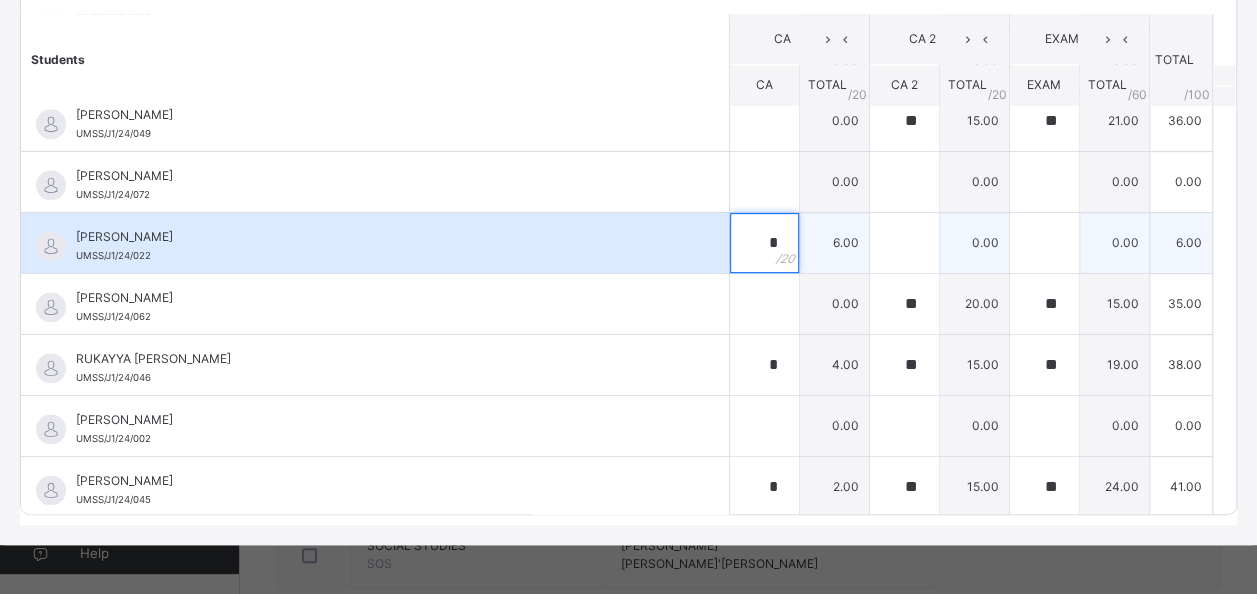 type on "*" 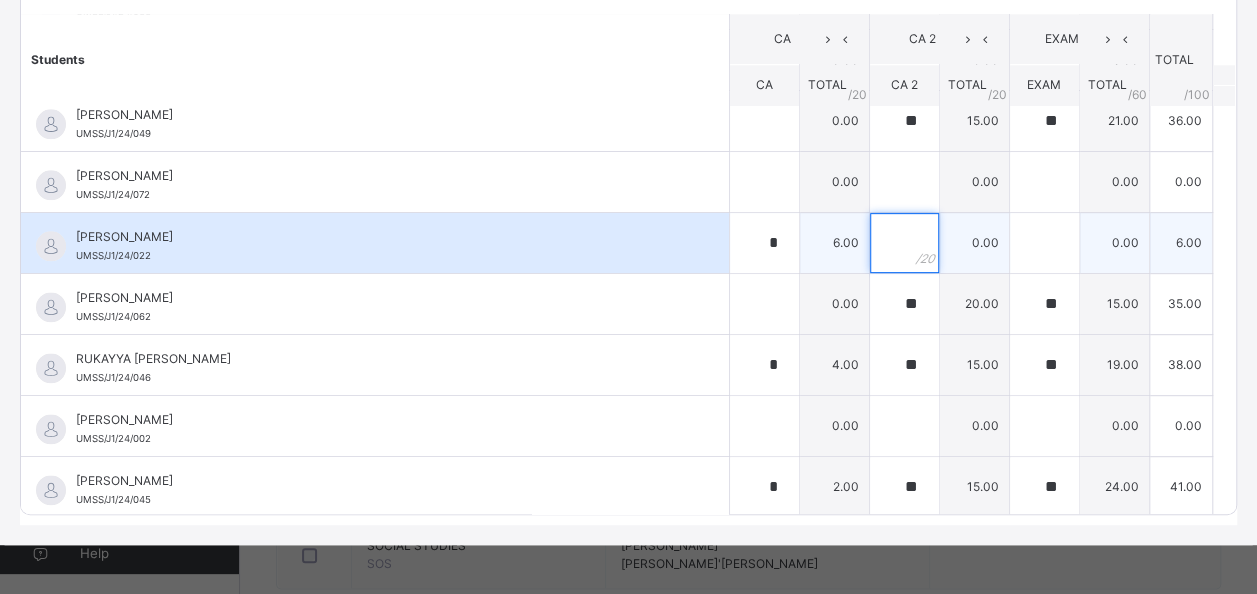 click at bounding box center [904, 243] 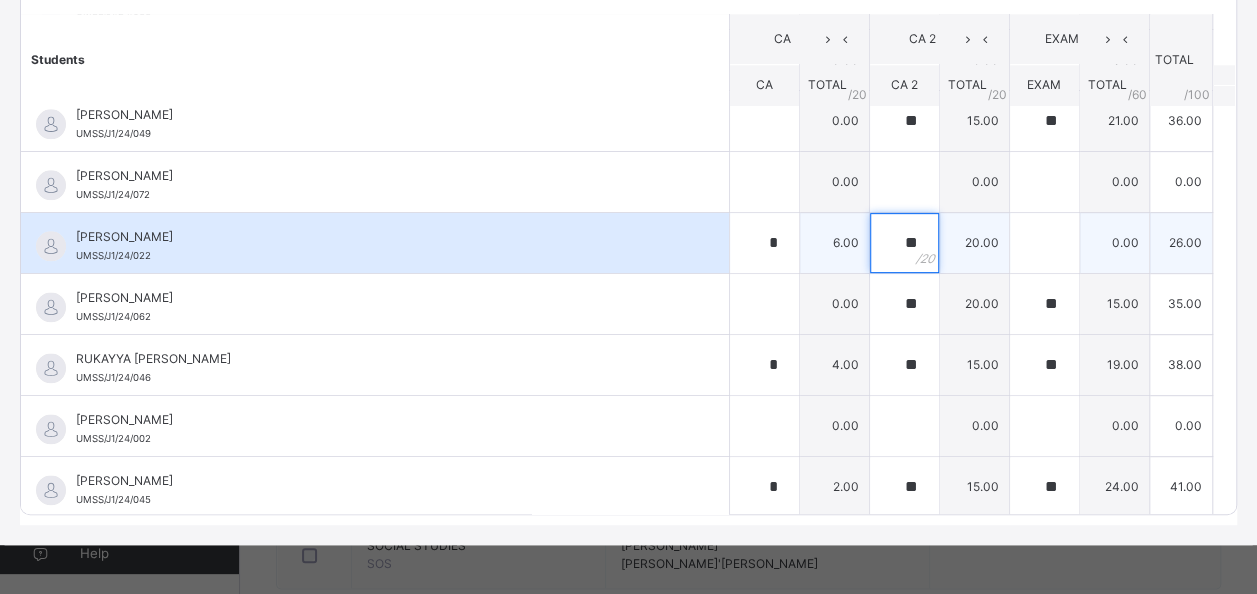 type on "**" 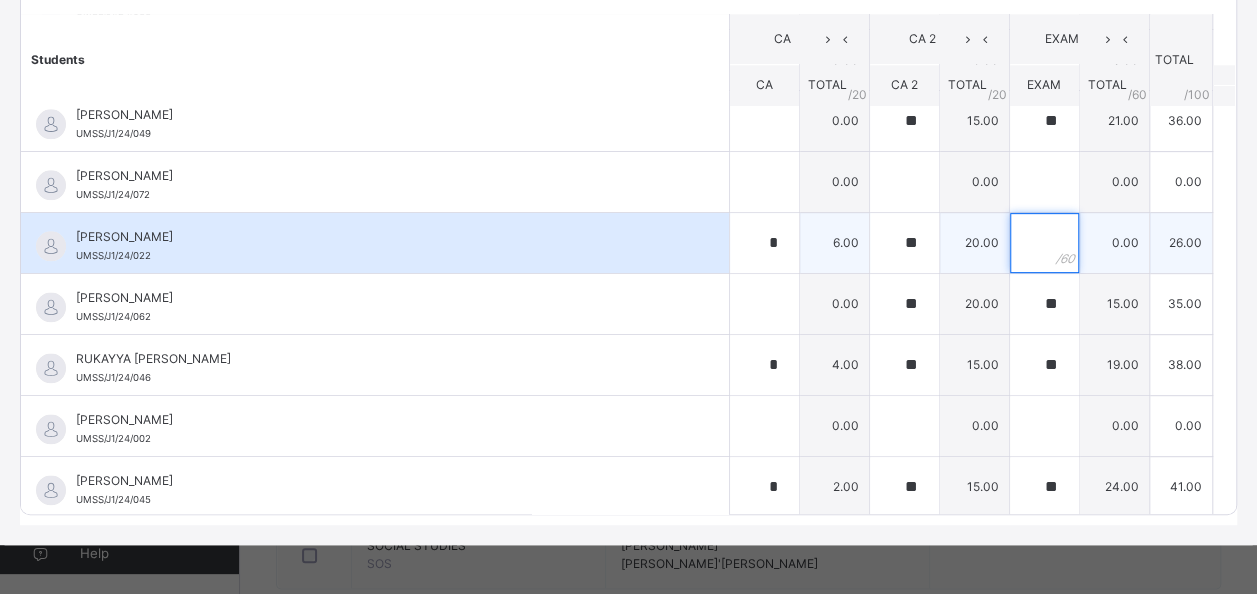 click at bounding box center [1044, 243] 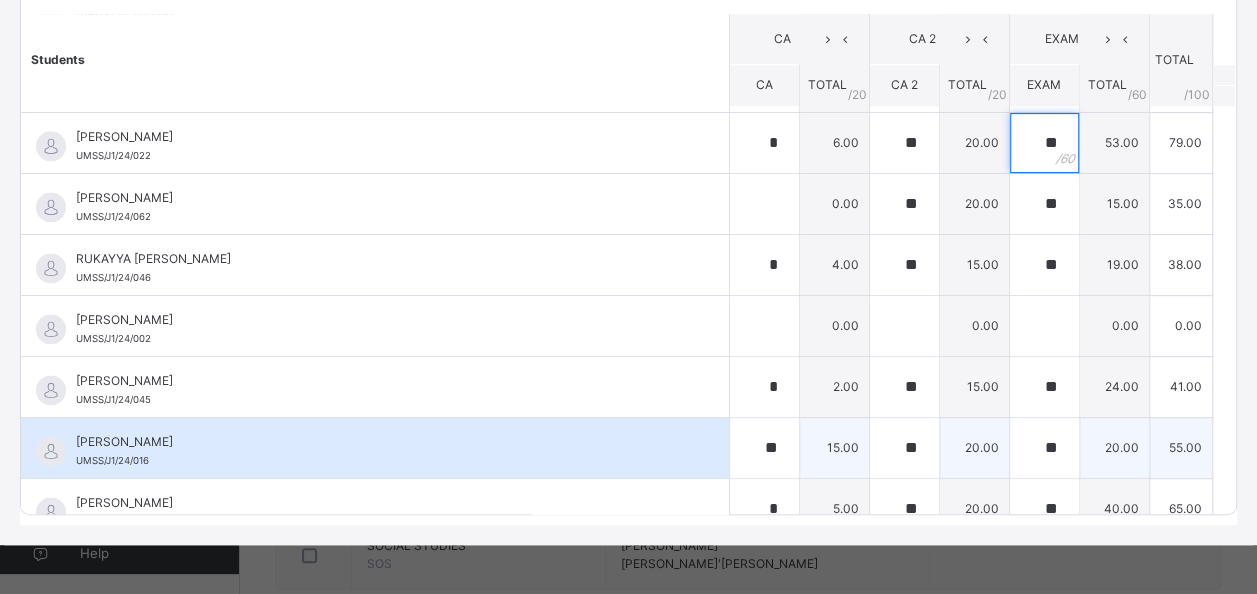 scroll, scrollTop: 1376, scrollLeft: 0, axis: vertical 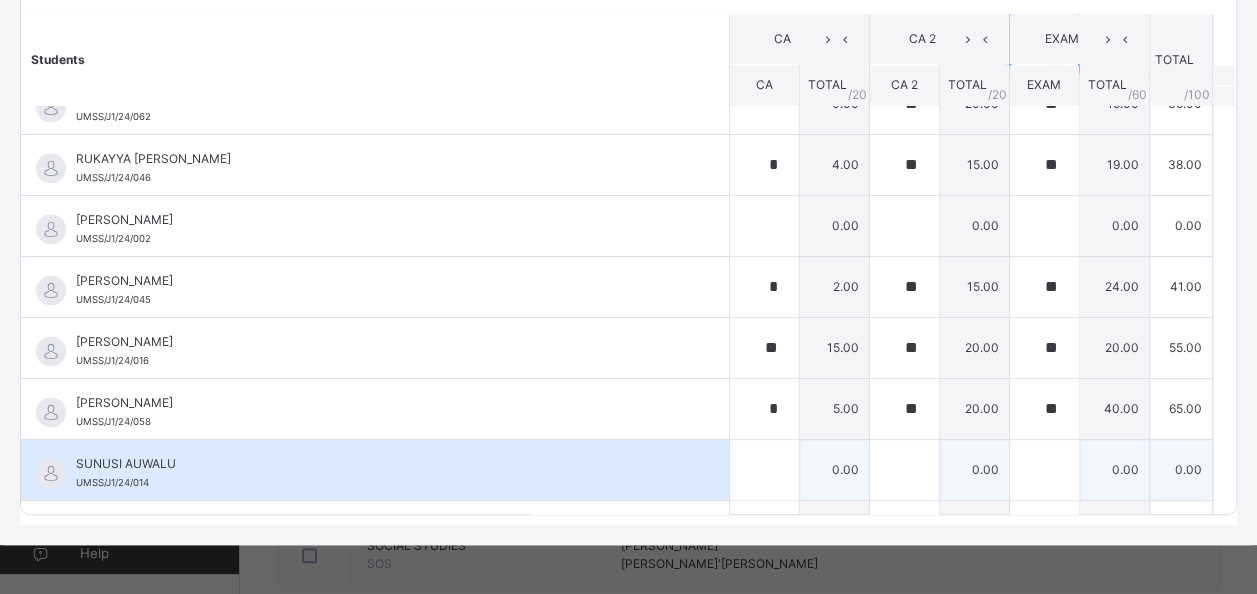 type on "**" 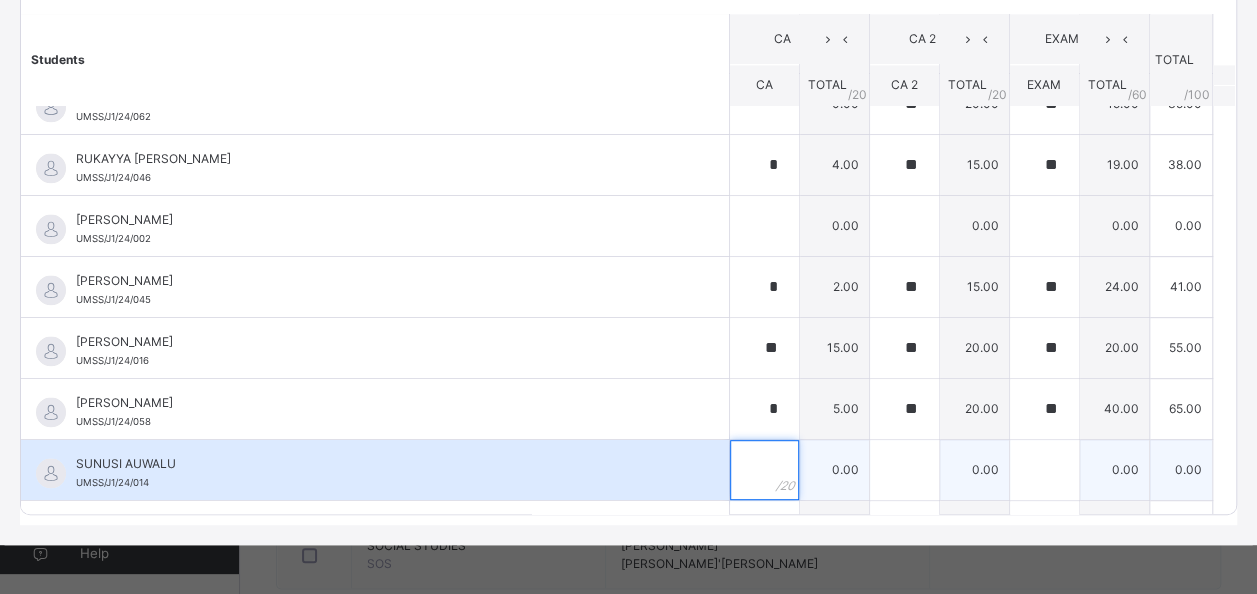 click at bounding box center (764, 470) 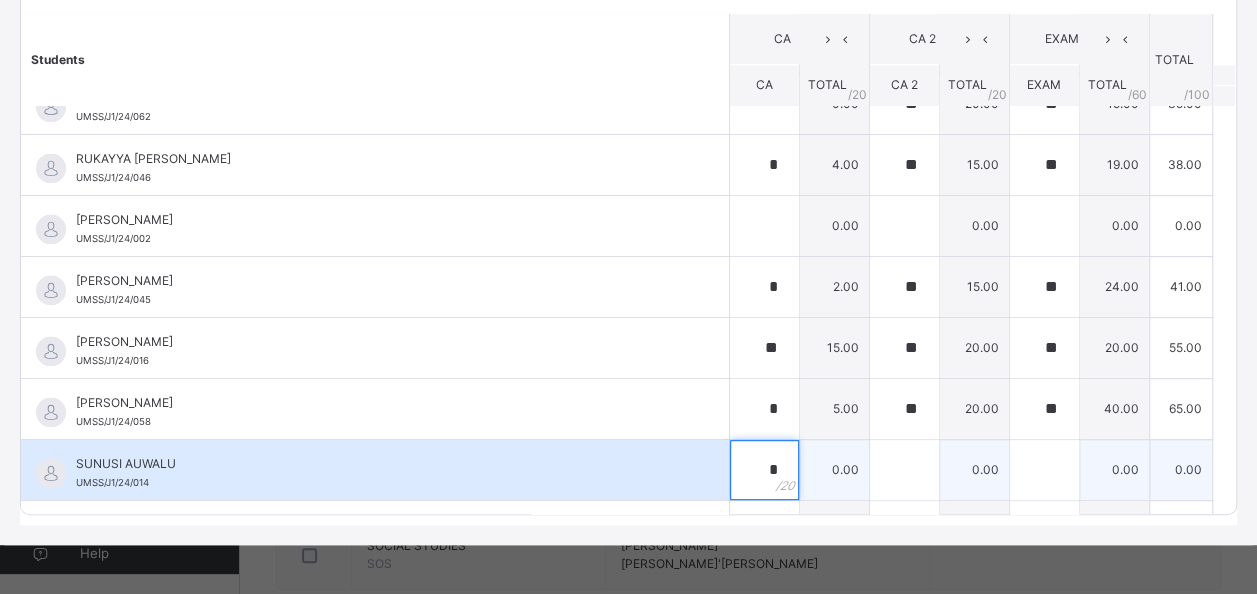 type on "*" 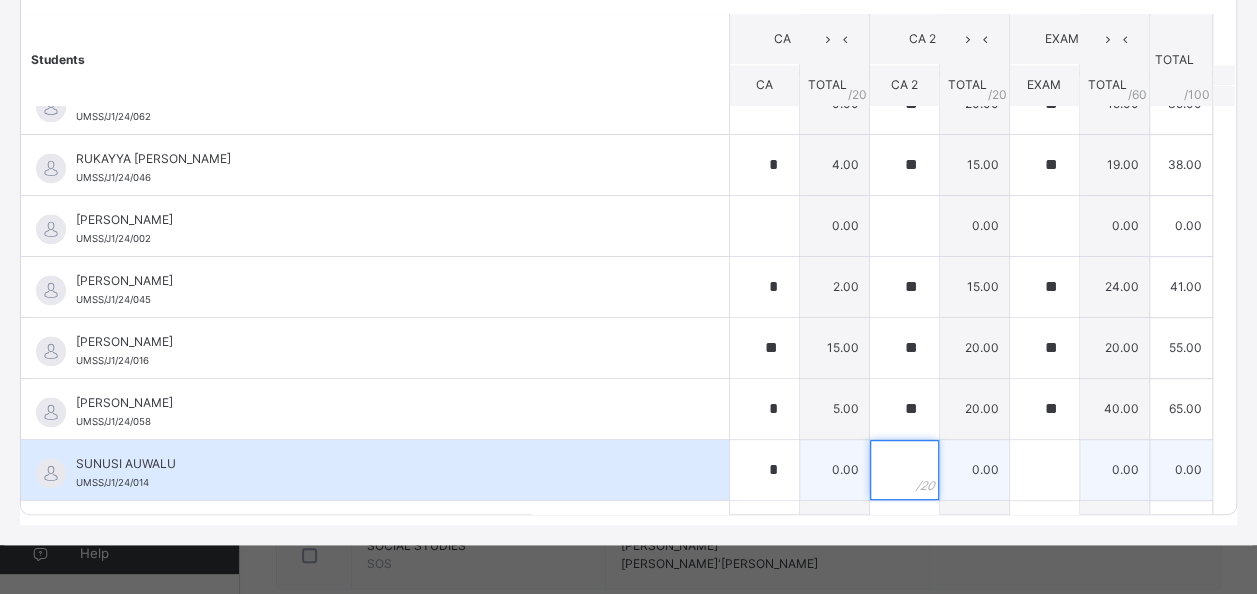 click at bounding box center [904, 470] 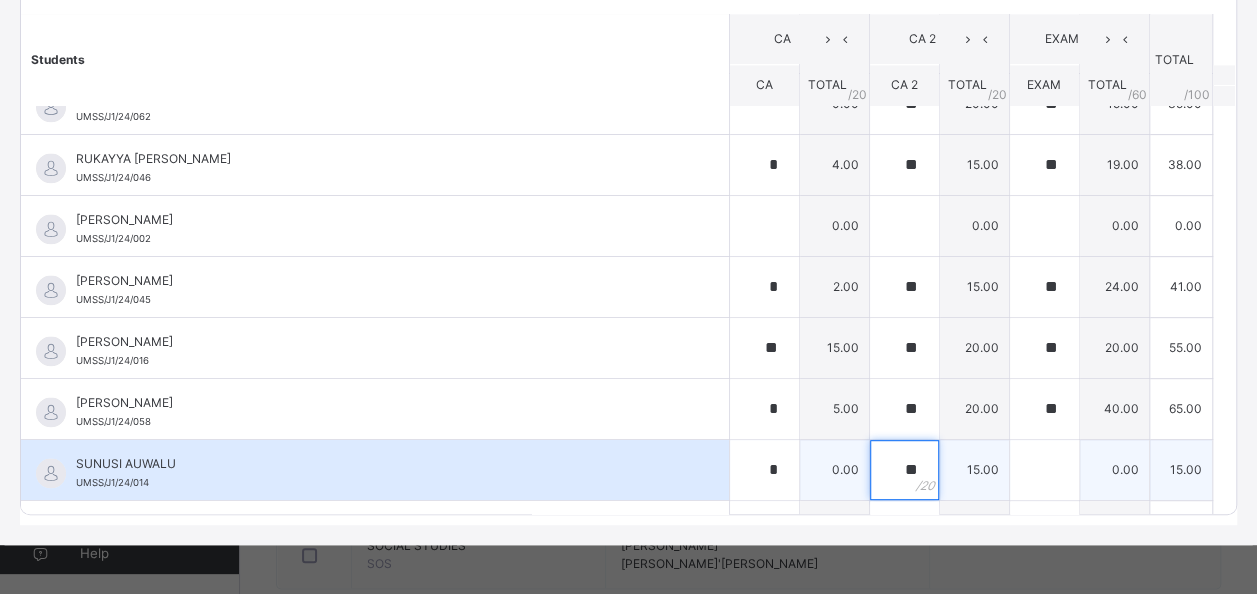 type on "**" 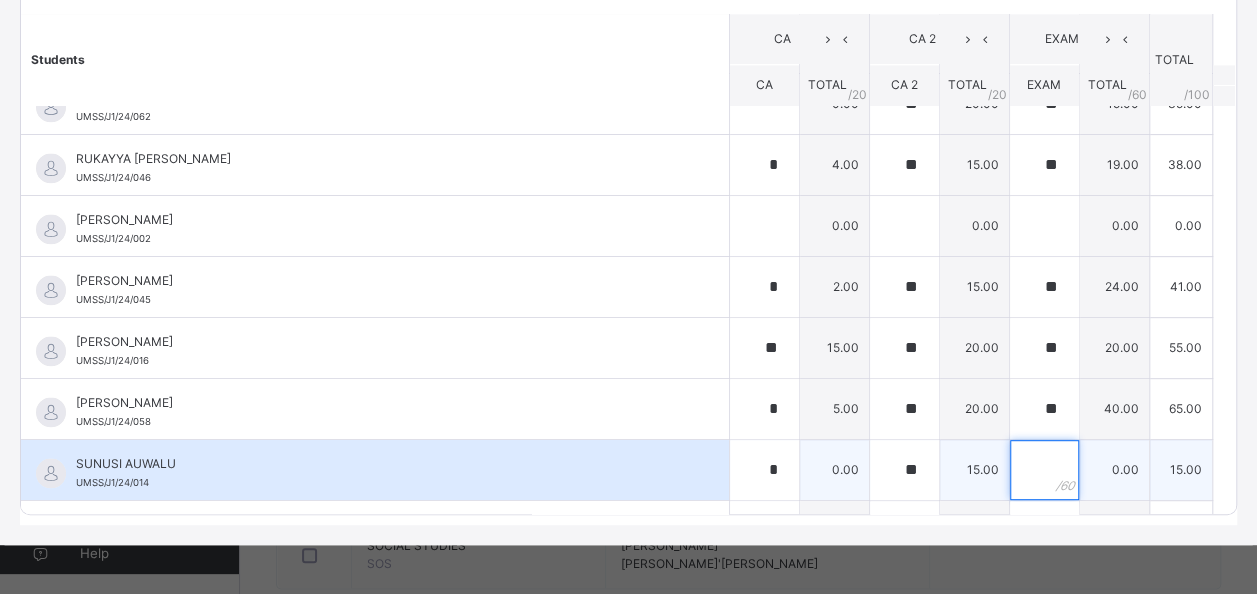 click at bounding box center (1044, 470) 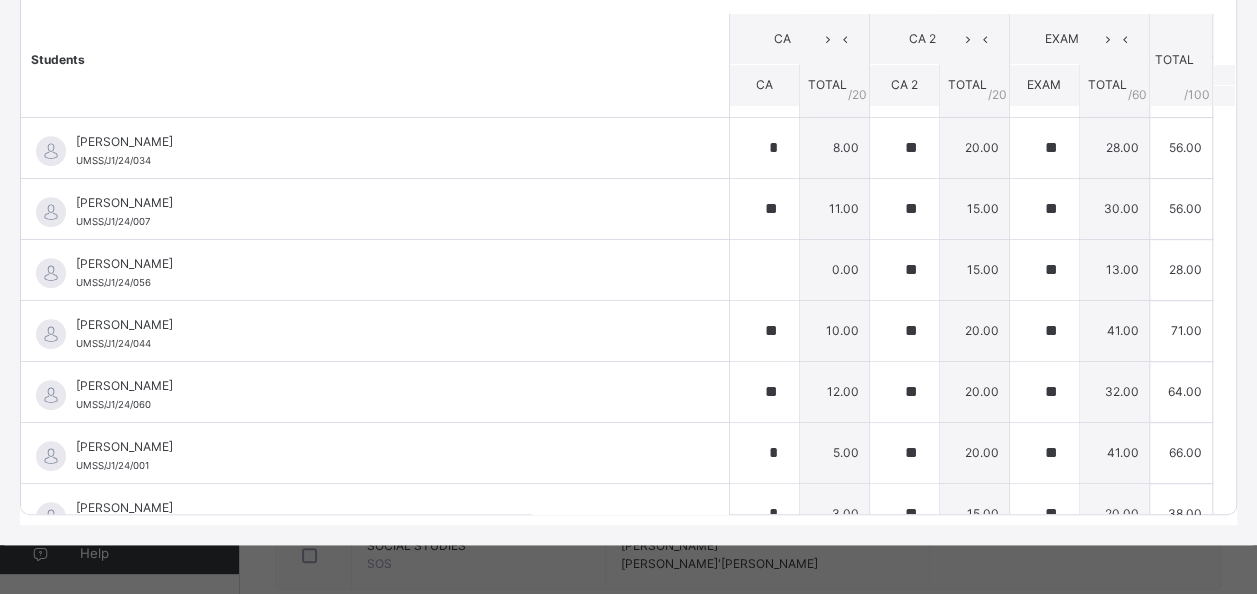 scroll, scrollTop: 376, scrollLeft: 0, axis: vertical 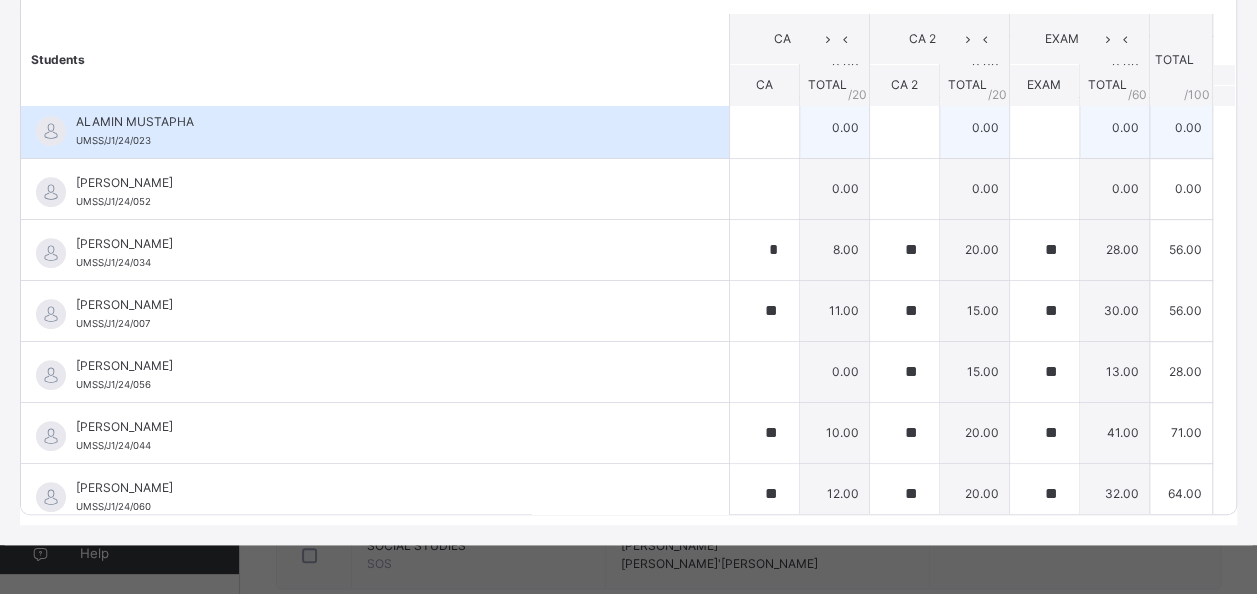 type on "**" 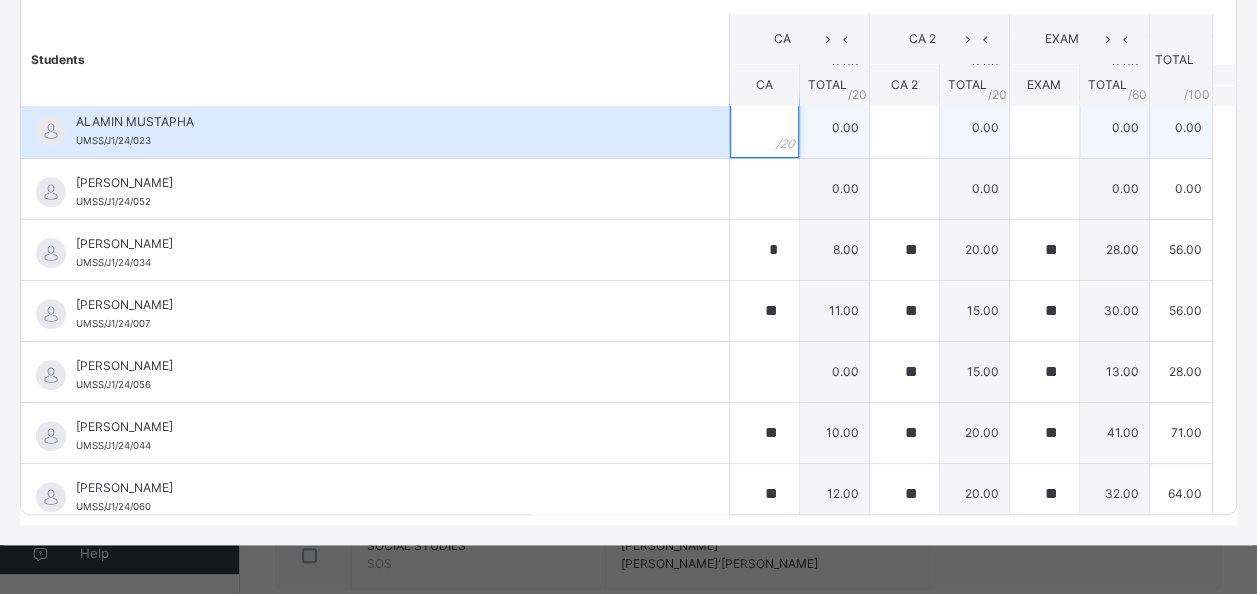 click at bounding box center (764, 128) 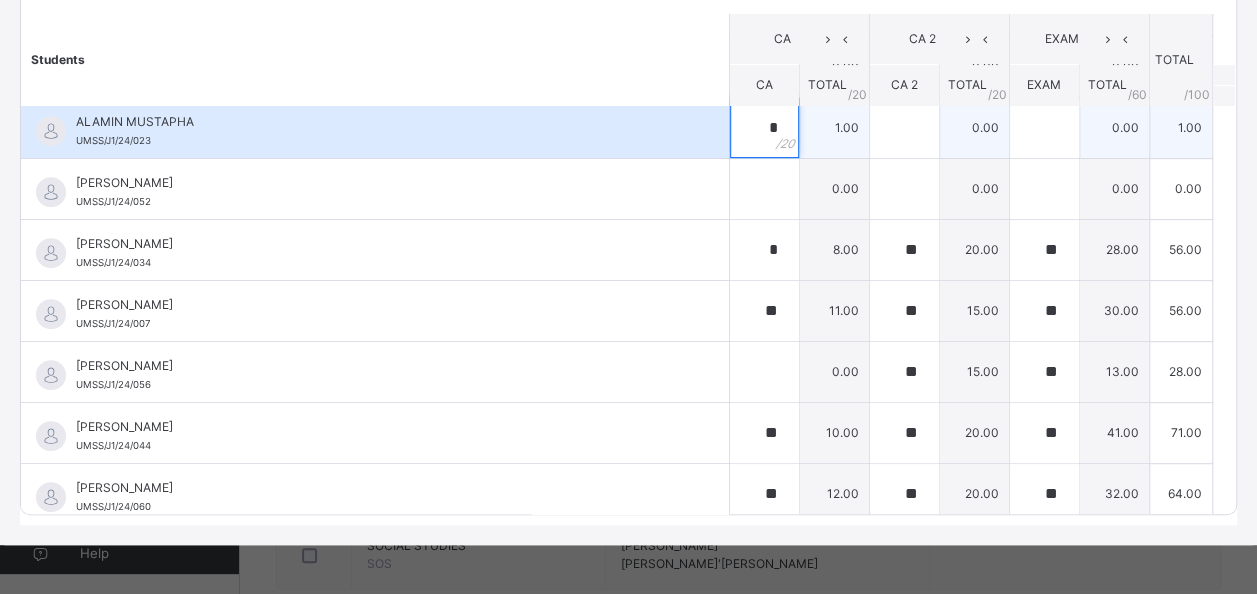 type on "*" 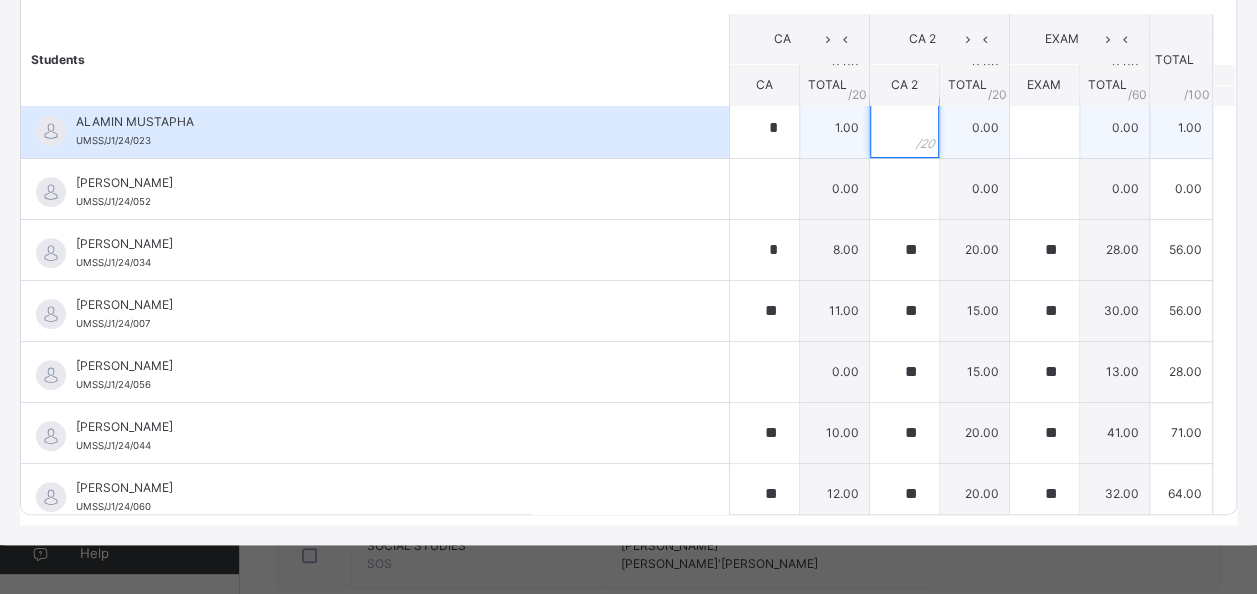 click at bounding box center (904, 128) 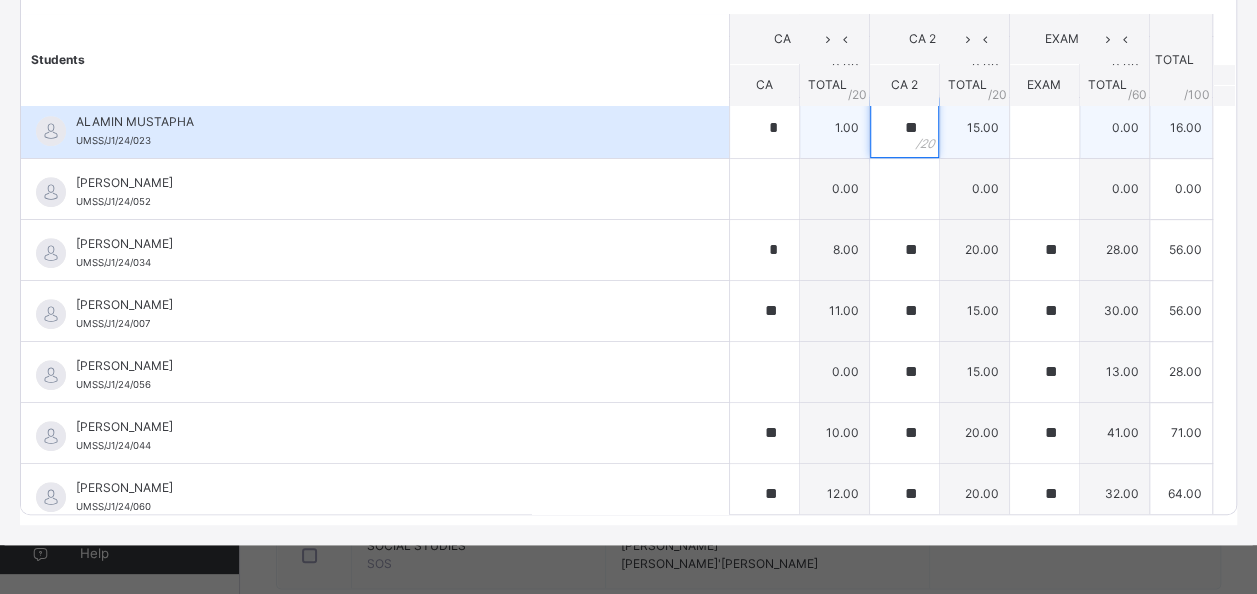 type on "**" 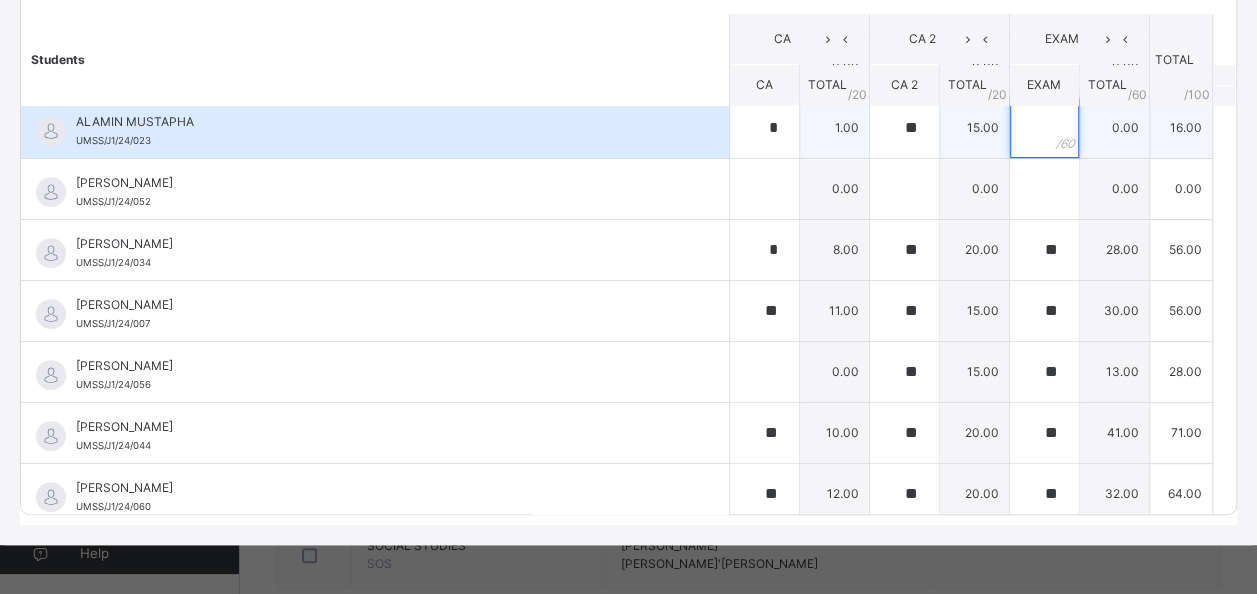 click at bounding box center (1044, 128) 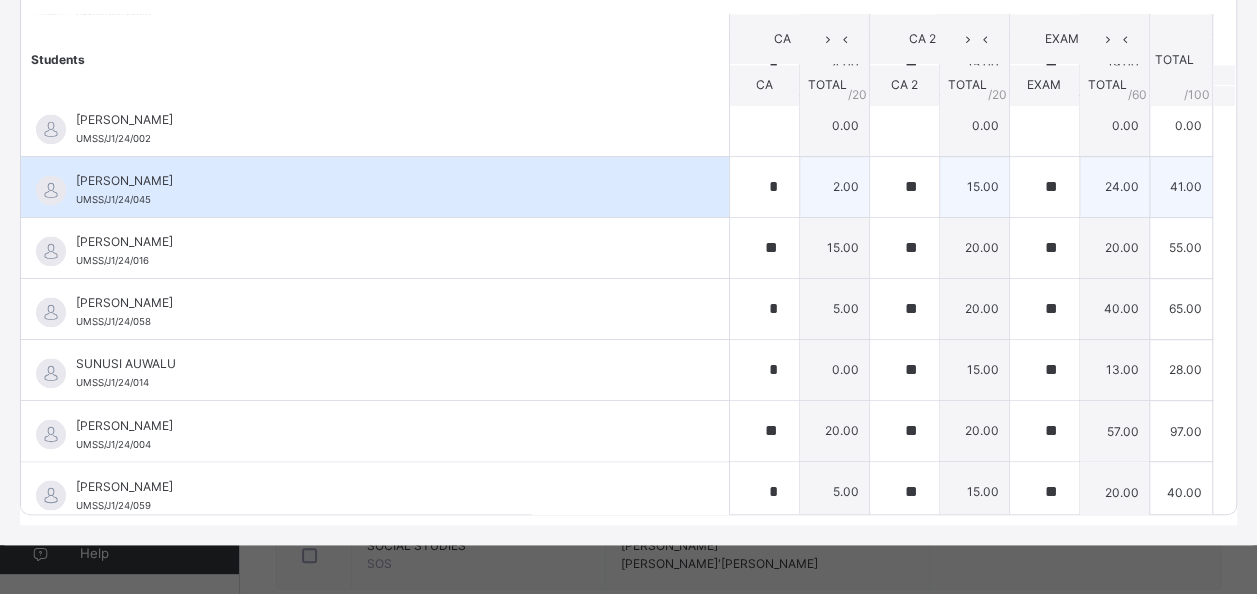 scroll, scrollTop: 1376, scrollLeft: 0, axis: vertical 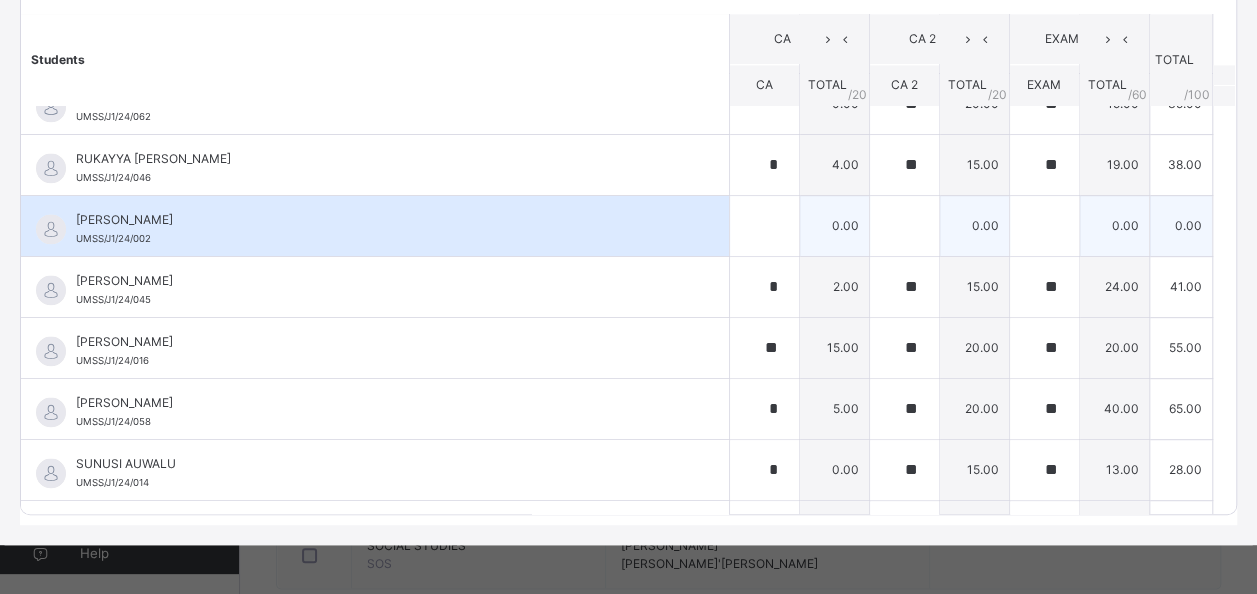 type on "**" 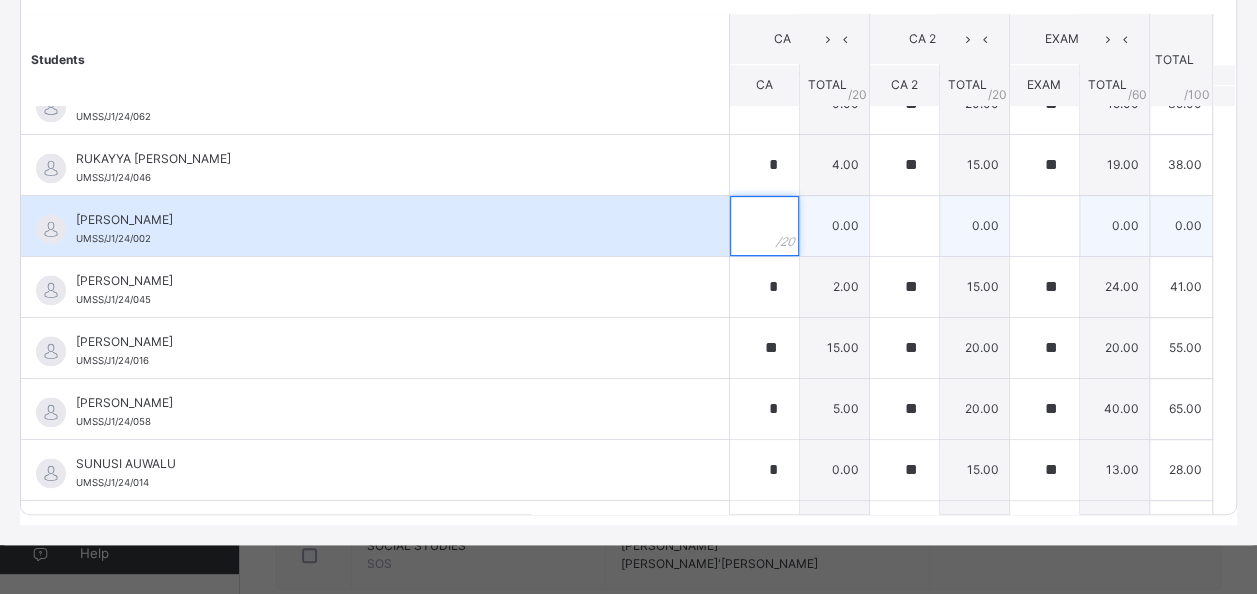 click at bounding box center [764, 226] 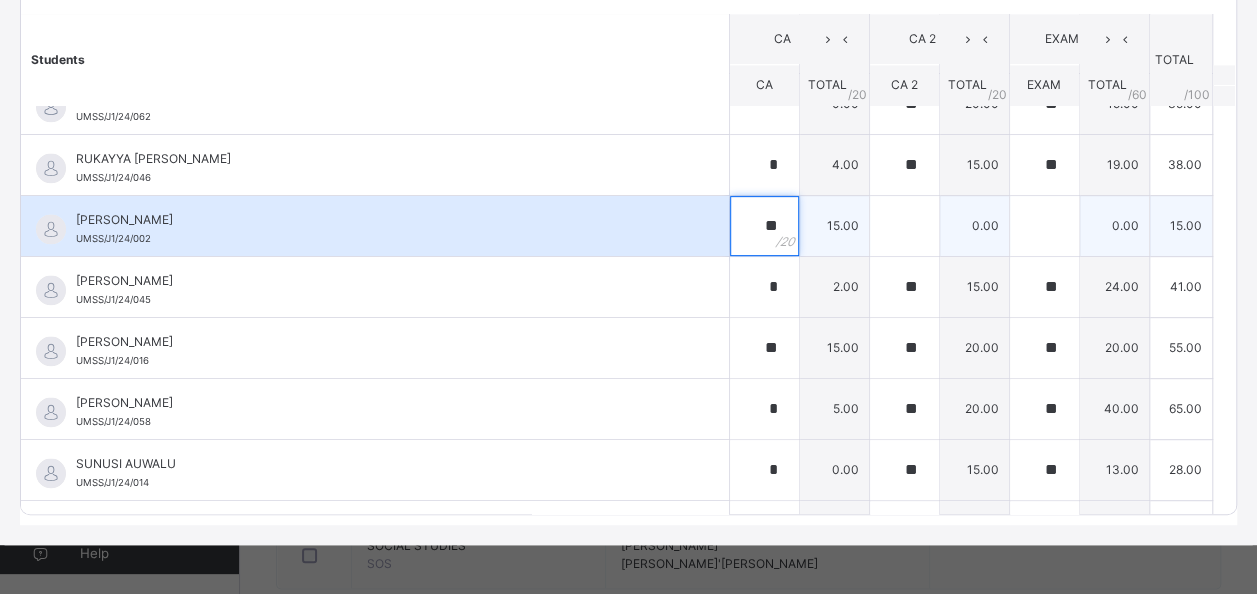 type on "**" 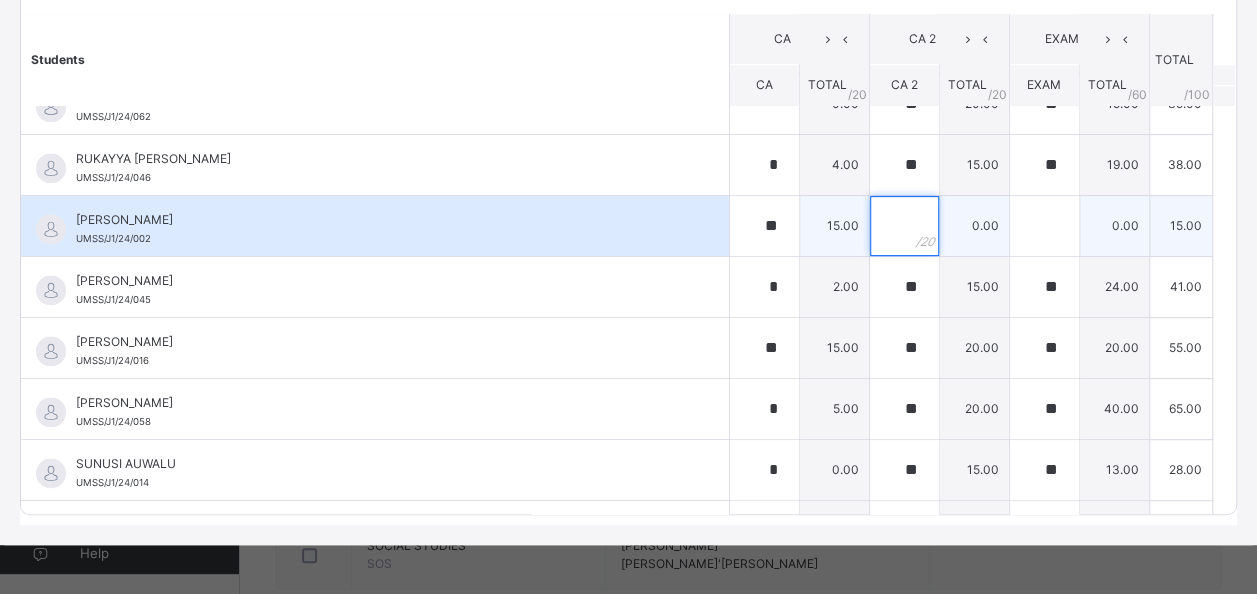 click at bounding box center (904, 226) 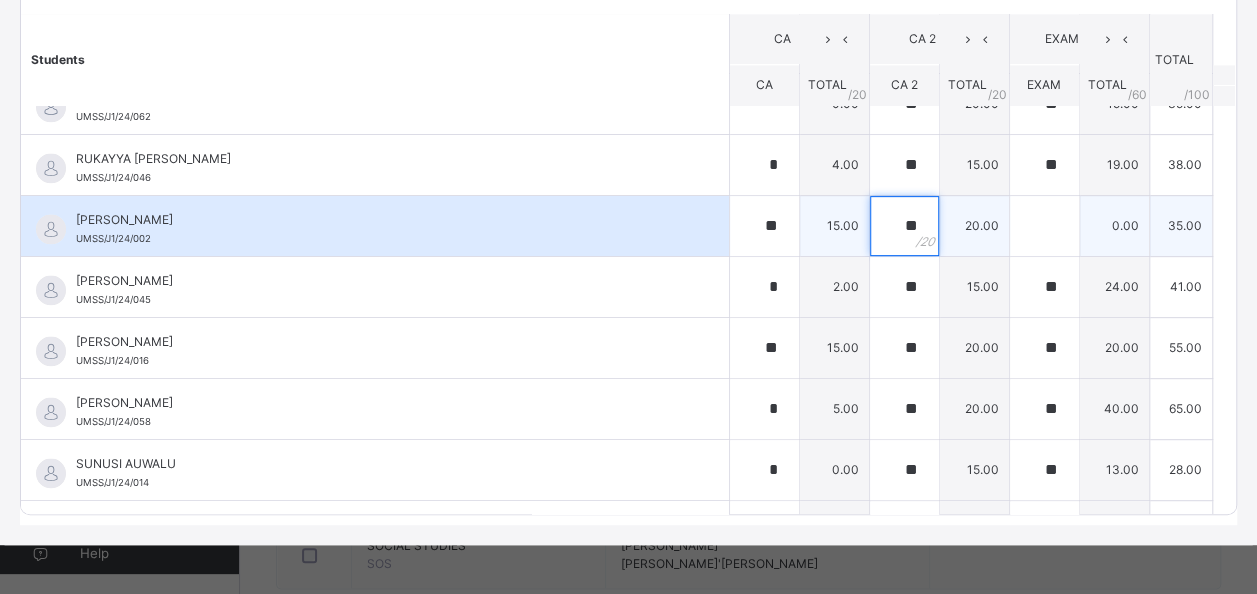 type on "**" 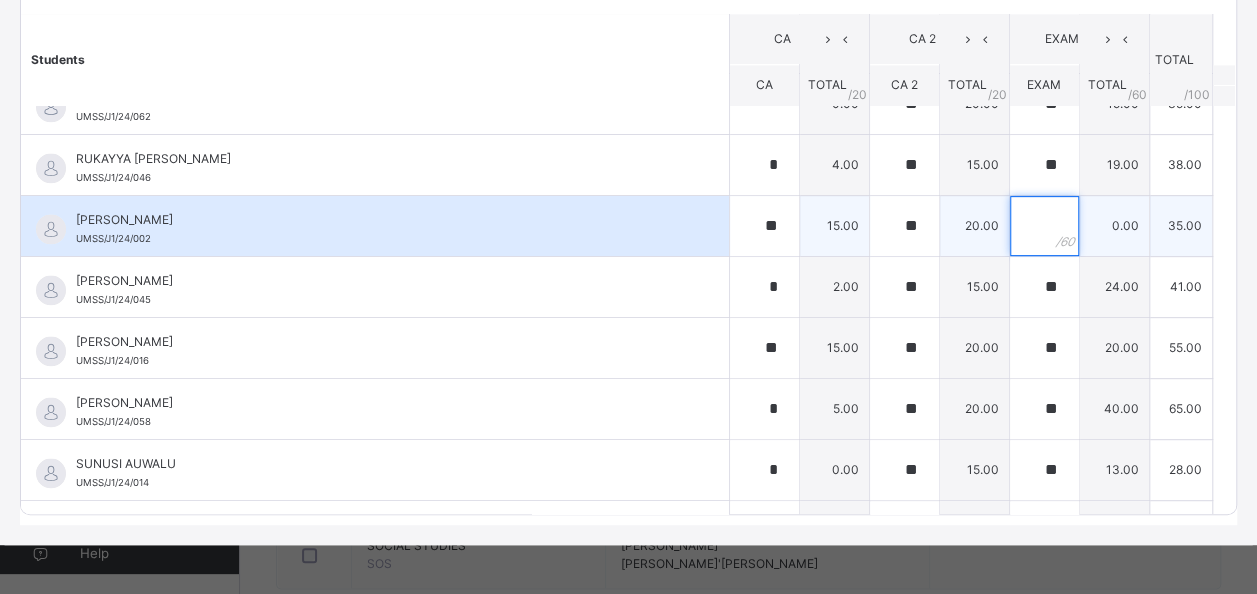 click at bounding box center [1044, 226] 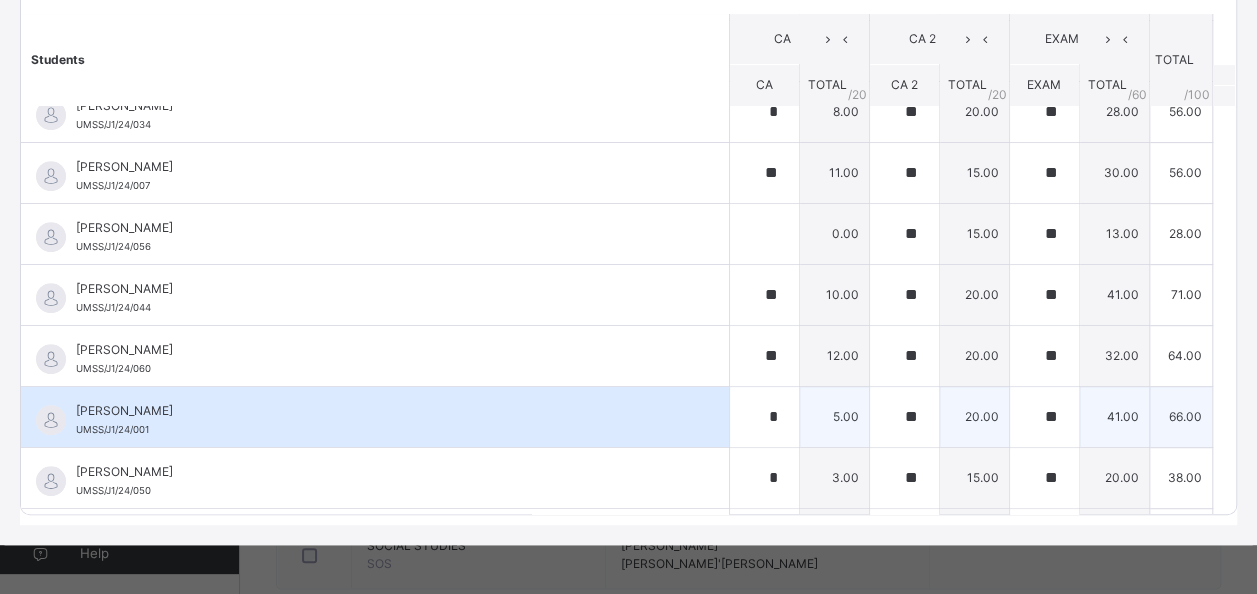 scroll, scrollTop: 0, scrollLeft: 0, axis: both 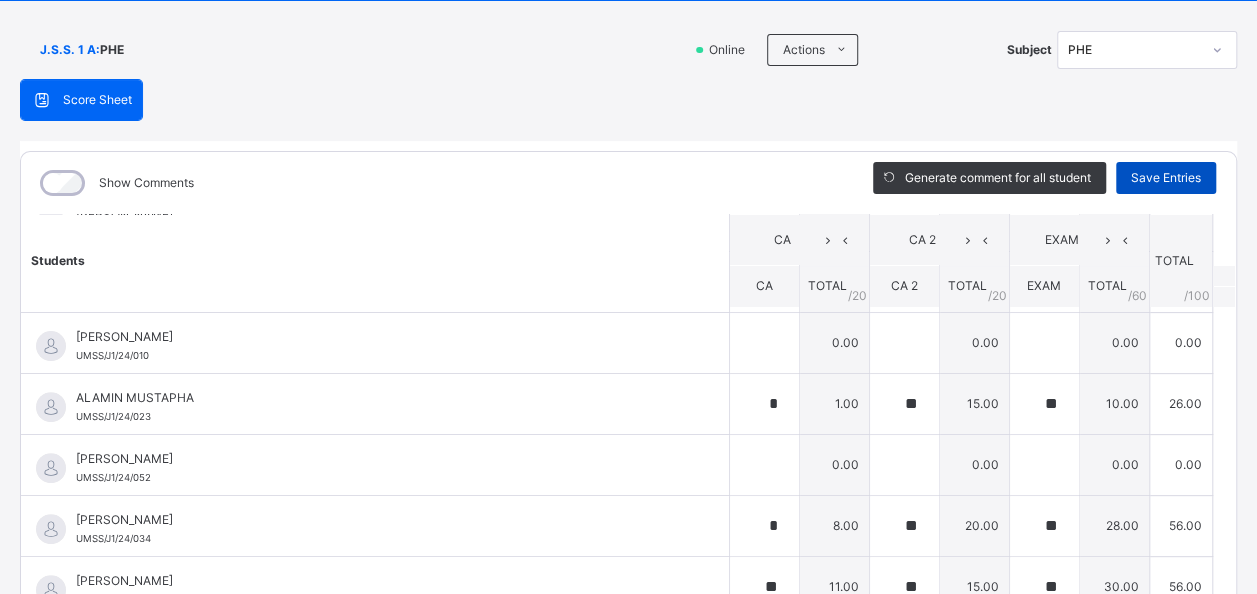 type on "**" 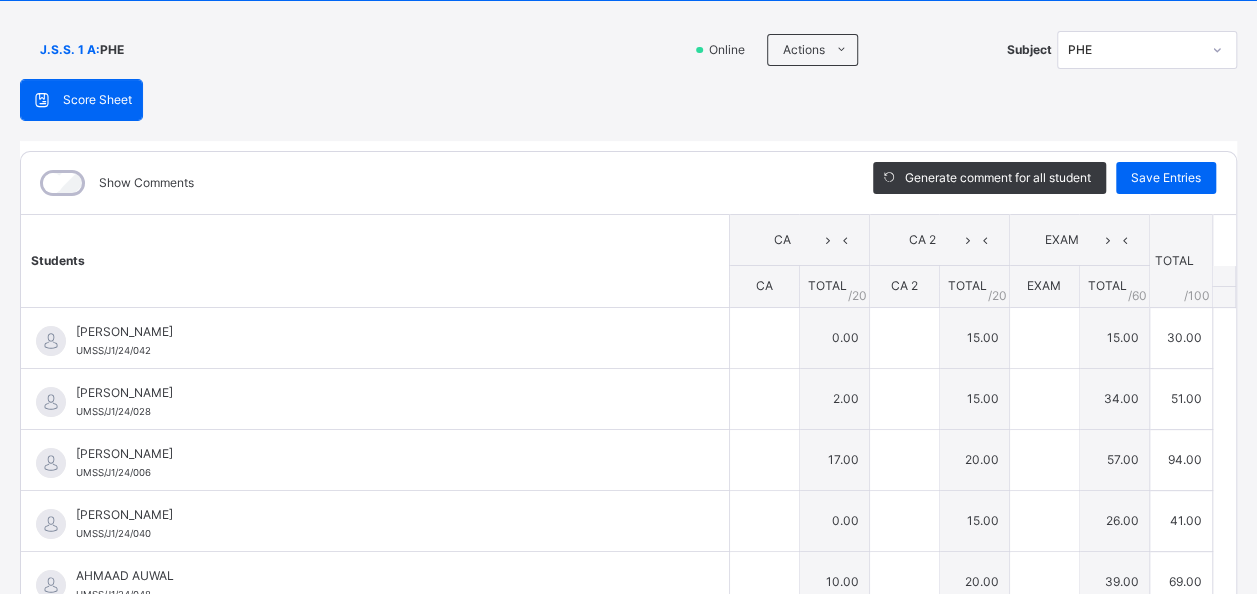 type on "**" 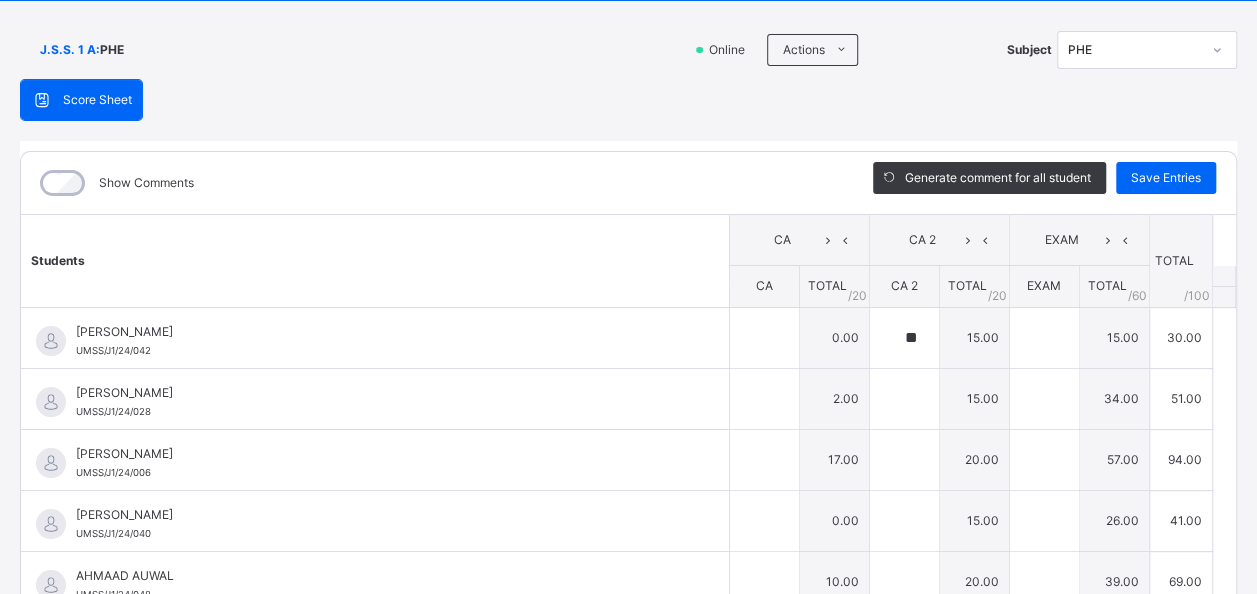 type on "**" 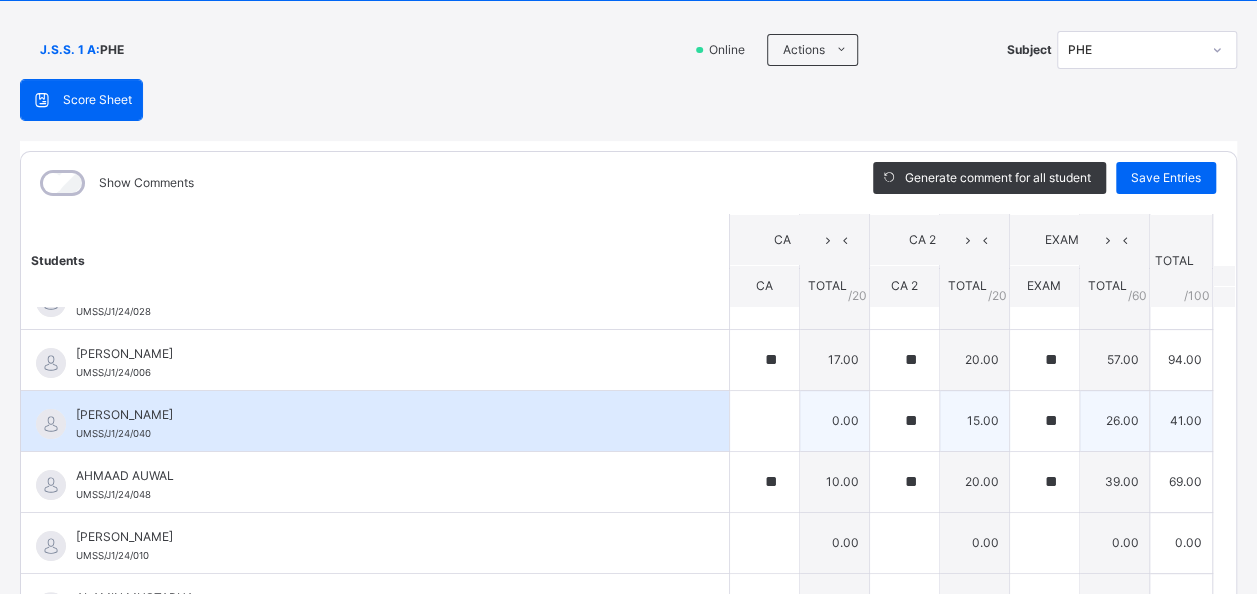 scroll, scrollTop: 200, scrollLeft: 0, axis: vertical 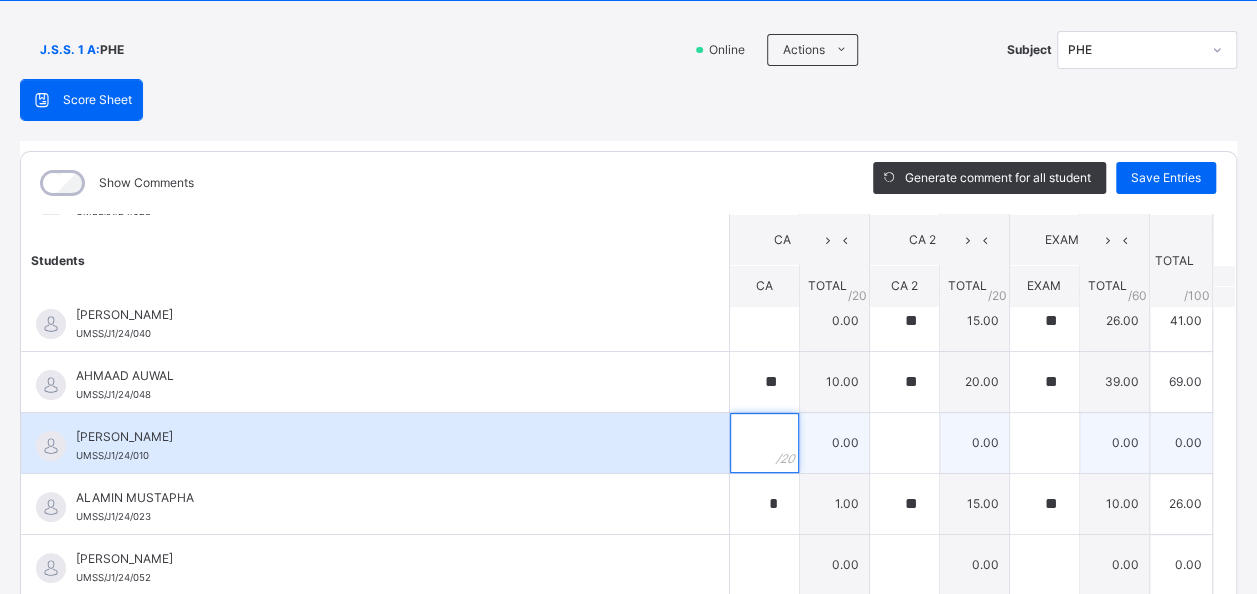 click at bounding box center [764, 443] 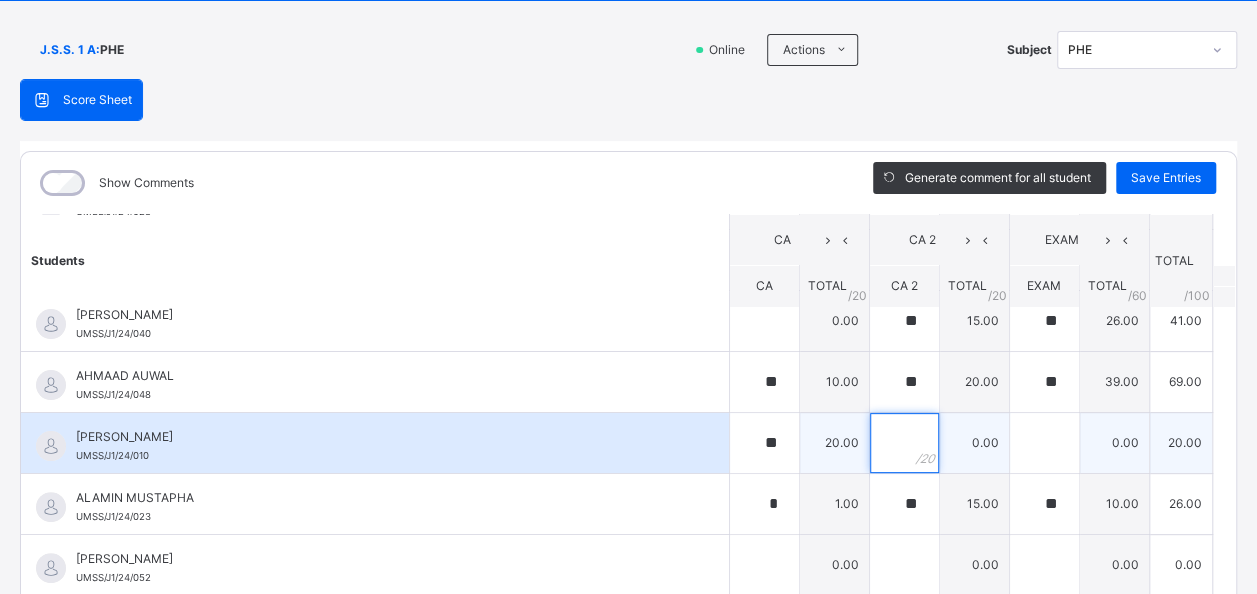 click at bounding box center [904, 443] 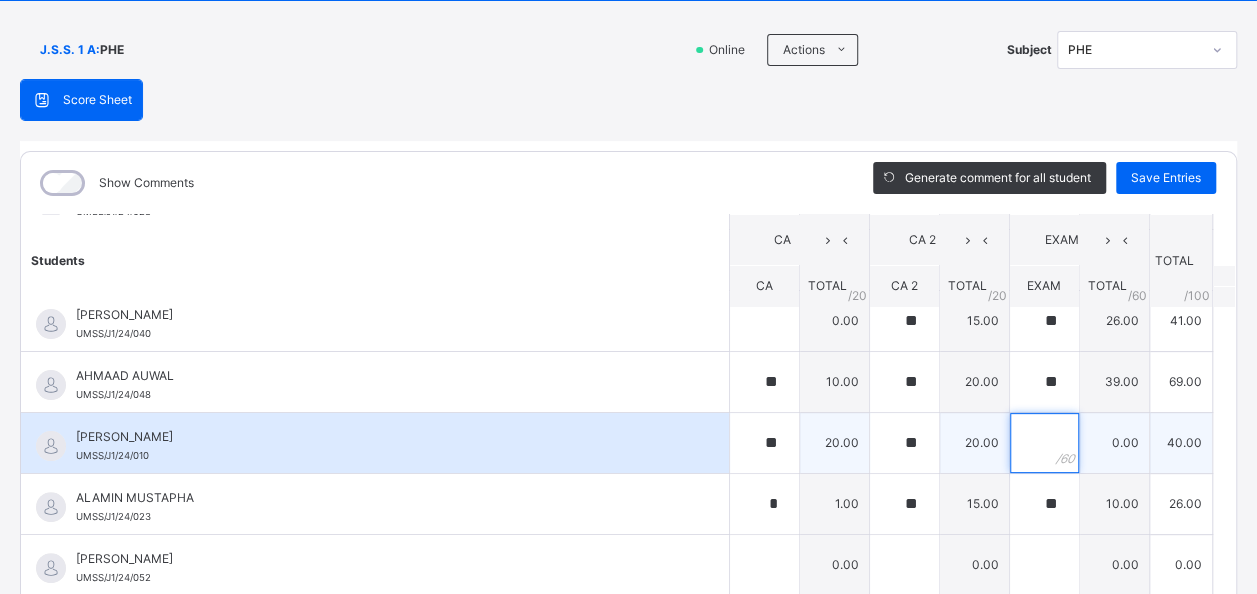 click at bounding box center [1044, 443] 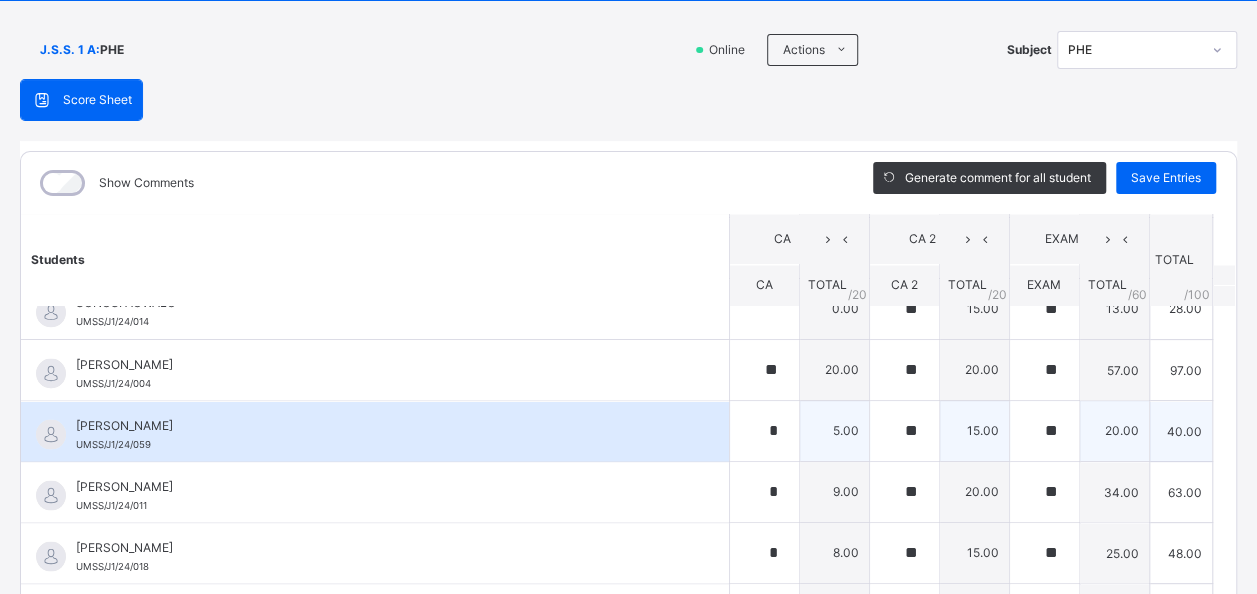 scroll, scrollTop: 1776, scrollLeft: 0, axis: vertical 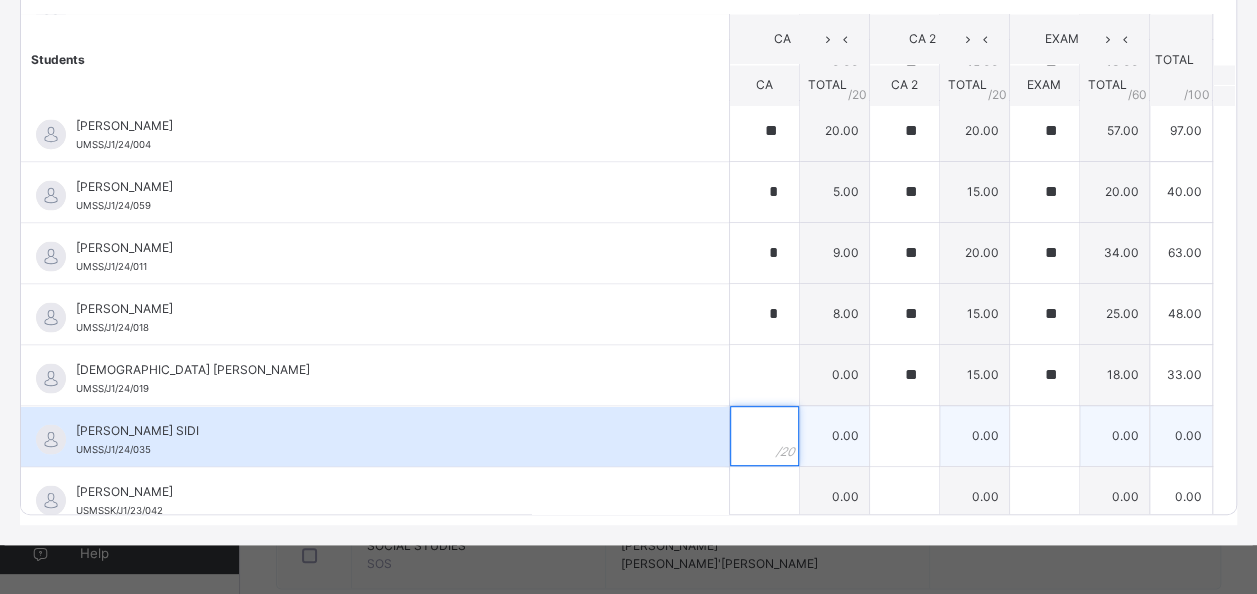 click at bounding box center (764, 436) 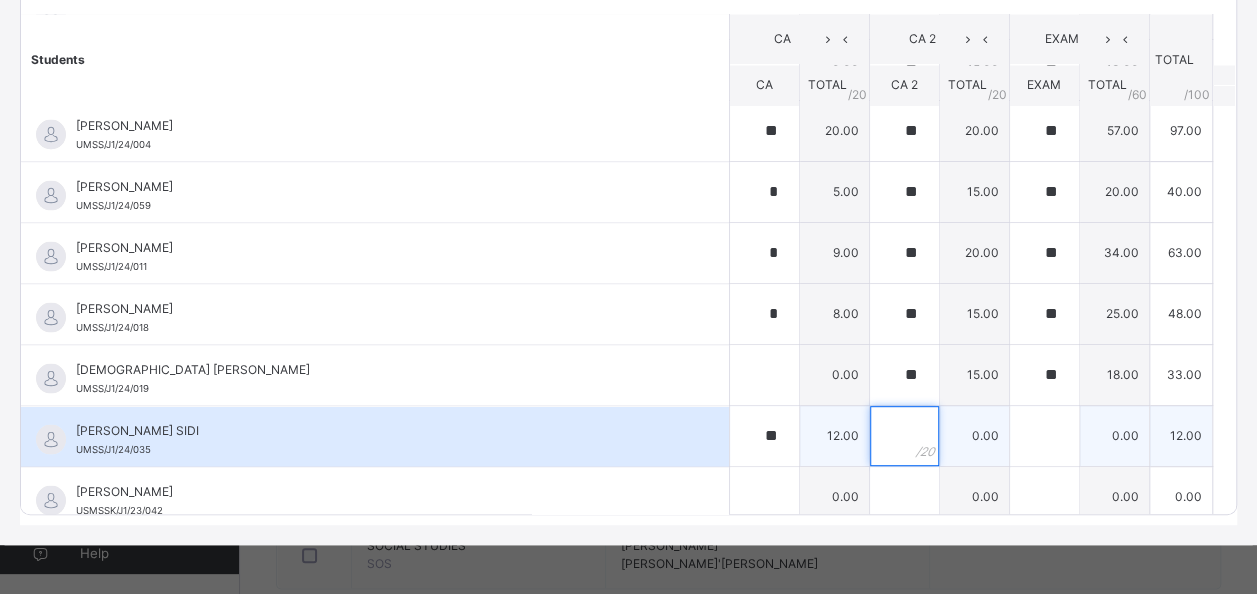 click at bounding box center [904, 436] 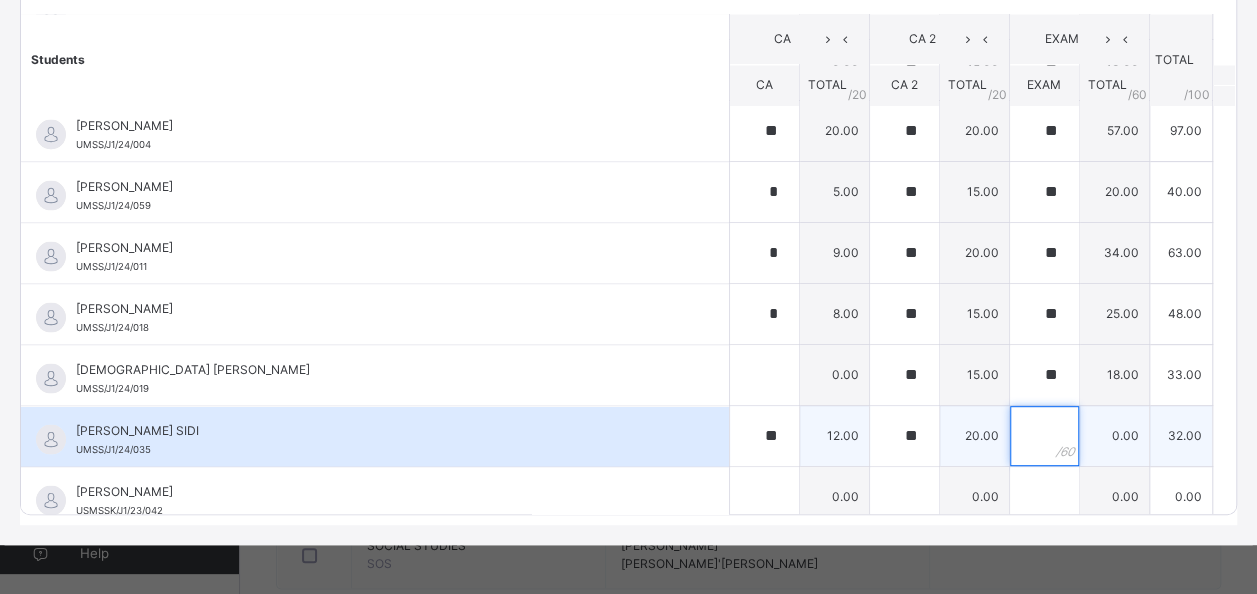 click at bounding box center [1044, 436] 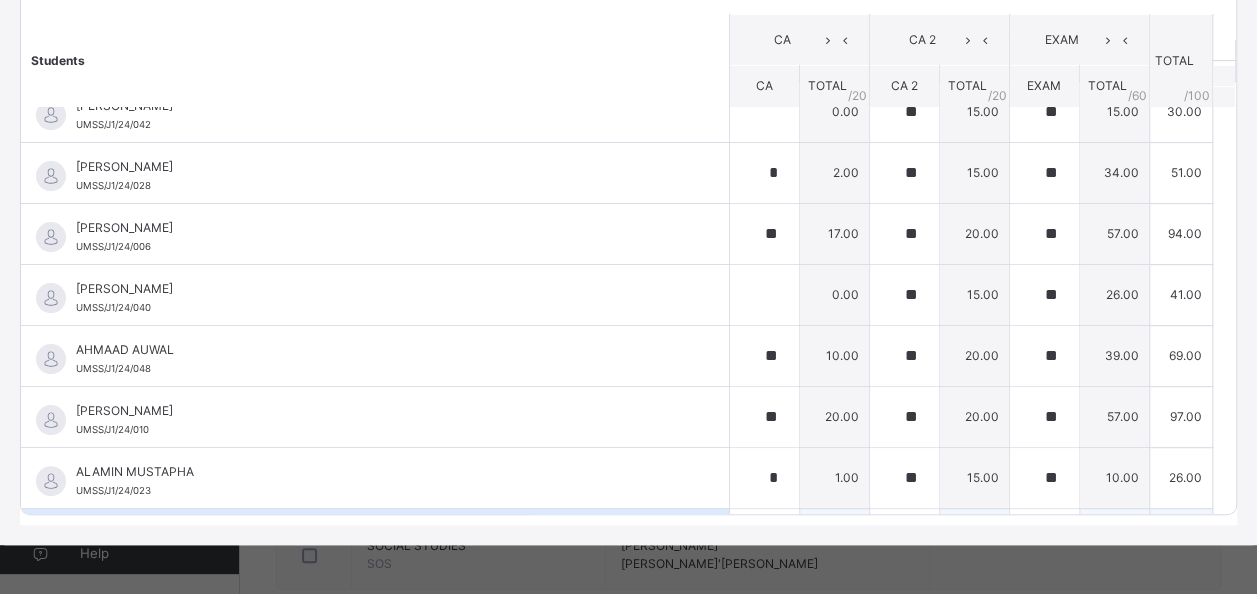 scroll, scrollTop: 0, scrollLeft: 0, axis: both 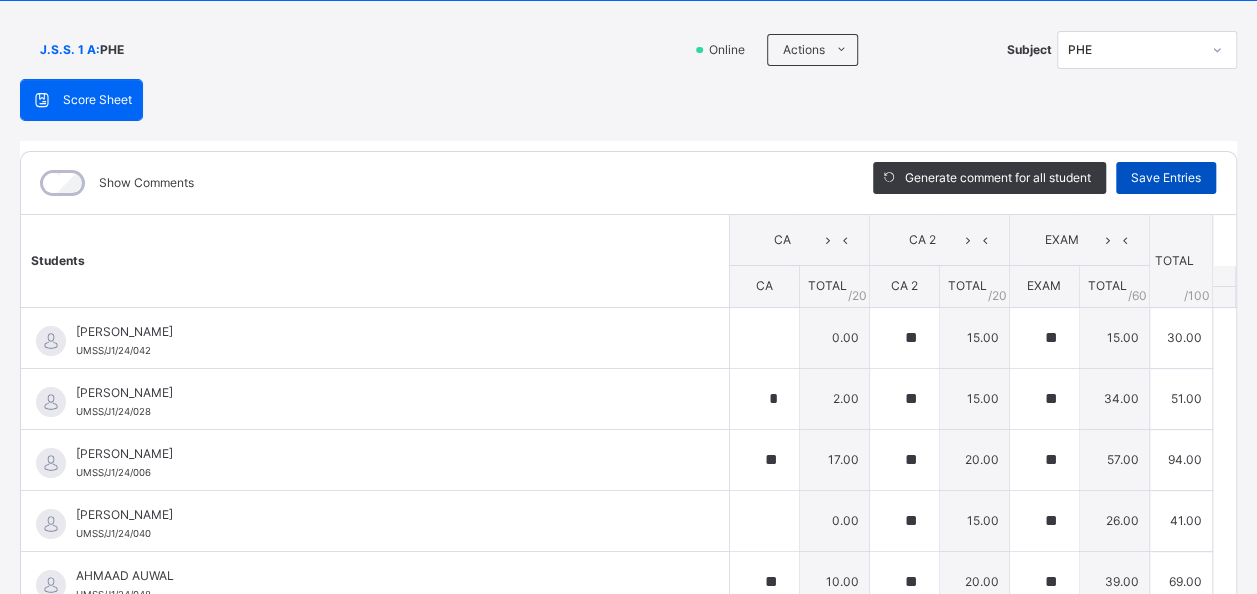 click on "Save Entries" at bounding box center (1166, 178) 